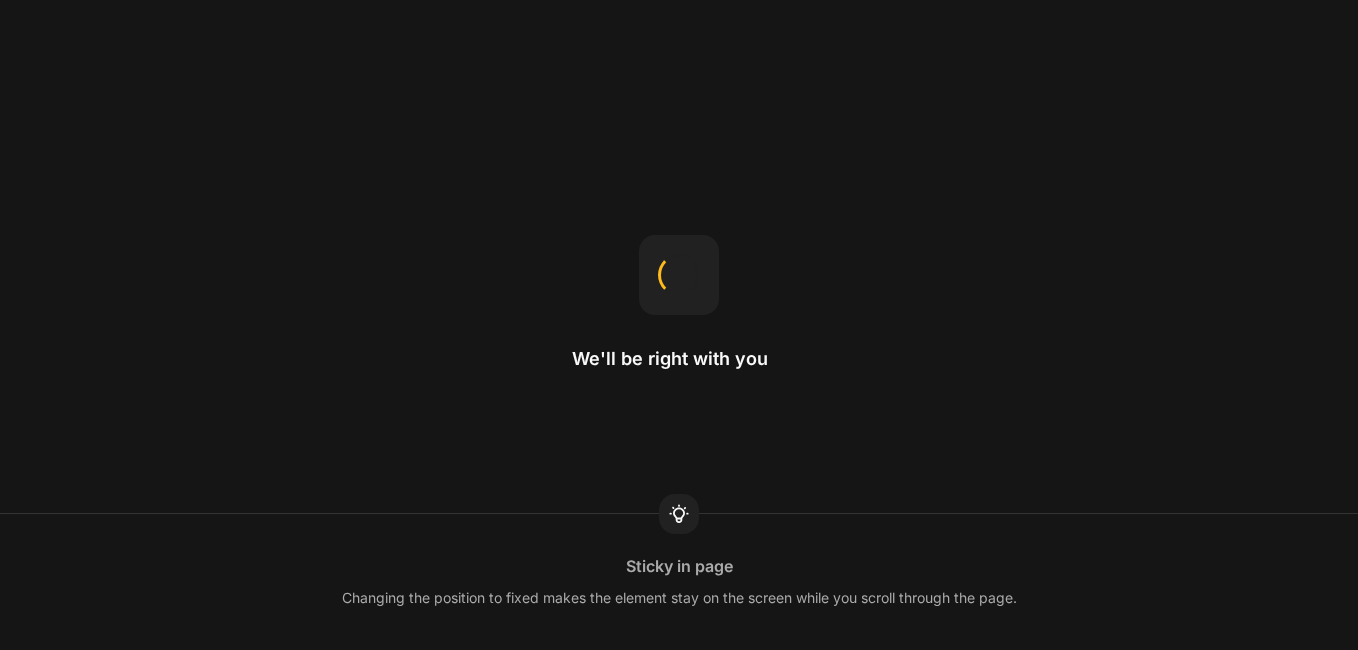 scroll, scrollTop: 0, scrollLeft: 0, axis: both 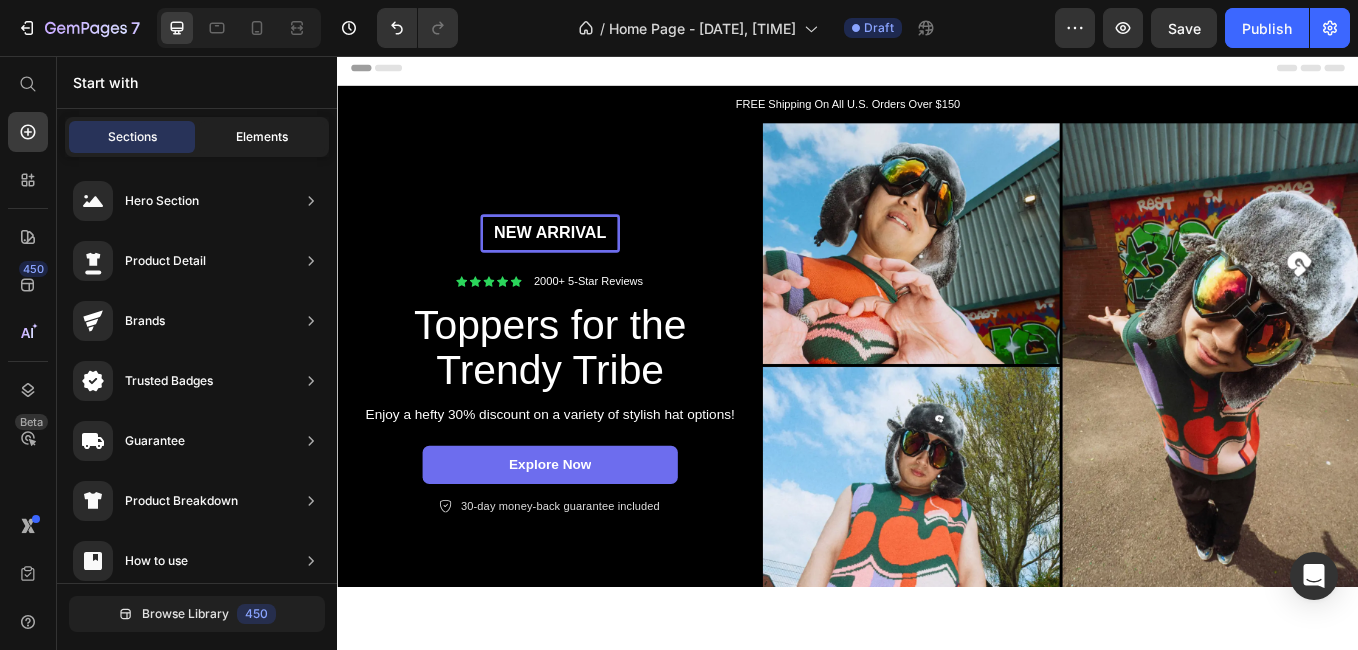 click on "Elements" at bounding box center (262, 137) 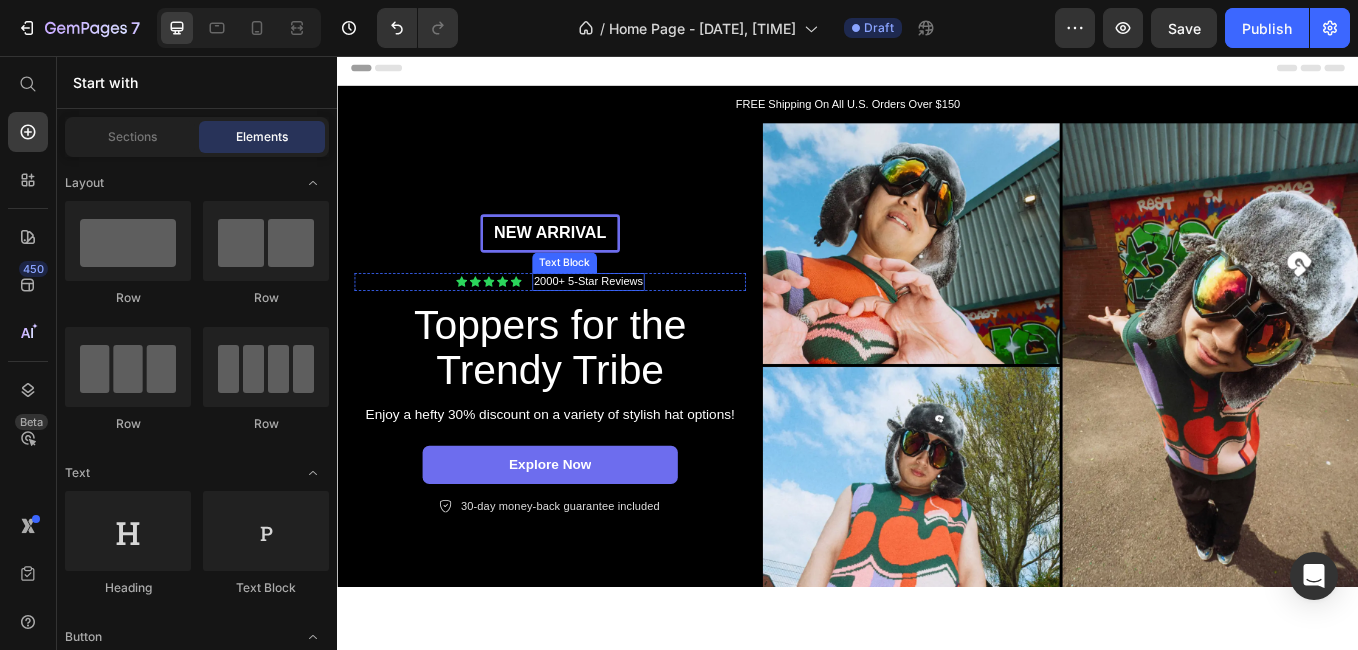 click on "2000+ 5-Star Reviews" at bounding box center (632, 321) 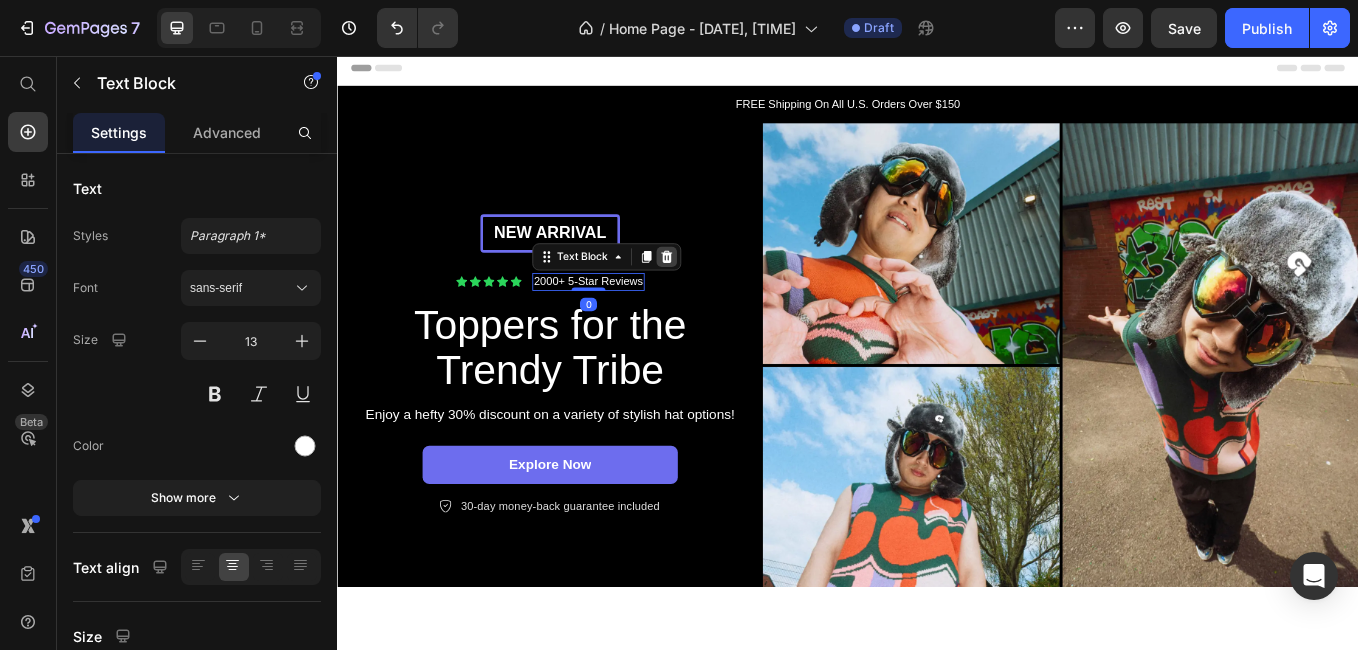 click 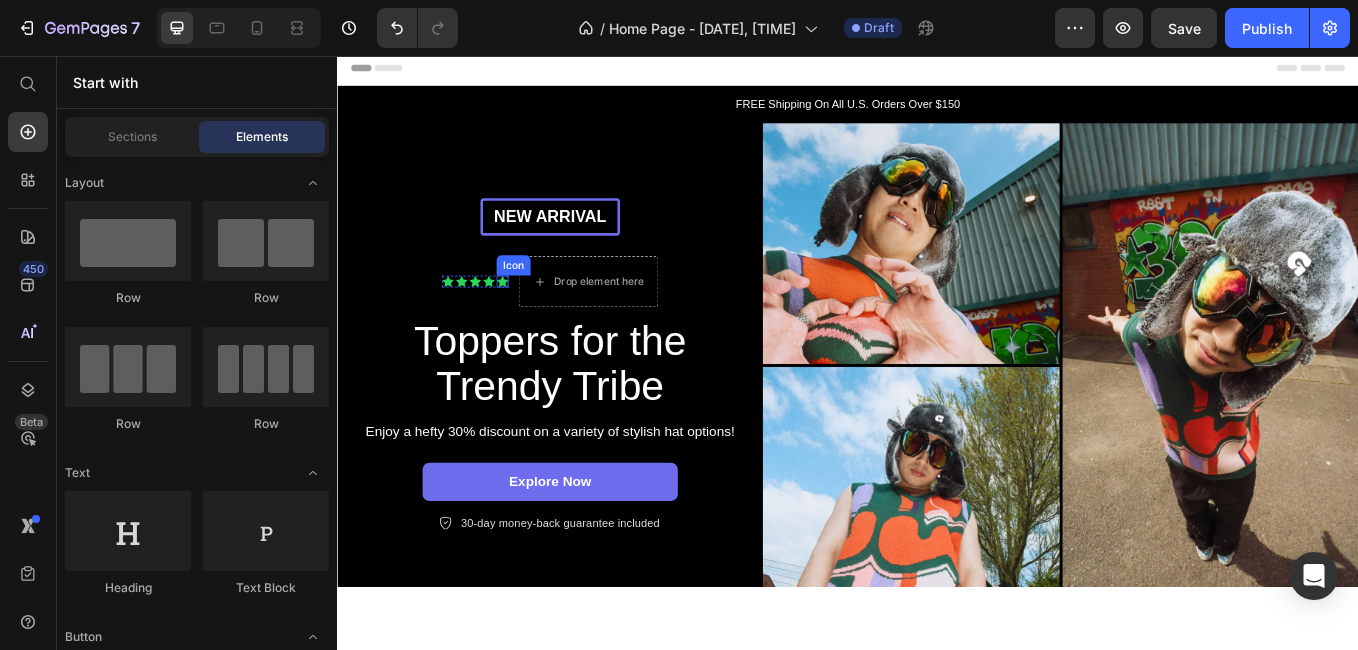 click 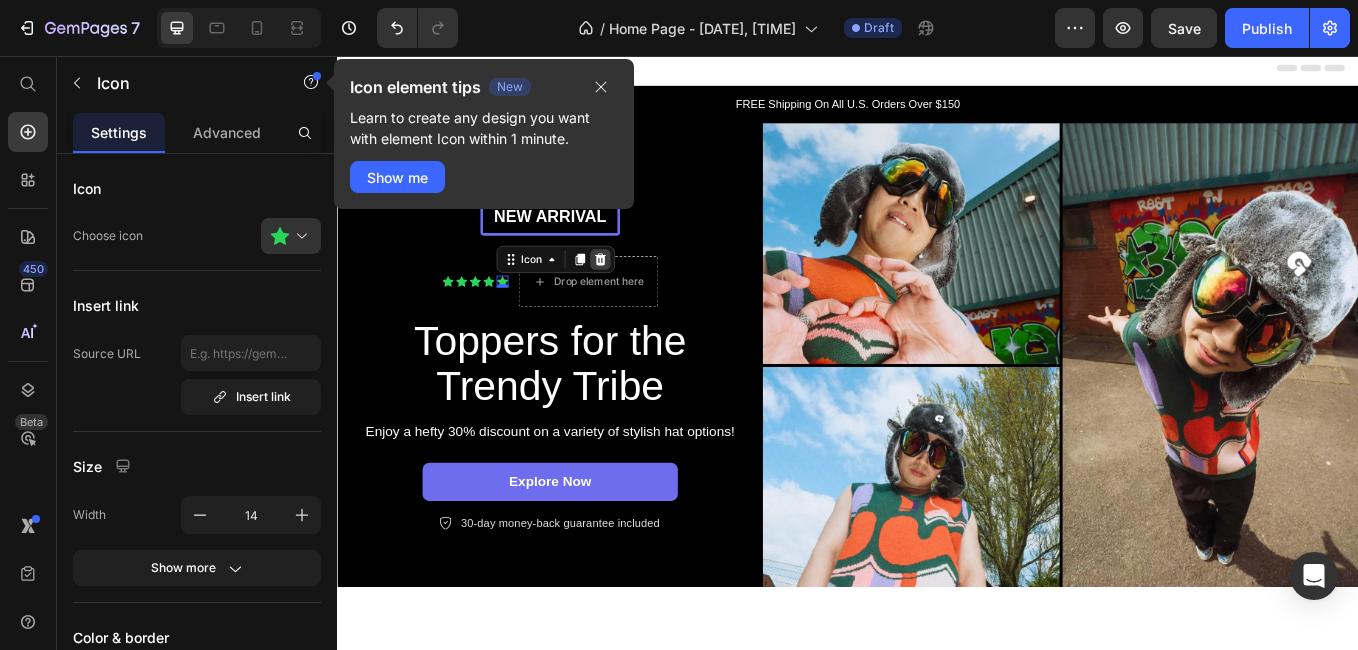 click at bounding box center (646, 295) 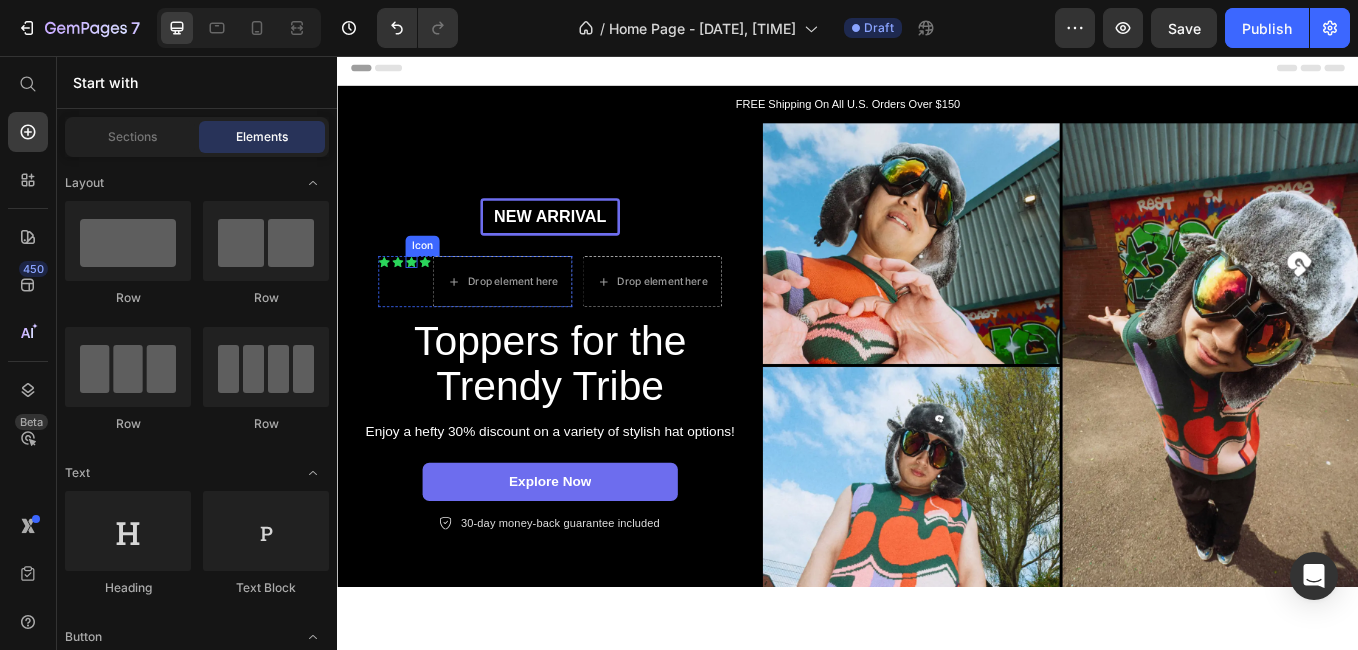 click 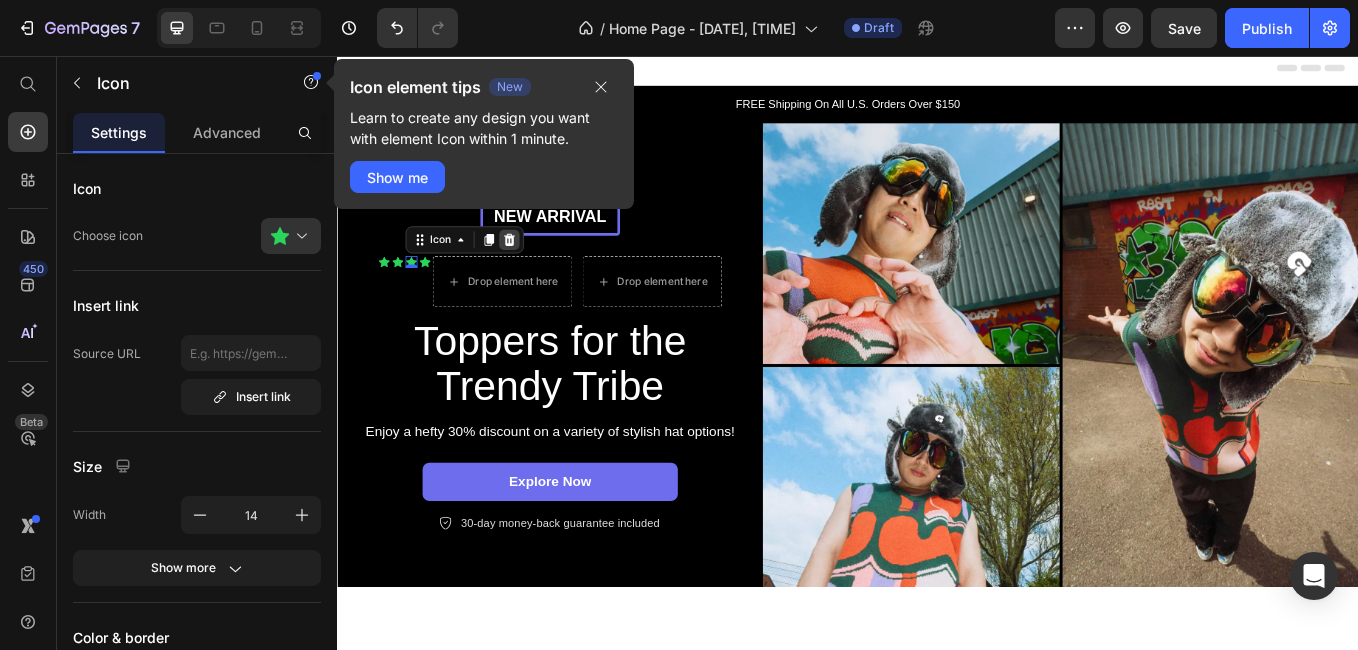 click 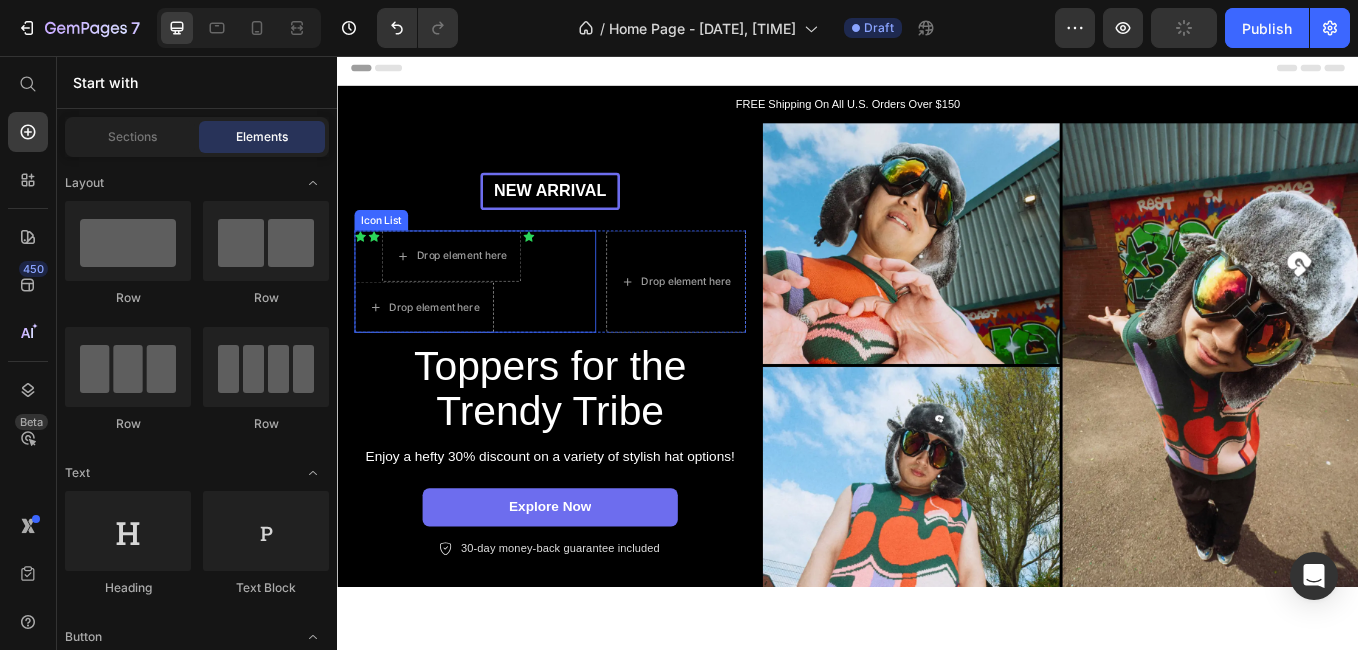 click on "Icon
Icon
Drop element here
Icon
Drop element here" at bounding box center (499, 321) 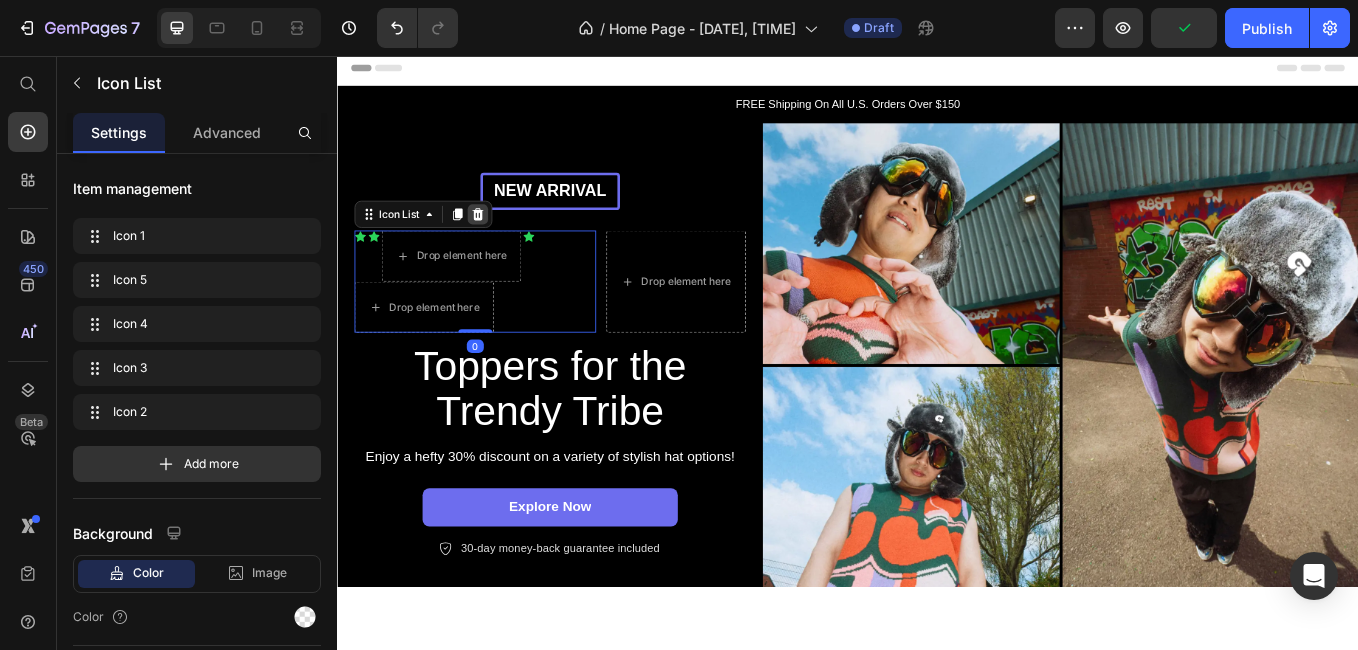 click 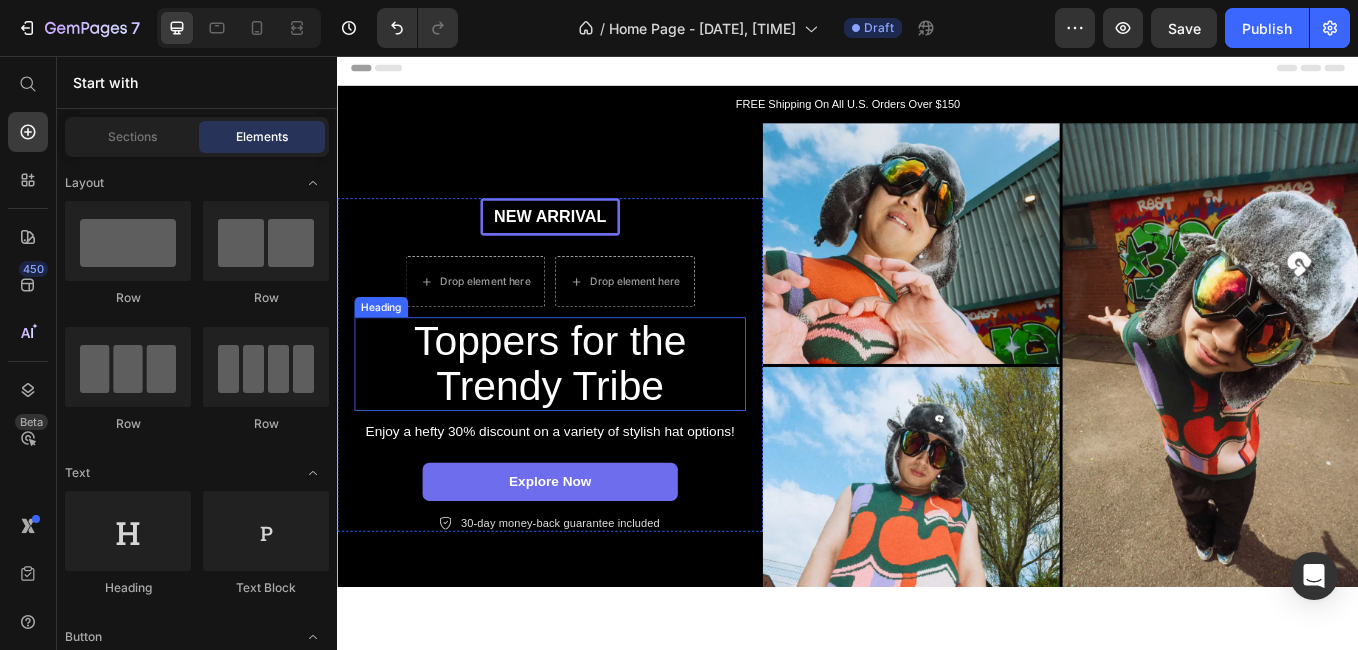 click on "Toppers for the Trendy Tribe" at bounding box center [587, 418] 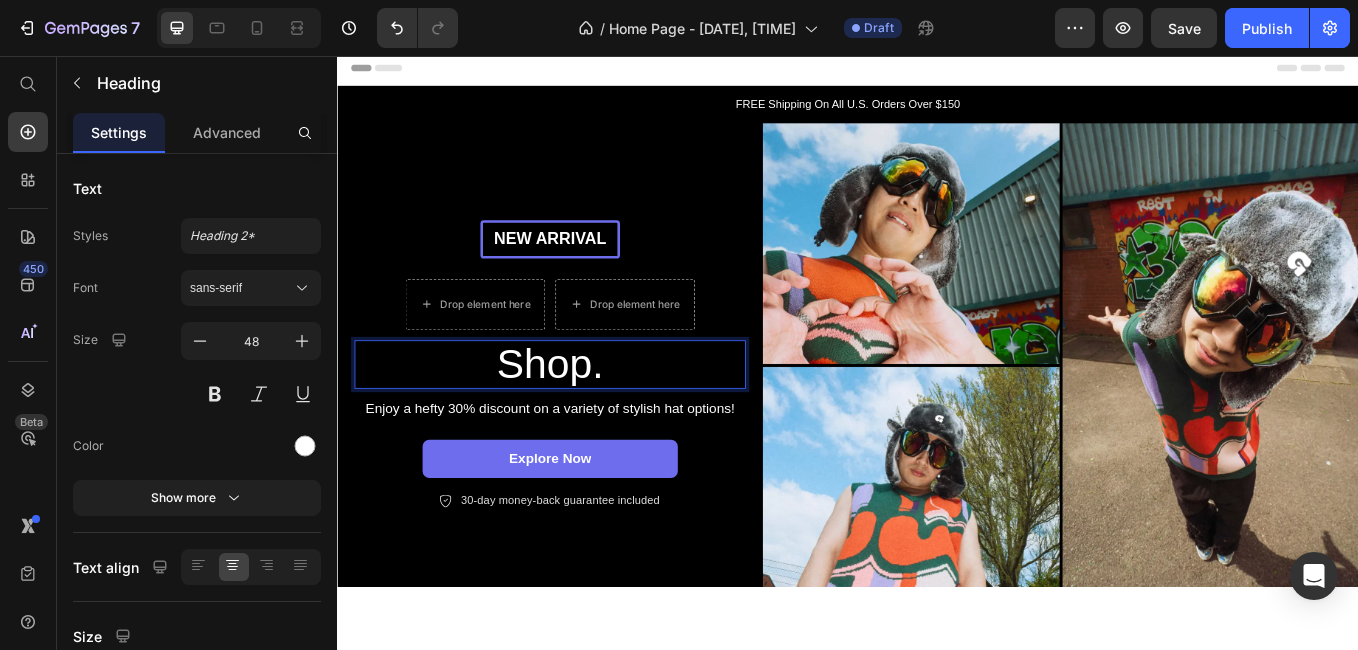 click on "Enjoy a hefty 30% discount on a variety of stylish hat options!" at bounding box center (587, 471) 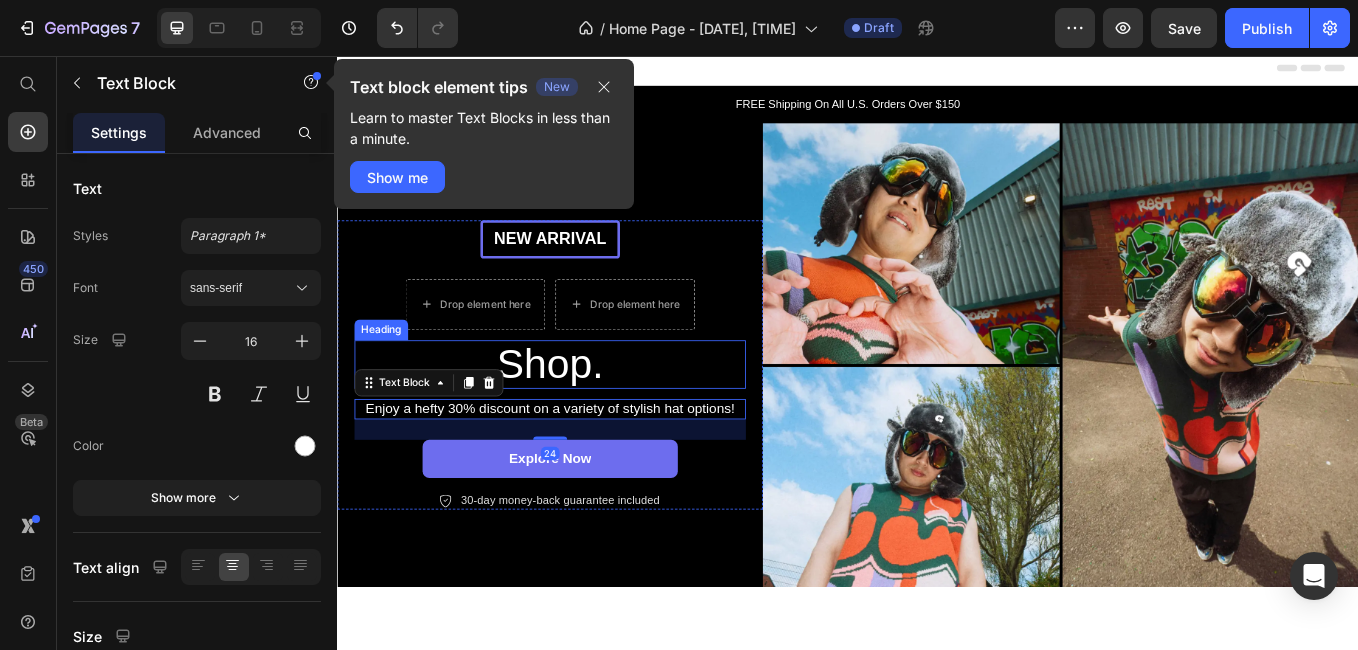 click on "Shop." at bounding box center (587, 418) 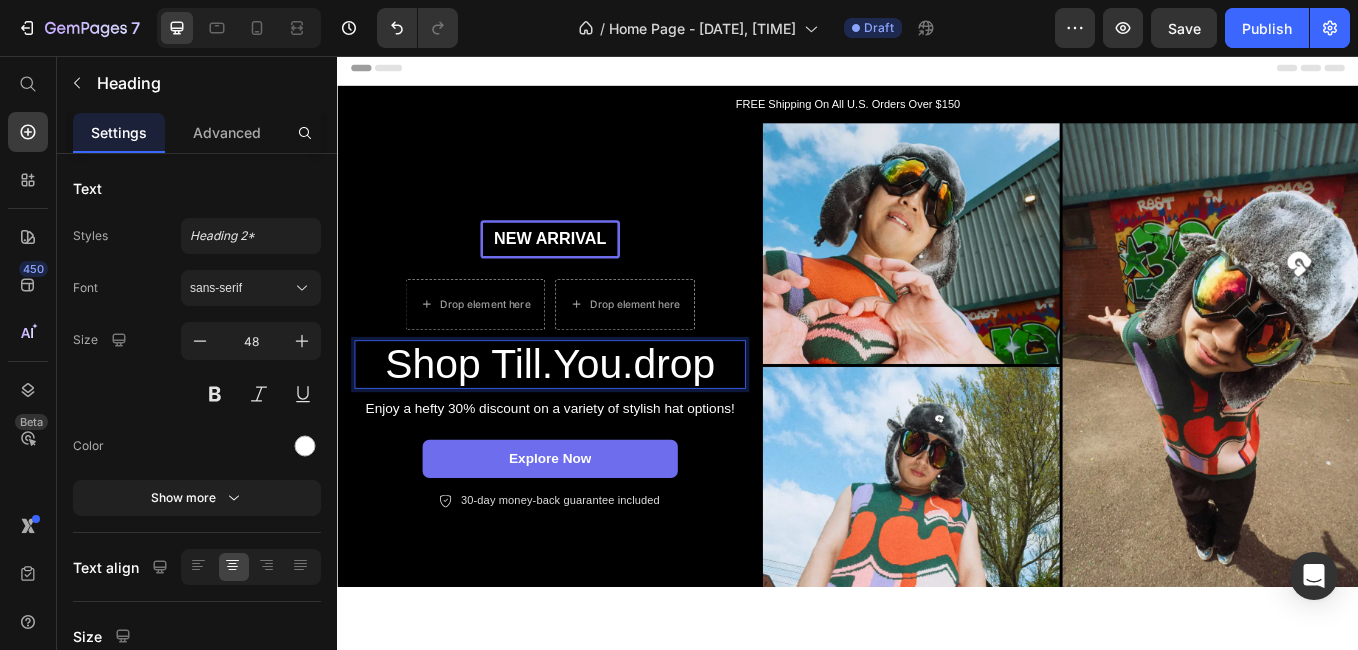 click on "Shop Till.You.drop" at bounding box center (587, 418) 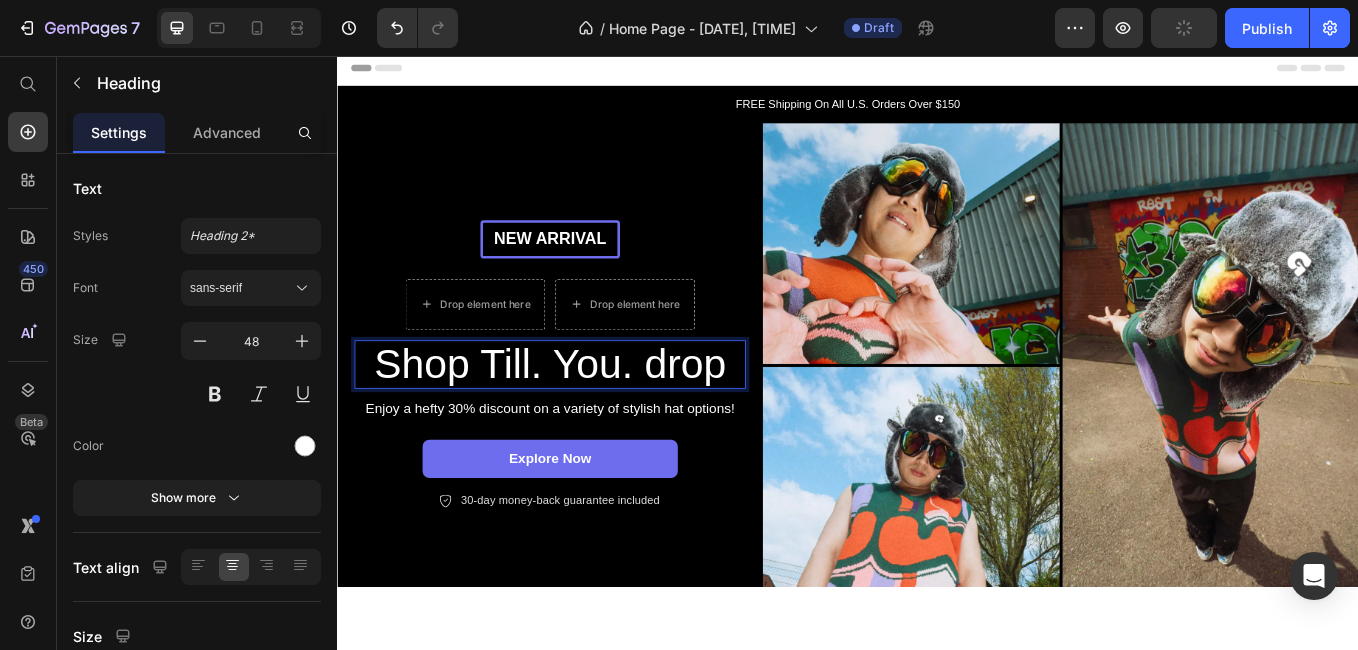 click 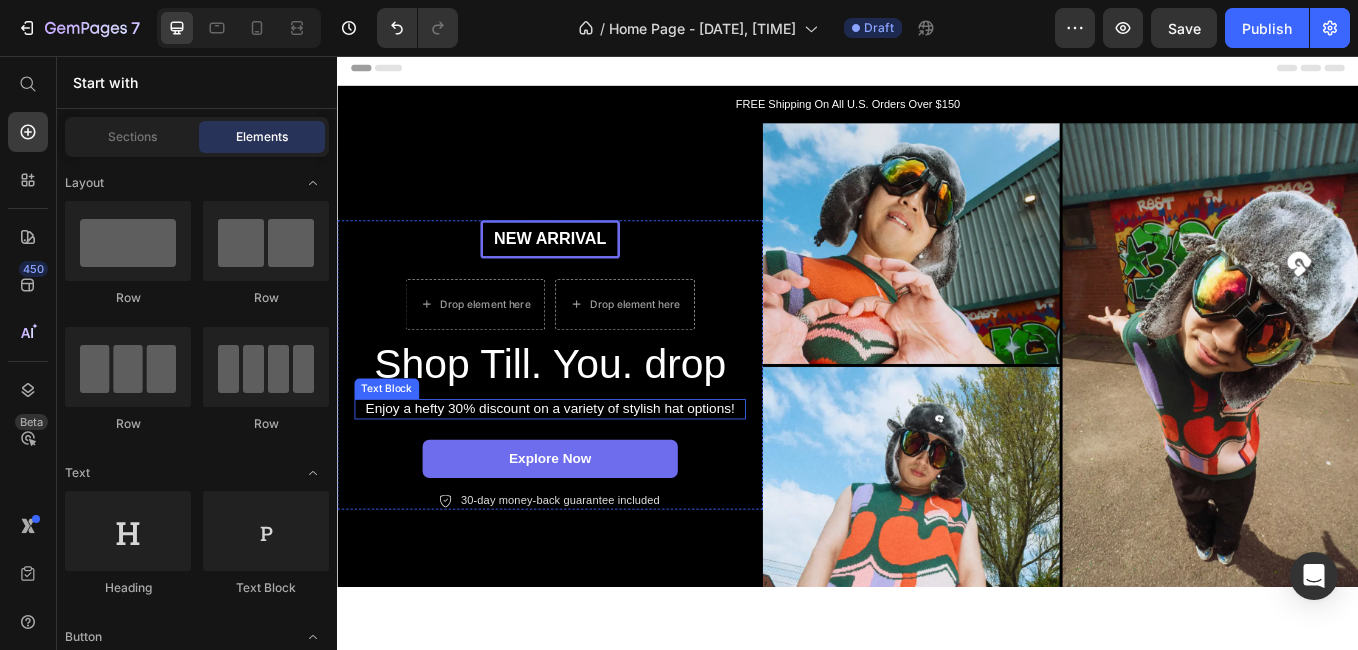 click on "Enjoy a hefty 30% discount on a variety of stylish hat options!" at bounding box center [587, 471] 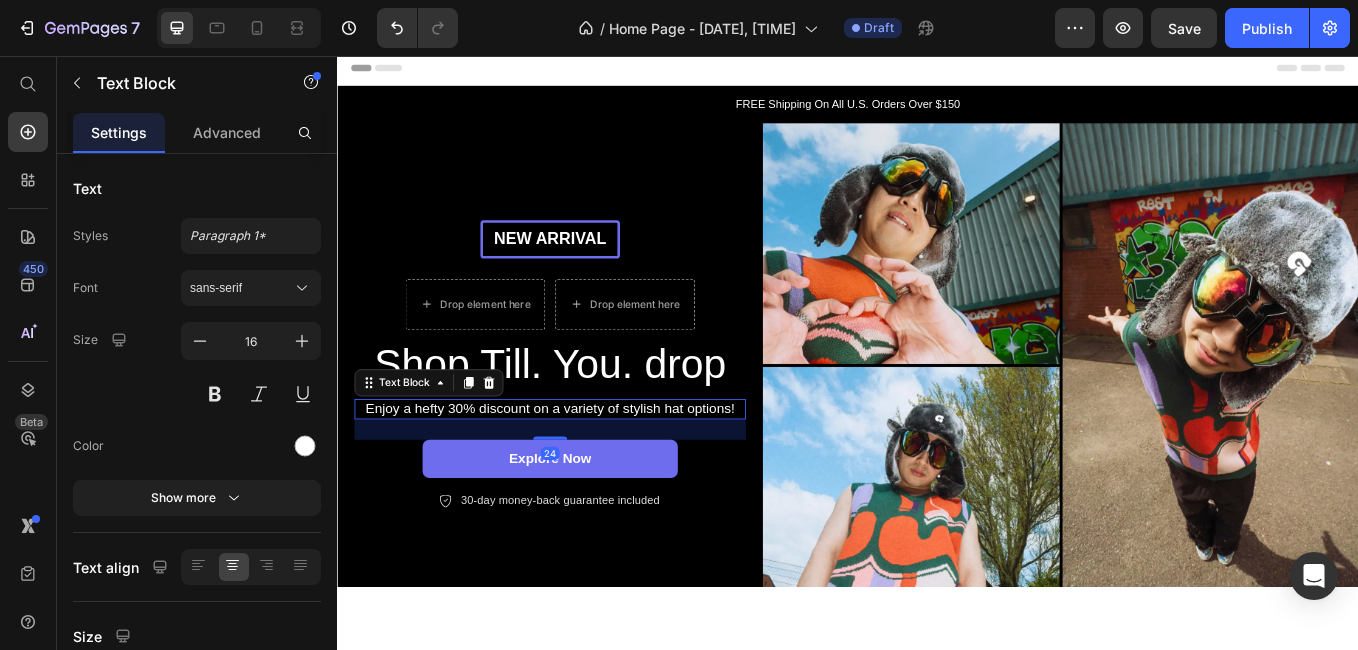 click on "Enjoy a hefty 30% discount on a variety of stylish hat options!" at bounding box center [587, 471] 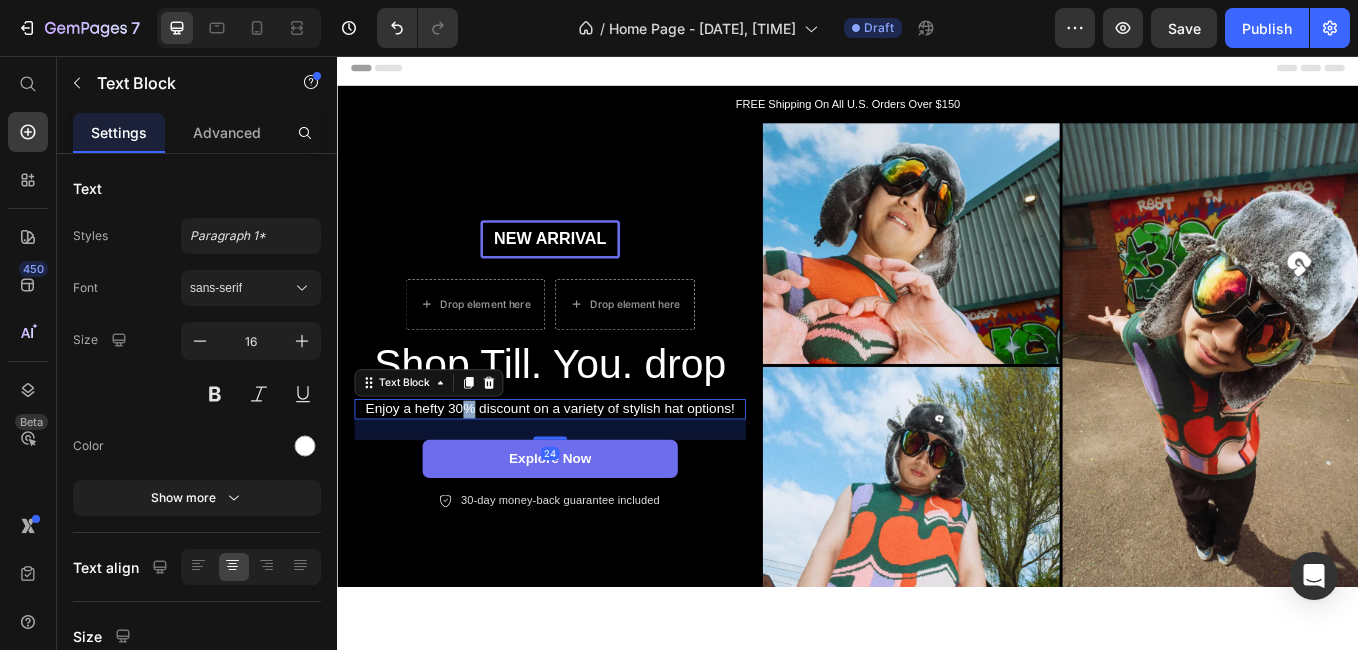 click on "Enjoy a hefty 30% discount on a variety of stylish hat options!" at bounding box center [587, 471] 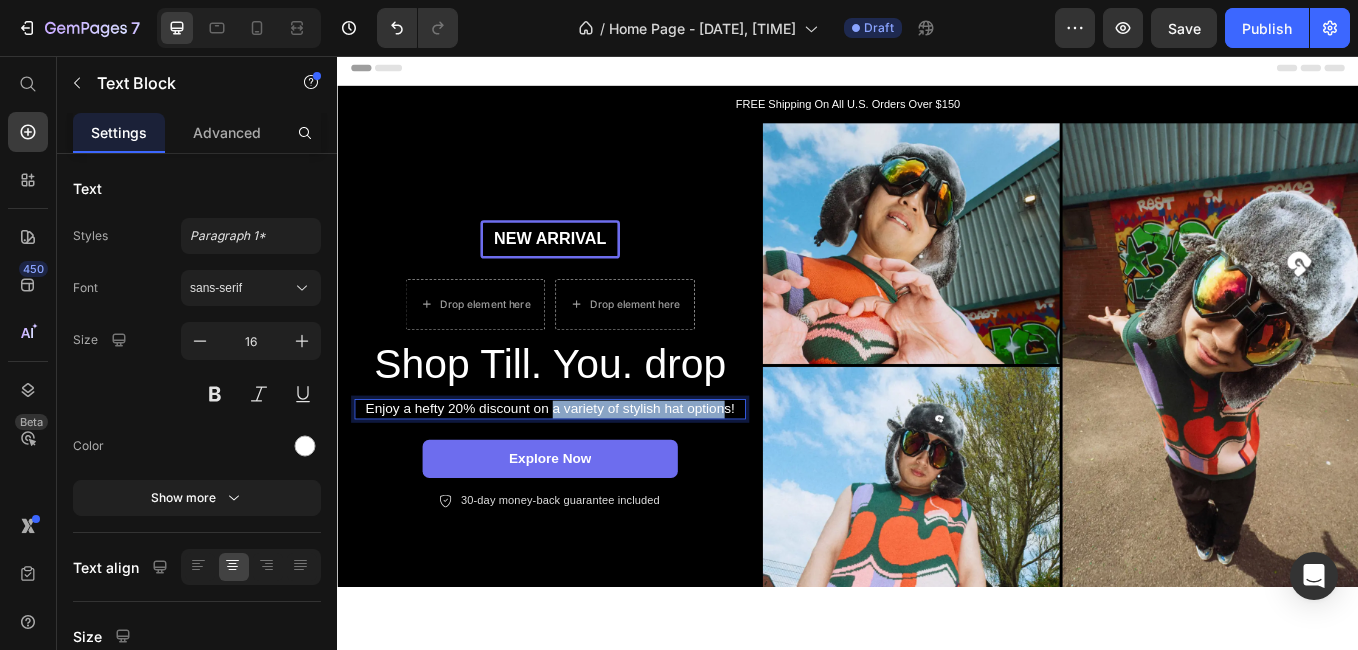 drag, startPoint x: 584, startPoint y: 461, endPoint x: 794, endPoint y: 460, distance: 210.00238 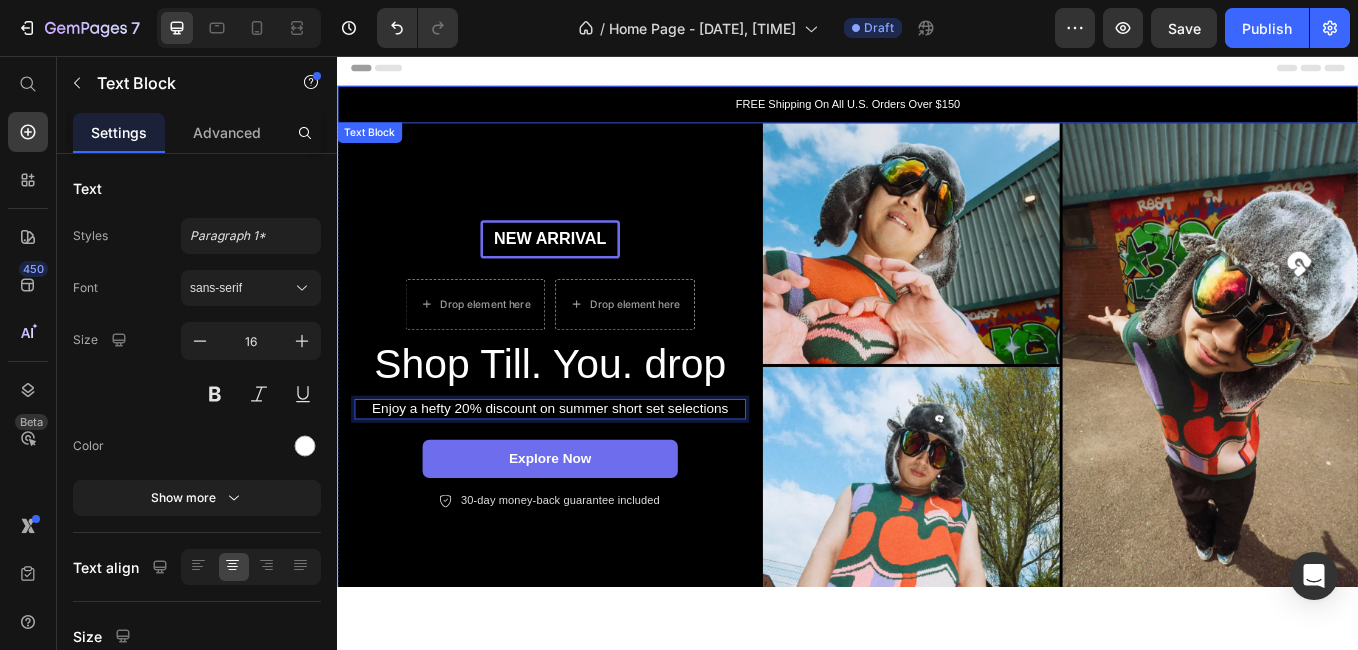 click on "FREE Shipping On All U.S. Orders Over $150" at bounding box center (937, 113) 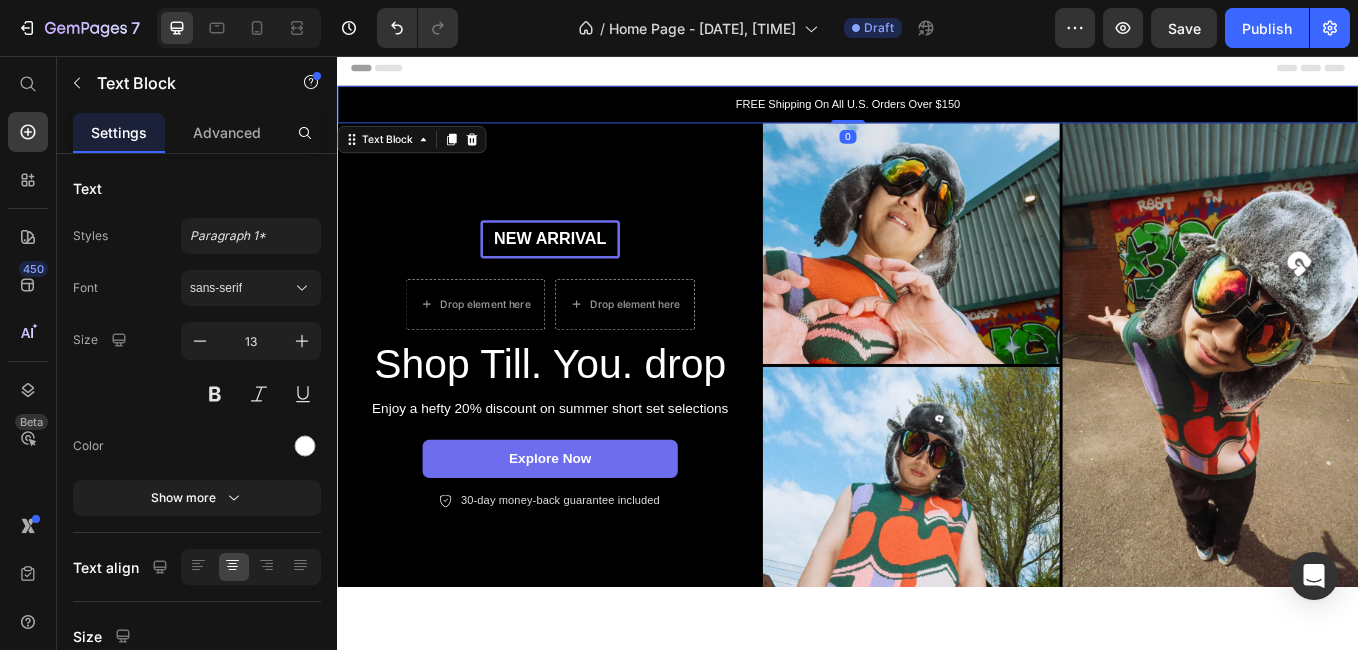 click on "FREE Shipping On All U.S. Orders Over $150" at bounding box center [937, 113] 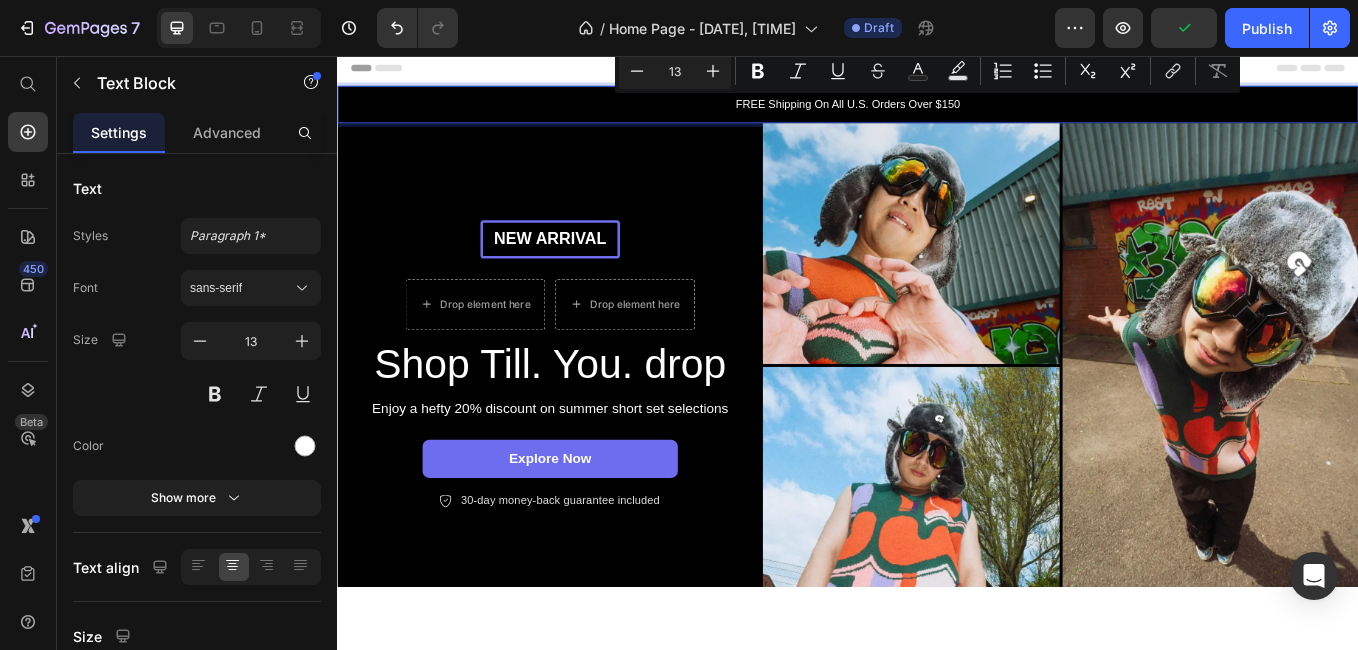 click on "FREE Shipping On All U.S. Orders Over $150" at bounding box center [937, 113] 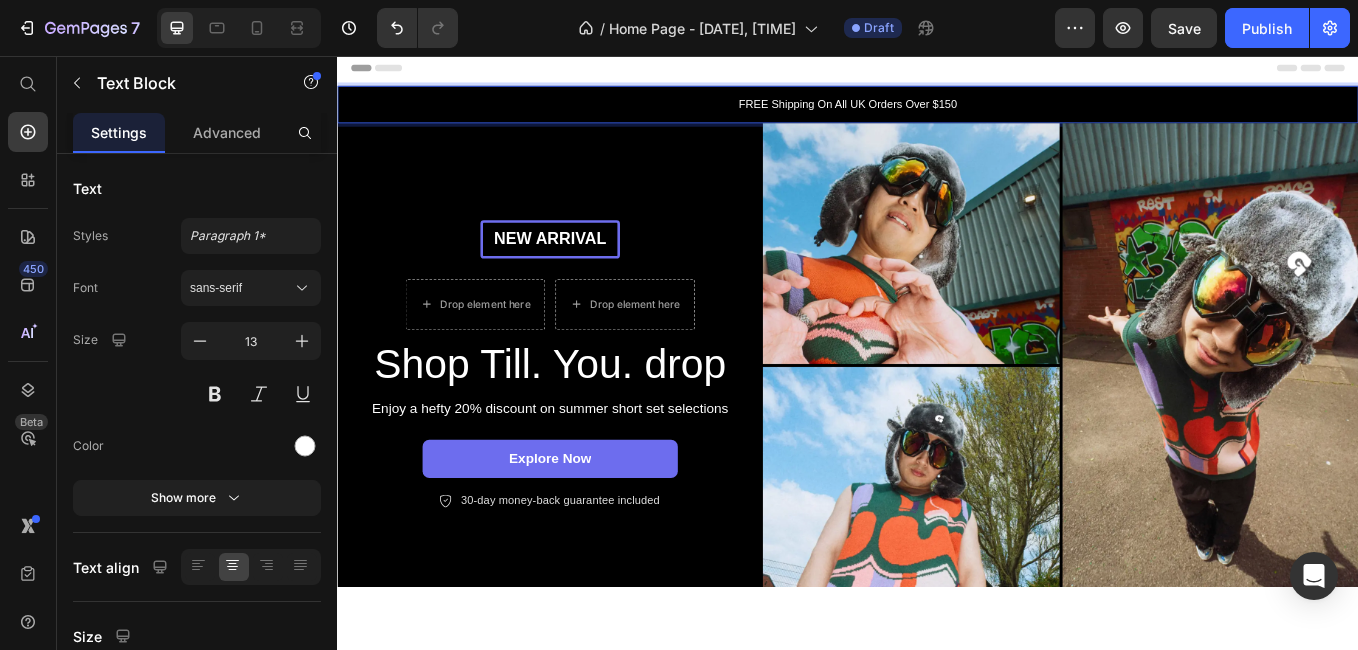 click on "Header" at bounding box center (937, 70) 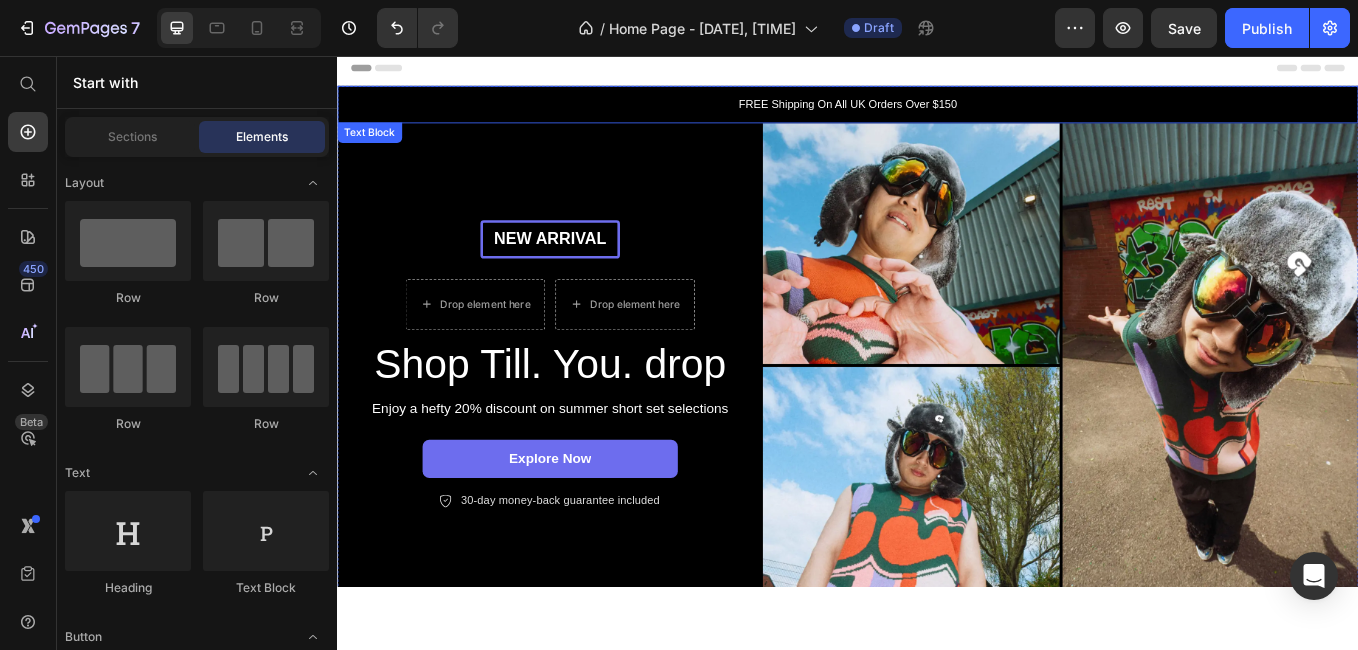click on "FREE Shipping On All UK Orders Over $150" at bounding box center [937, 113] 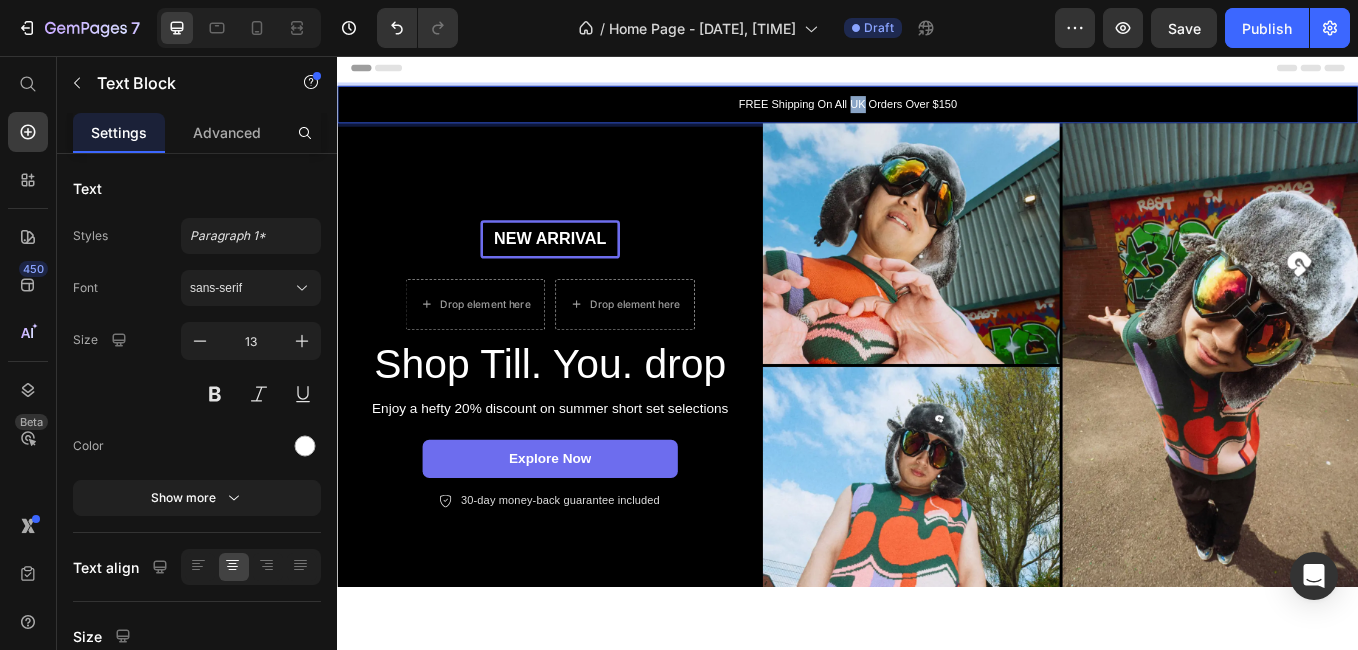 click on "FREE Shipping On All UK Orders Over $150" at bounding box center (937, 113) 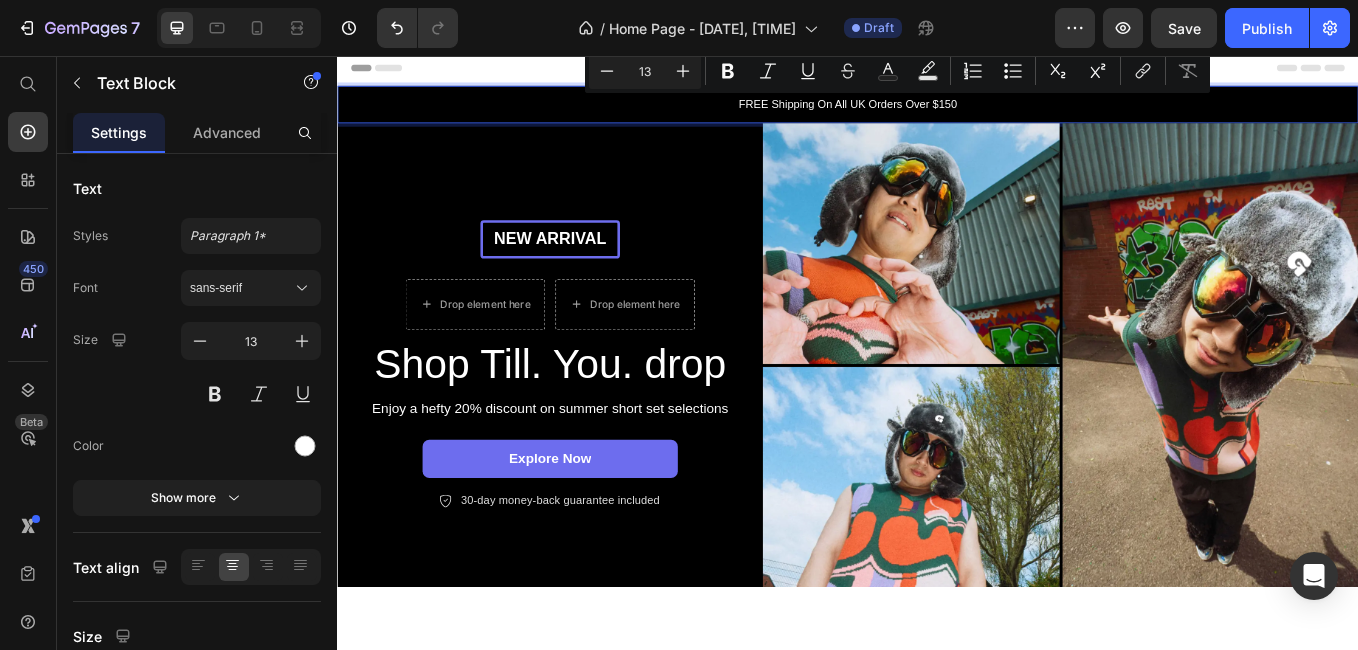 click on "FREE Shipping On All UK Orders Over $150" at bounding box center [937, 113] 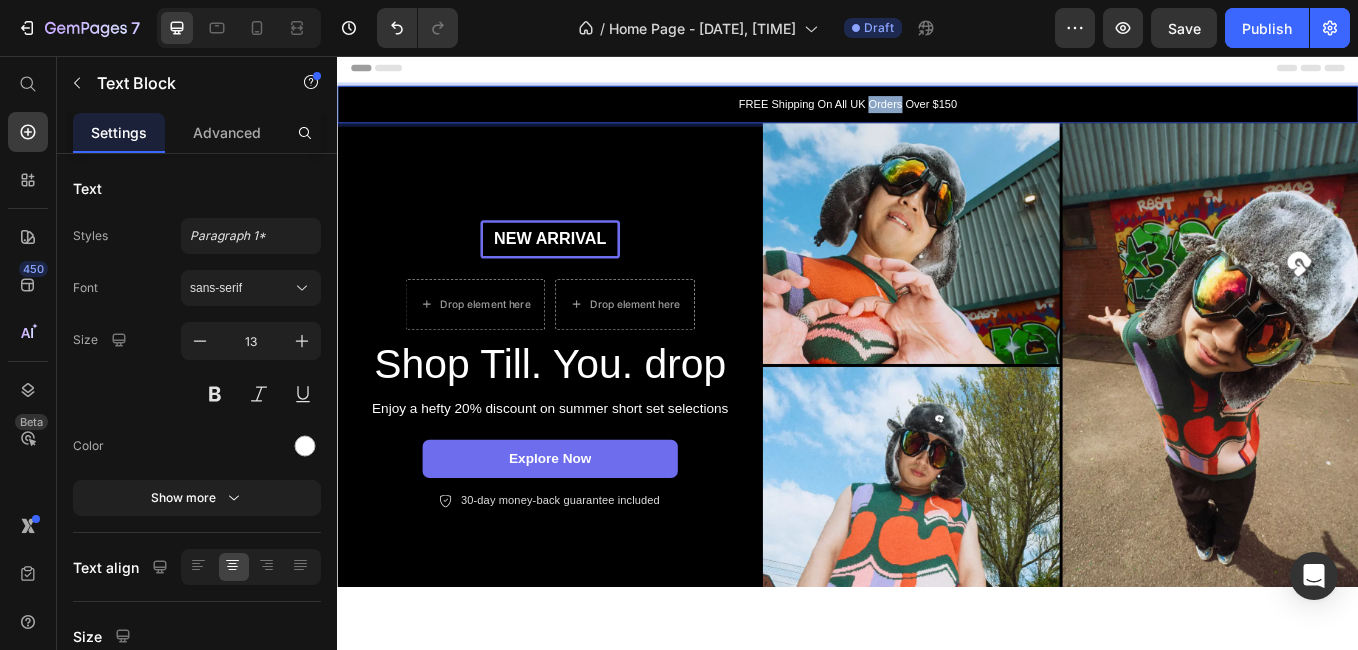 click on "FREE Shipping On All UK Orders Over $150" at bounding box center [937, 113] 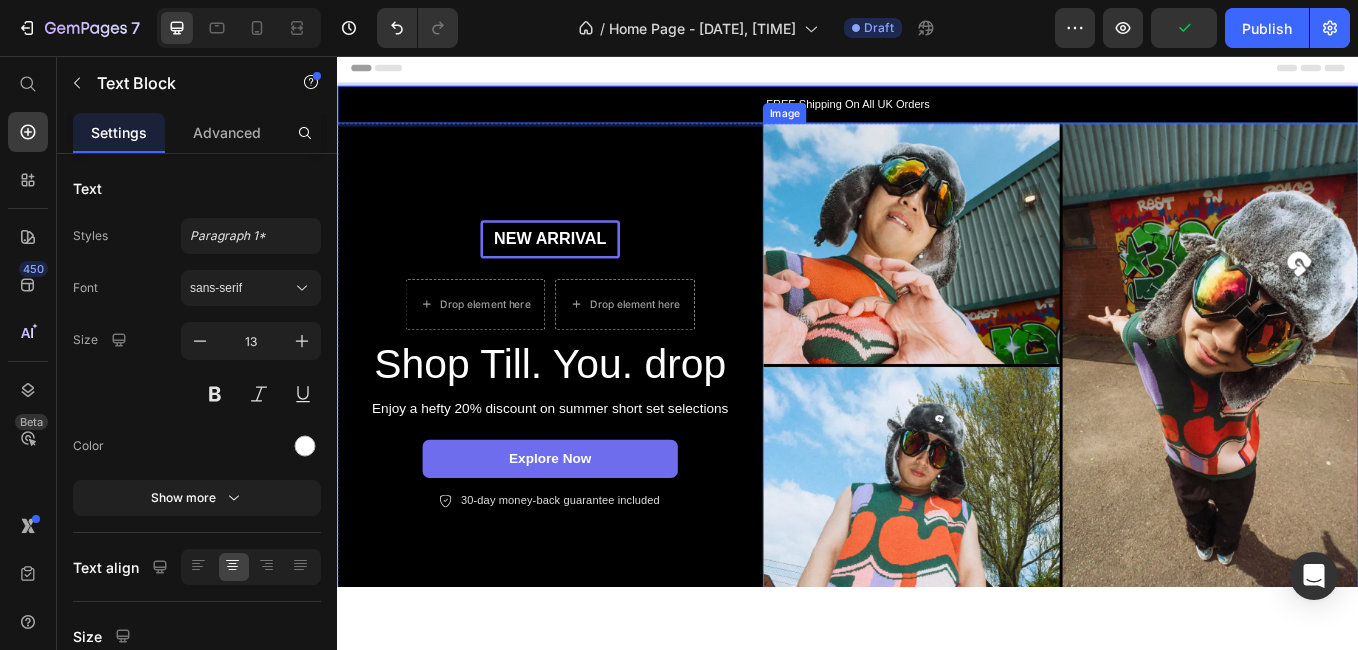 click at bounding box center [1187, 419] 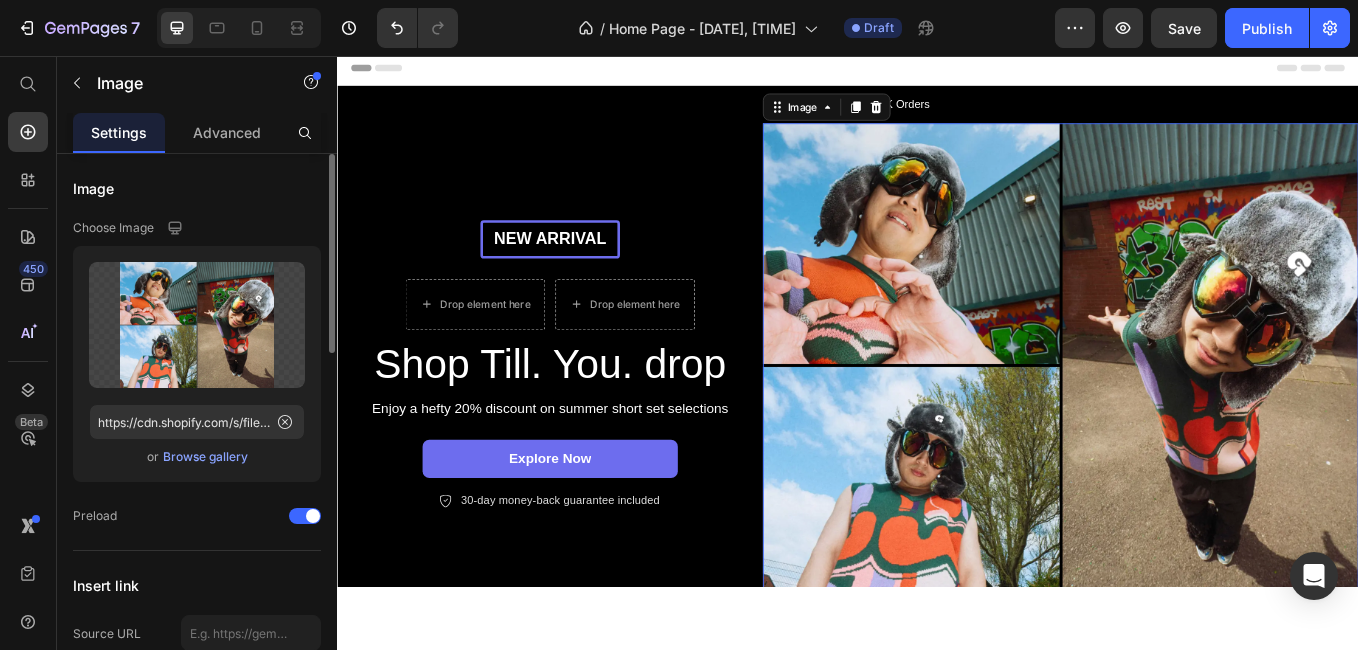 click on "Browse gallery" at bounding box center [205, 457] 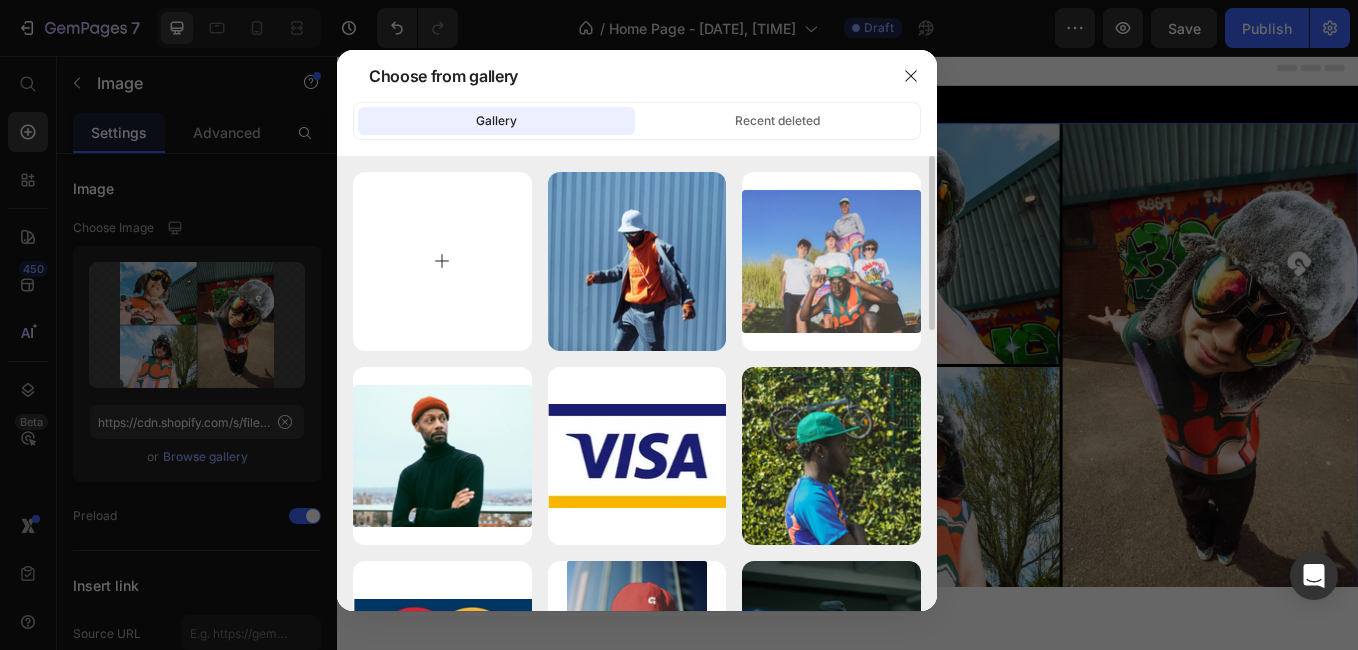 click at bounding box center [442, 261] 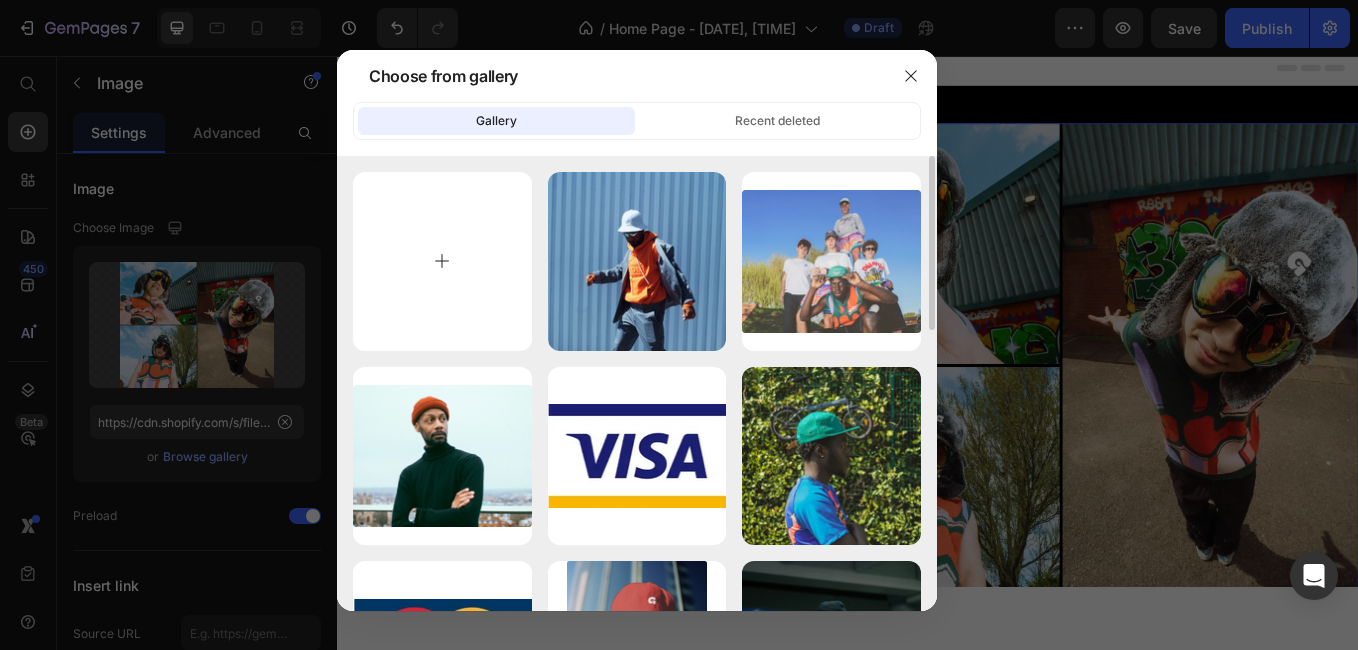 type on "C:\fakepath\image1.jpeg" 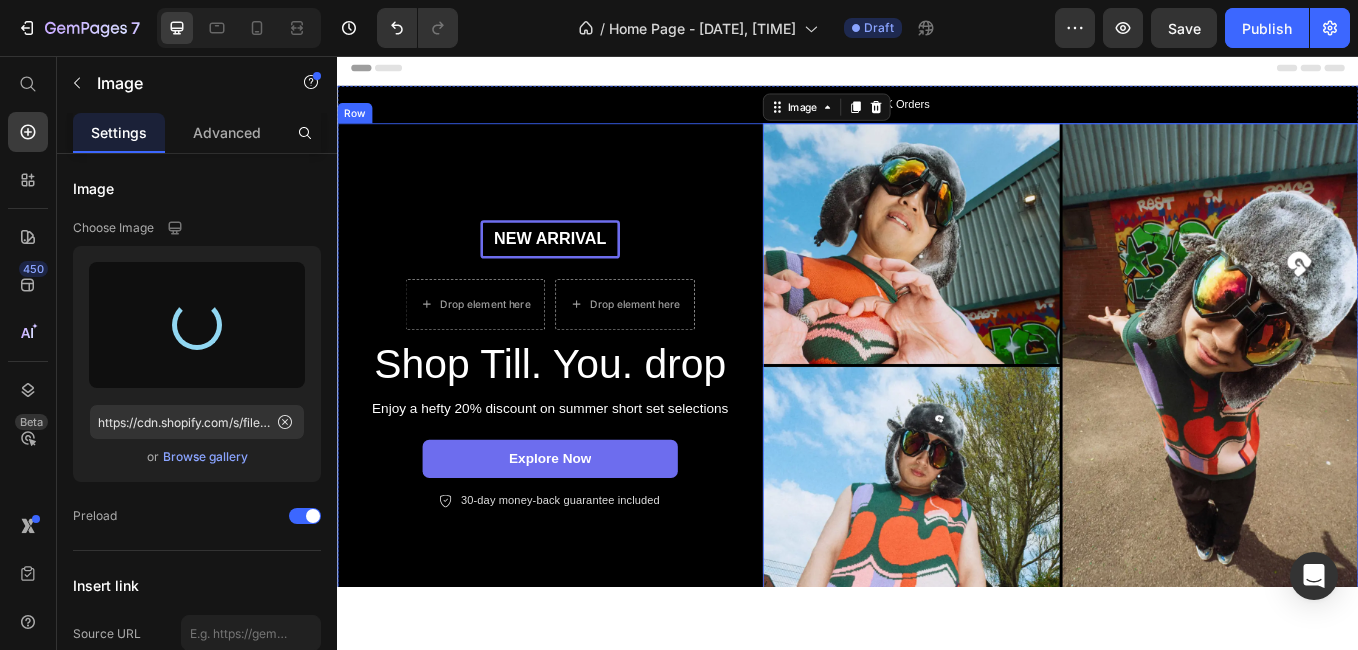 type on "https://cdn.shopify.com/s/files/1/0922/2275/1100/files/gempages_575241645985891223-7807a402-bee4-4e80-992b-34b17ec7ca4d.jpg" 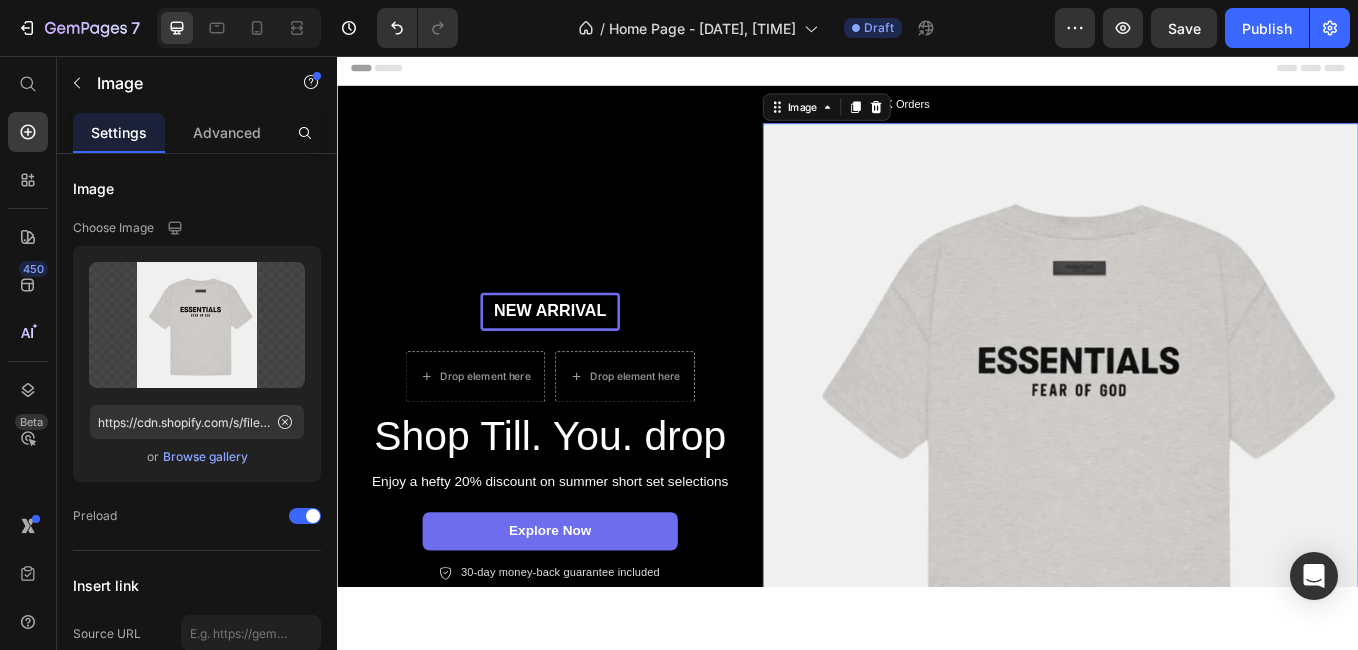 scroll, scrollTop: 1, scrollLeft: 0, axis: vertical 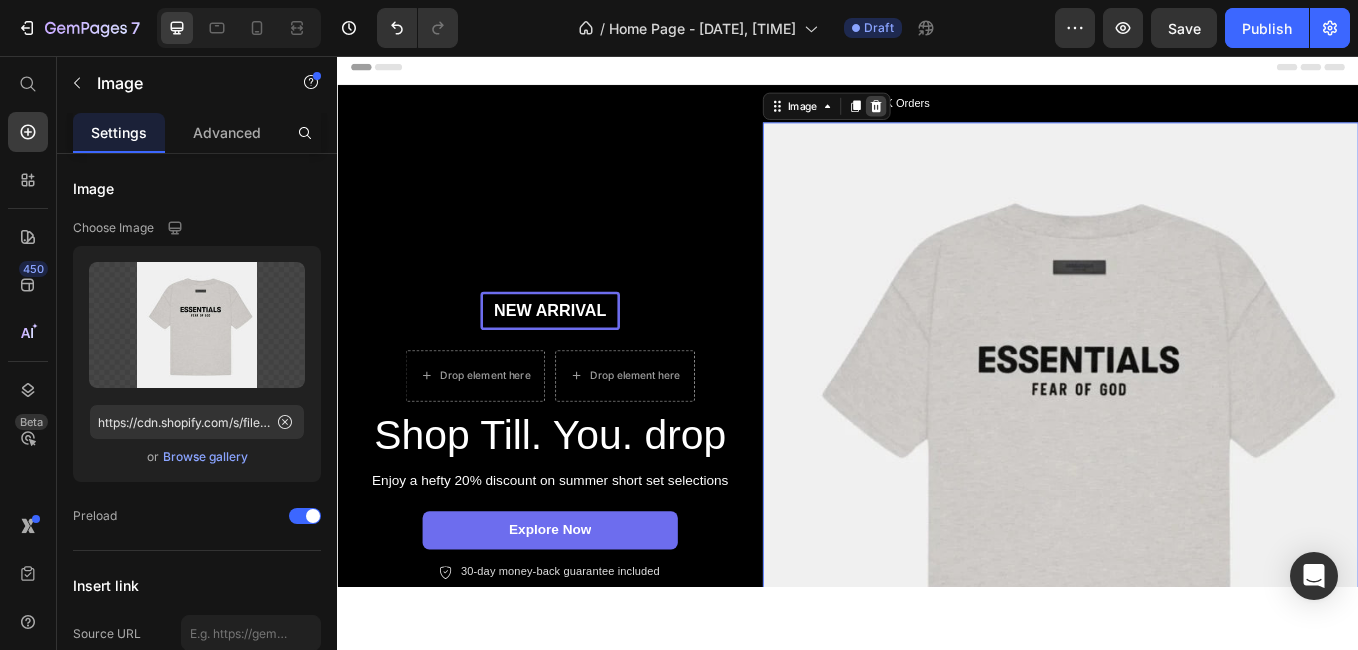 click 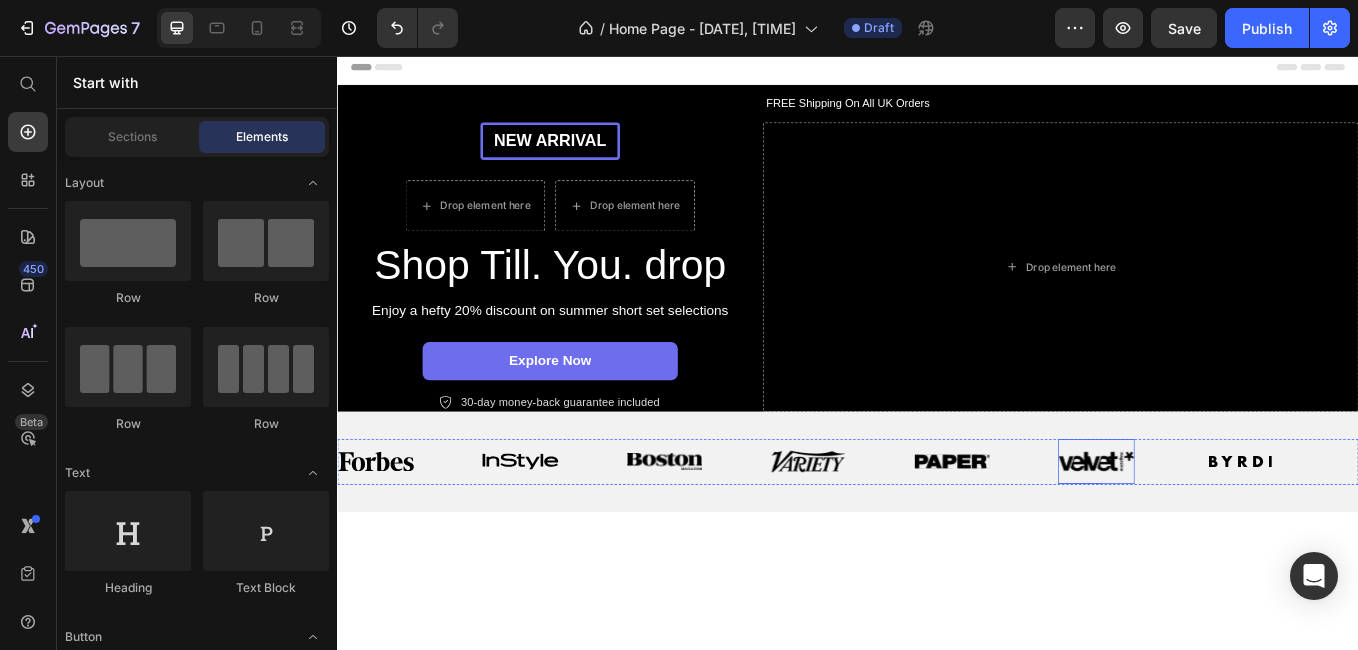 click at bounding box center (1228, 532) 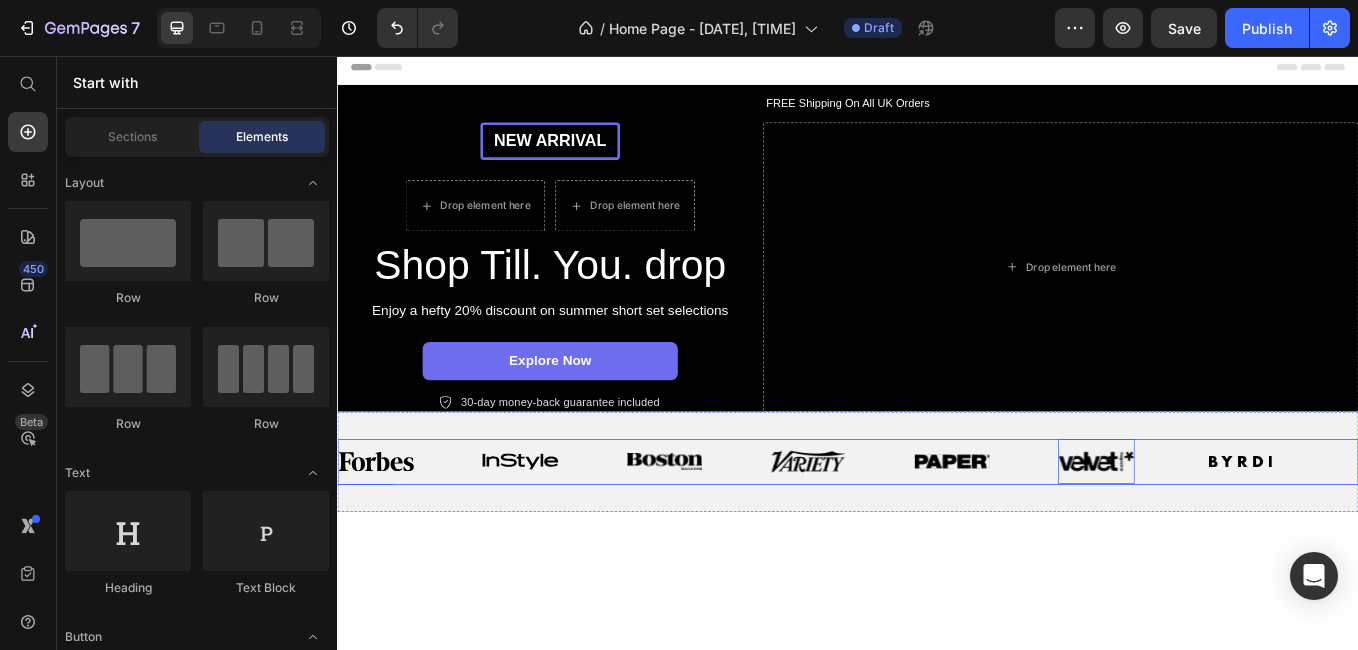 drag, startPoint x: 1218, startPoint y: 544, endPoint x: 942, endPoint y: 527, distance: 276.52304 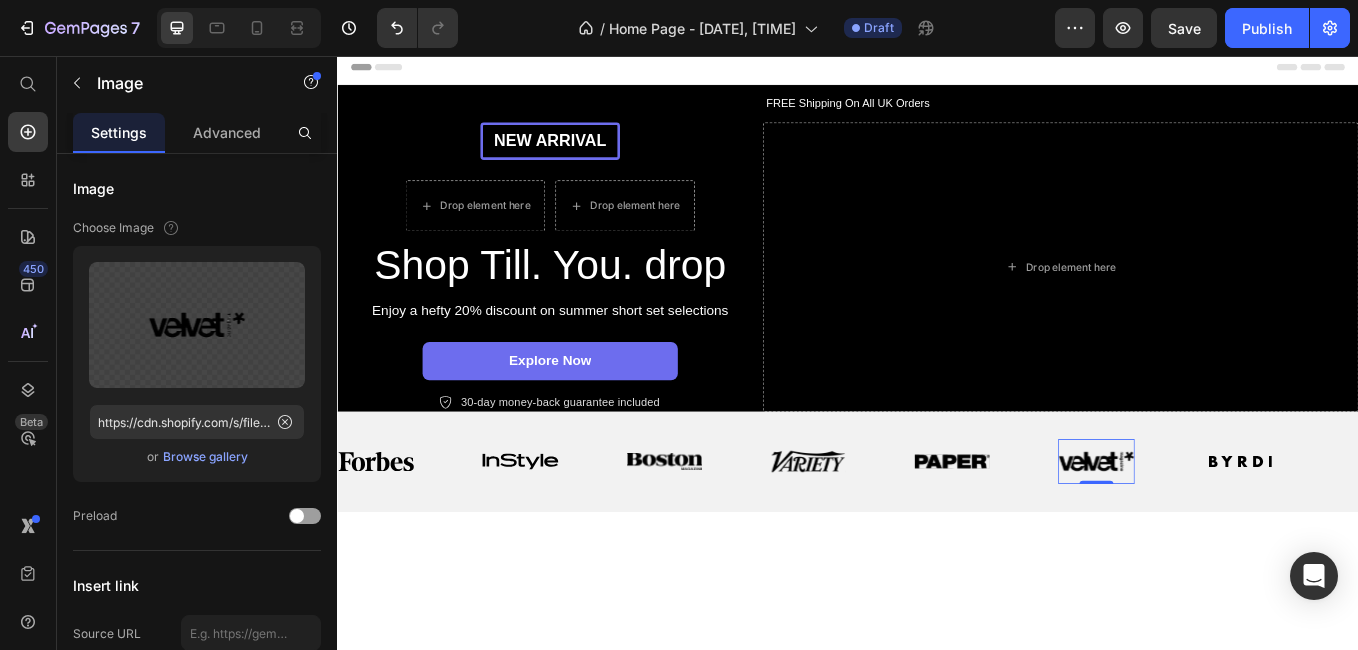 click on "FREE Shipping On All UK Orders Text Block New arrival Text Block Row
Drop element here
Drop element here Row Shop Till.You.drop Heading Enjoy a hefty 20% discount on summer short set selections Text Block explore now Button
Icon 30-day money-back guarantee included  Text Block Row Row
Drop element here Row Section 1 Image Image Image Image Image Image   0 Image Image Image Image Image Image Image   0 Image Marquee Section 2 Popular Heading Have you added products to your store? We couldn’t find any. Add products to Shopify   or pick another  product Product List Section 3 Root" at bounding box center [937, 2500] 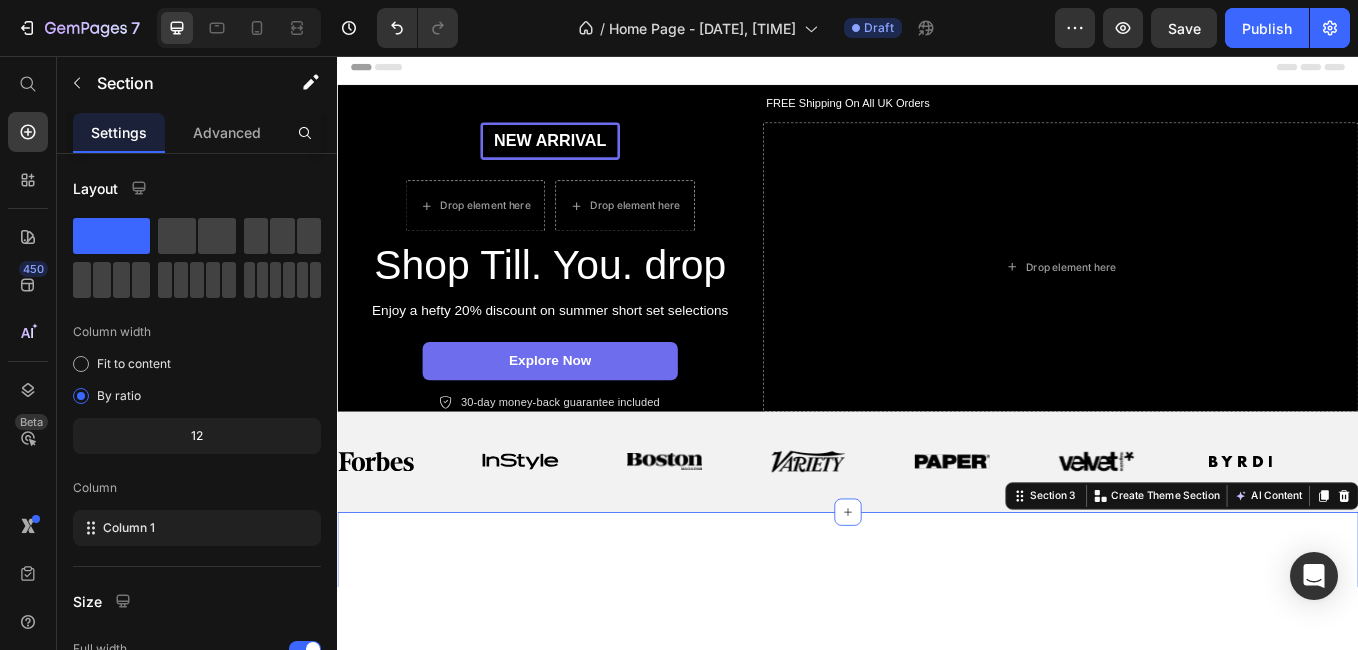 click on "Drop element here" at bounding box center (1187, 304) 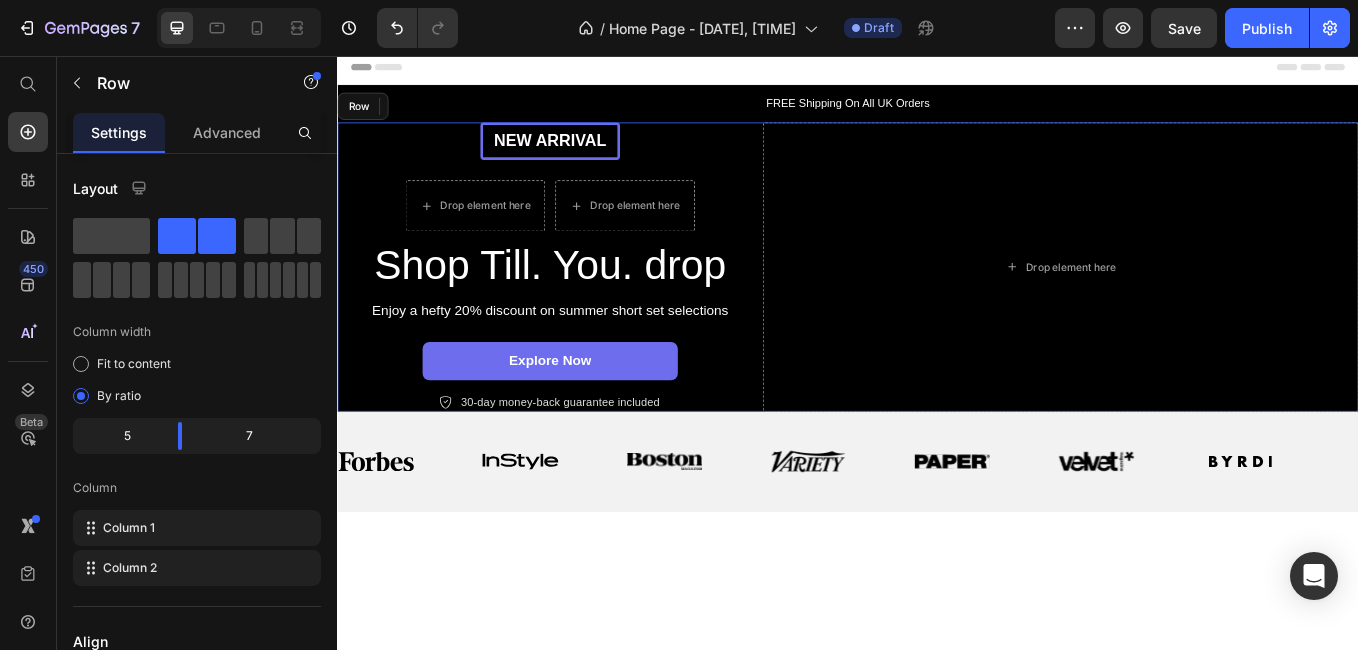 click on "Drop element here" at bounding box center (1199, 304) 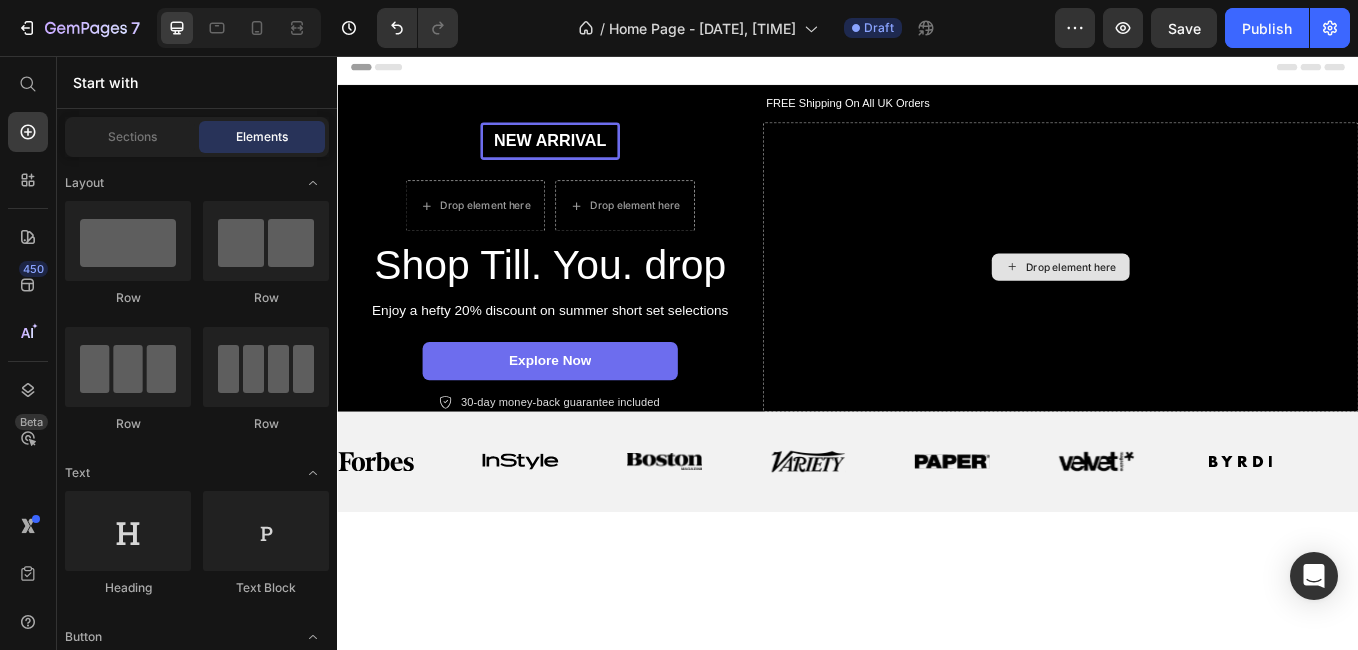 click on "Drop element here" at bounding box center (1199, 304) 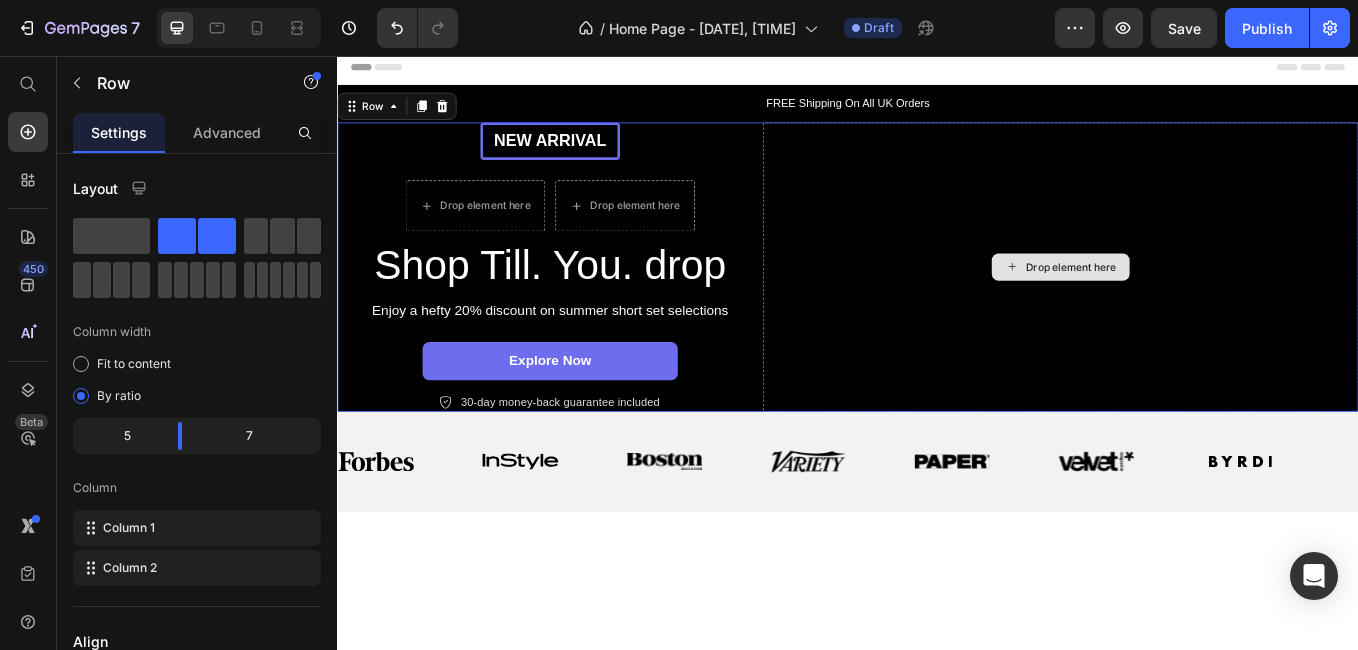 click on "Drop element here" at bounding box center (1187, 304) 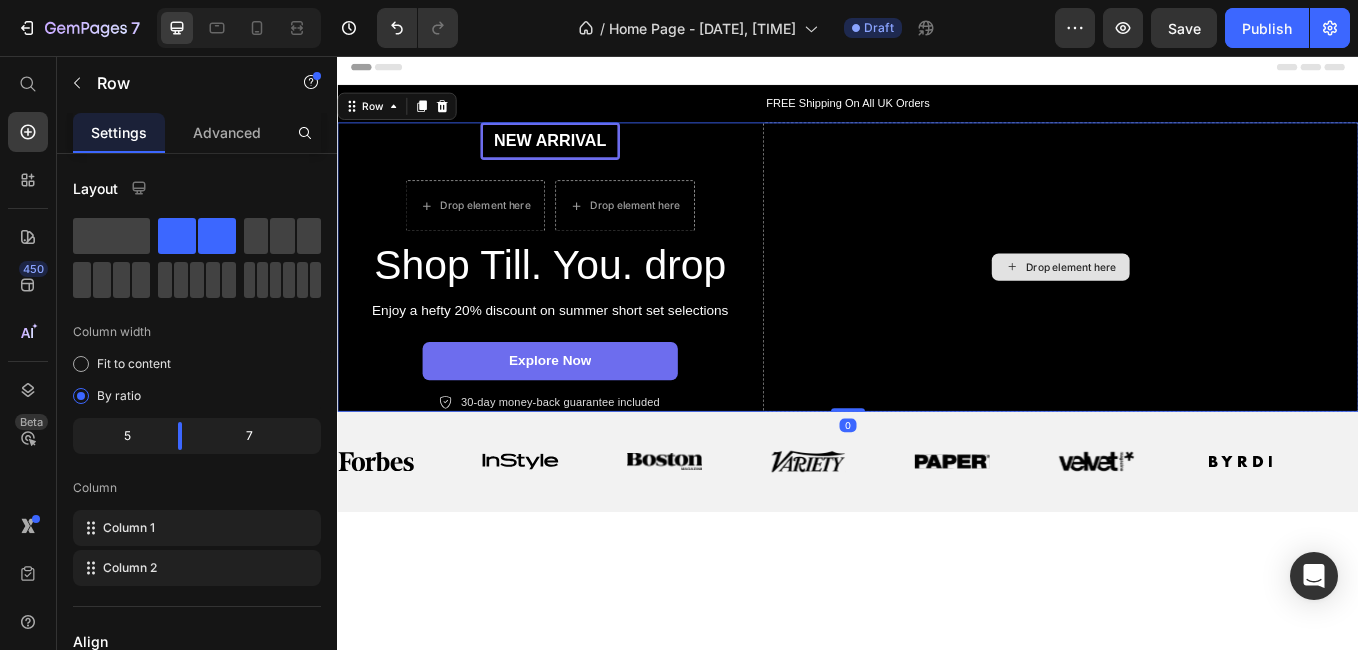 click on "Drop element here" at bounding box center [1199, 304] 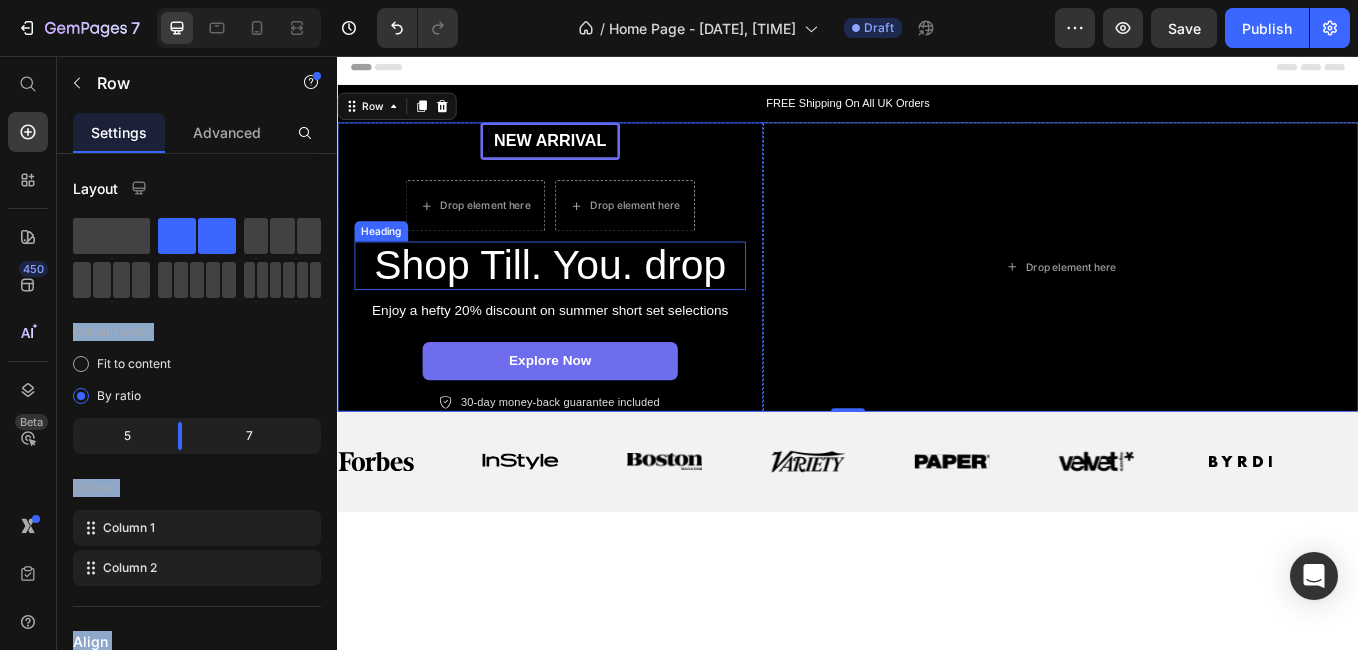 drag, startPoint x: 536, startPoint y: 290, endPoint x: 550, endPoint y: 286, distance: 14.56022 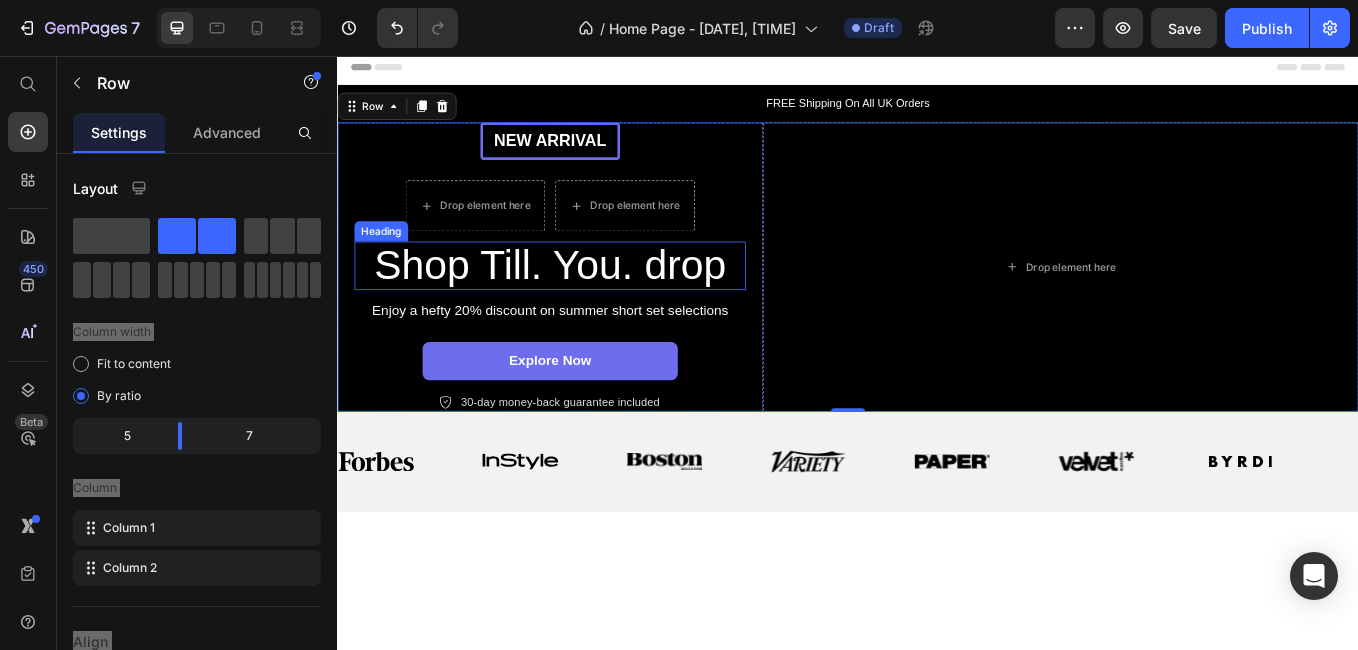 click on "Shop Till. You. drop" at bounding box center (587, 302) 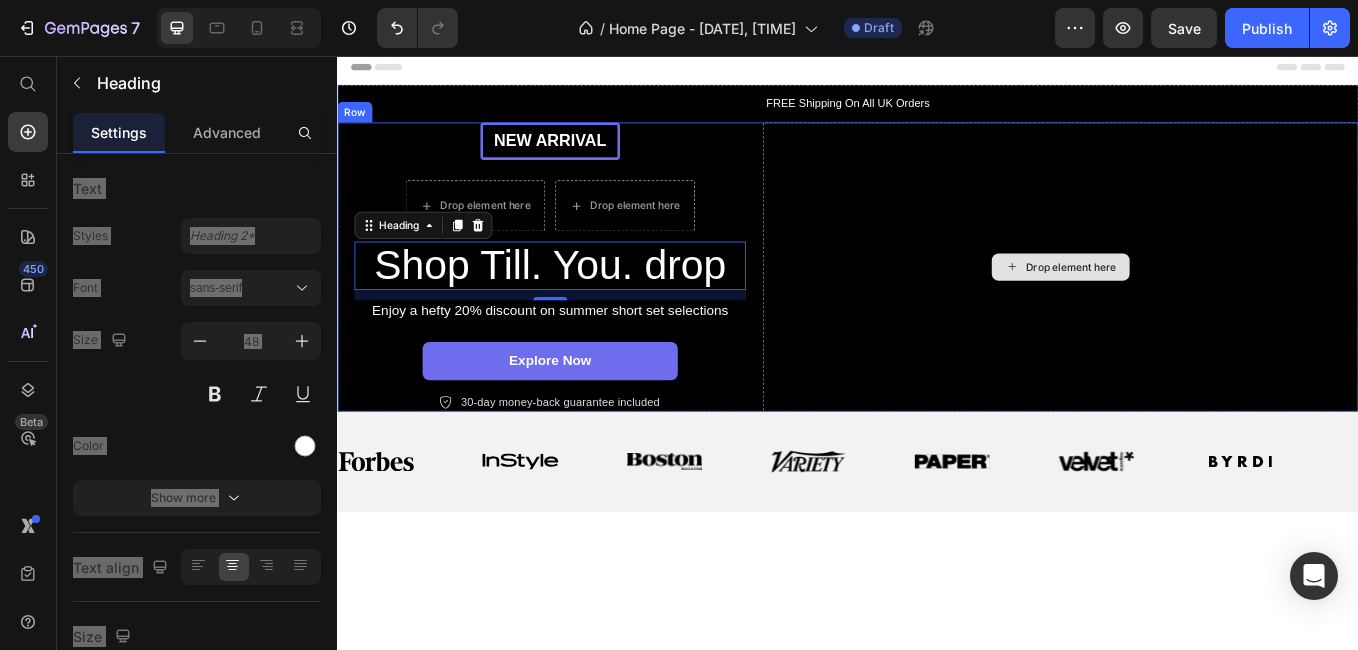 click on "Drop element here" at bounding box center [1187, 304] 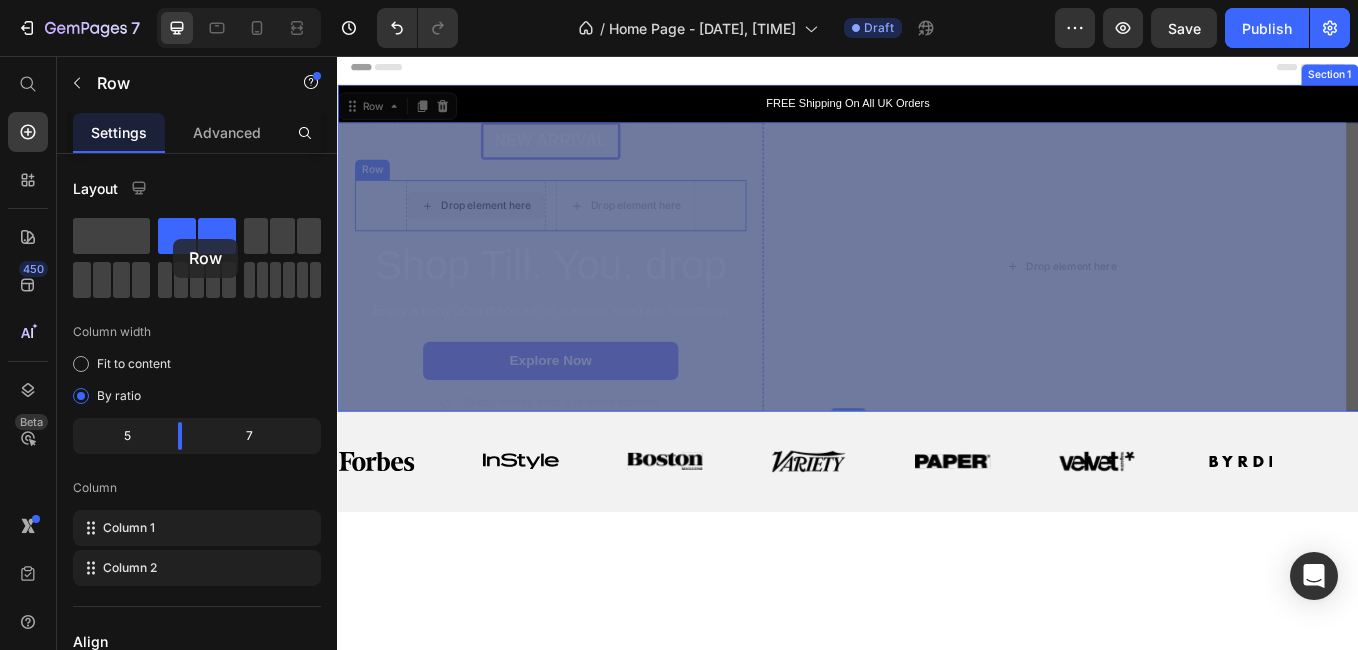 drag, startPoint x: 954, startPoint y: 255, endPoint x: 138, endPoint y: 266, distance: 816.07416 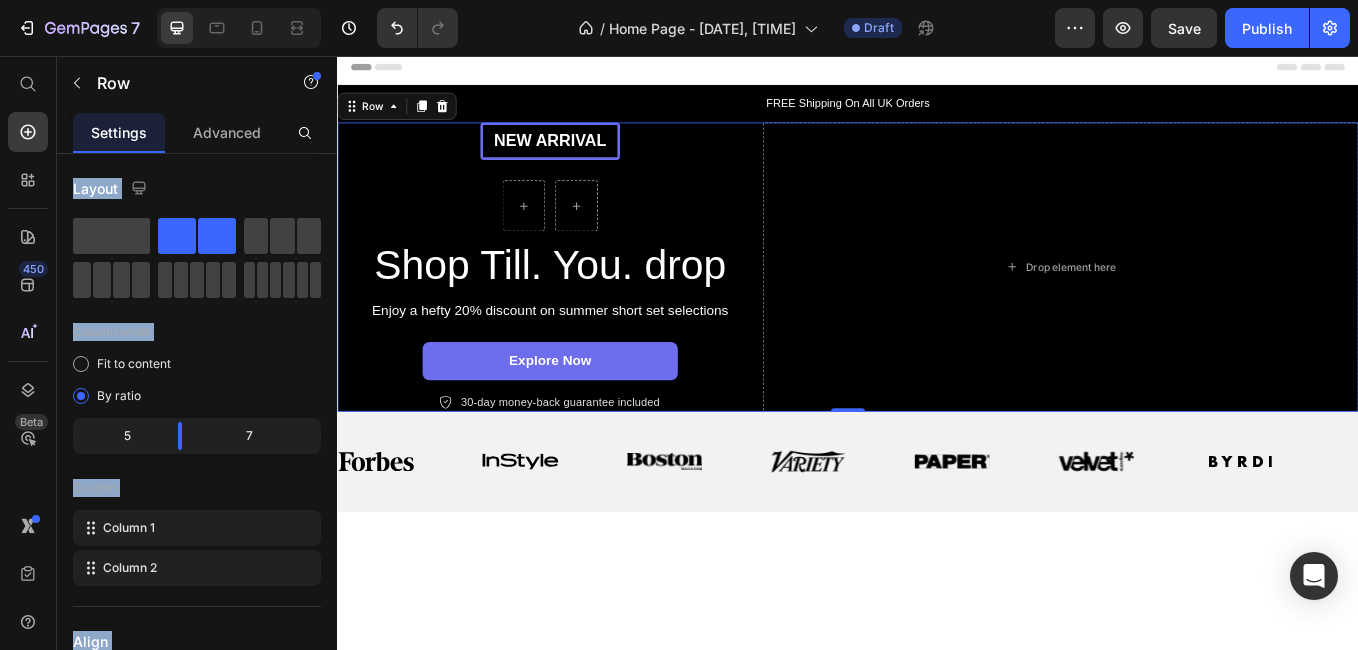 click 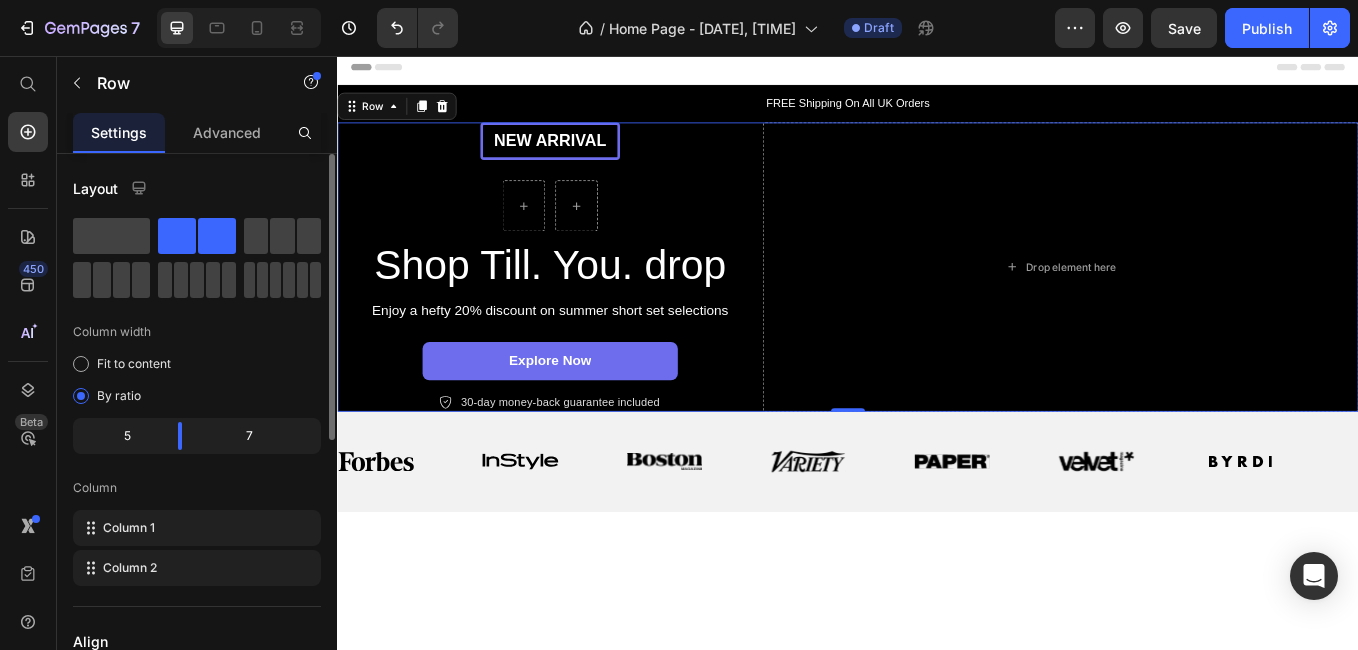 drag, startPoint x: -199, startPoint y: 216, endPoint x: 168, endPoint y: 235, distance: 367.4915 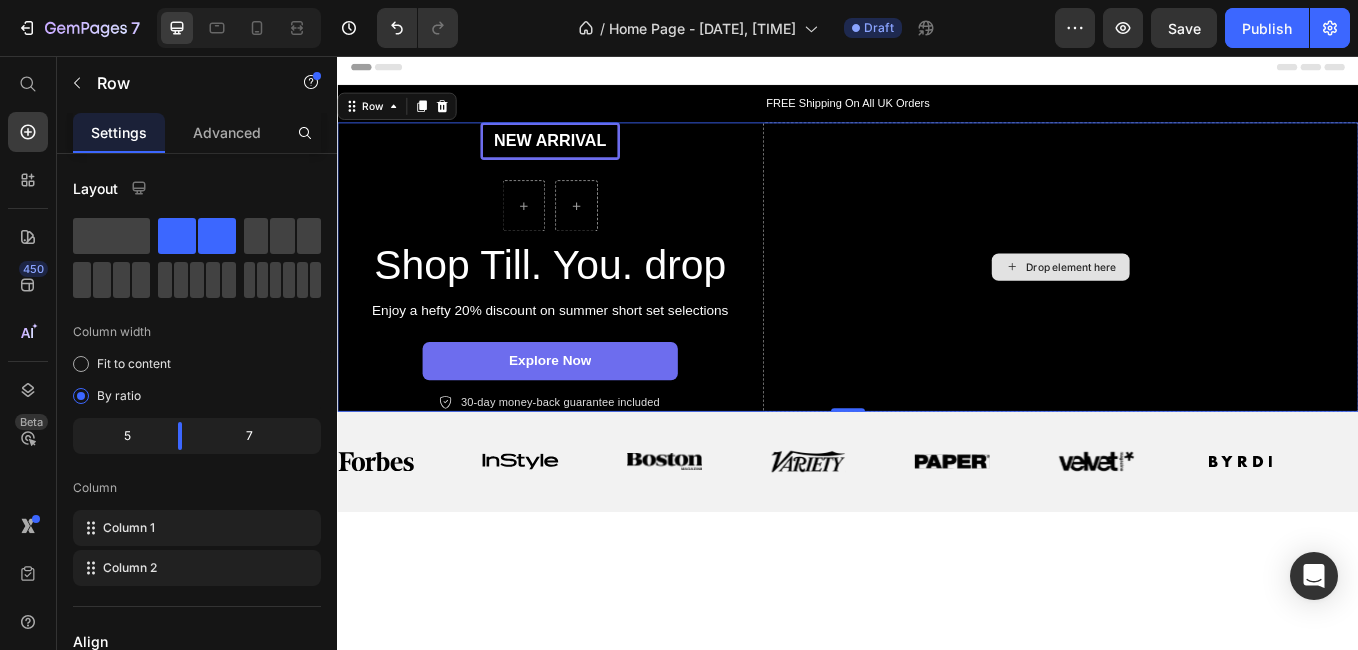 click on "Drop element here" at bounding box center [1187, 304] 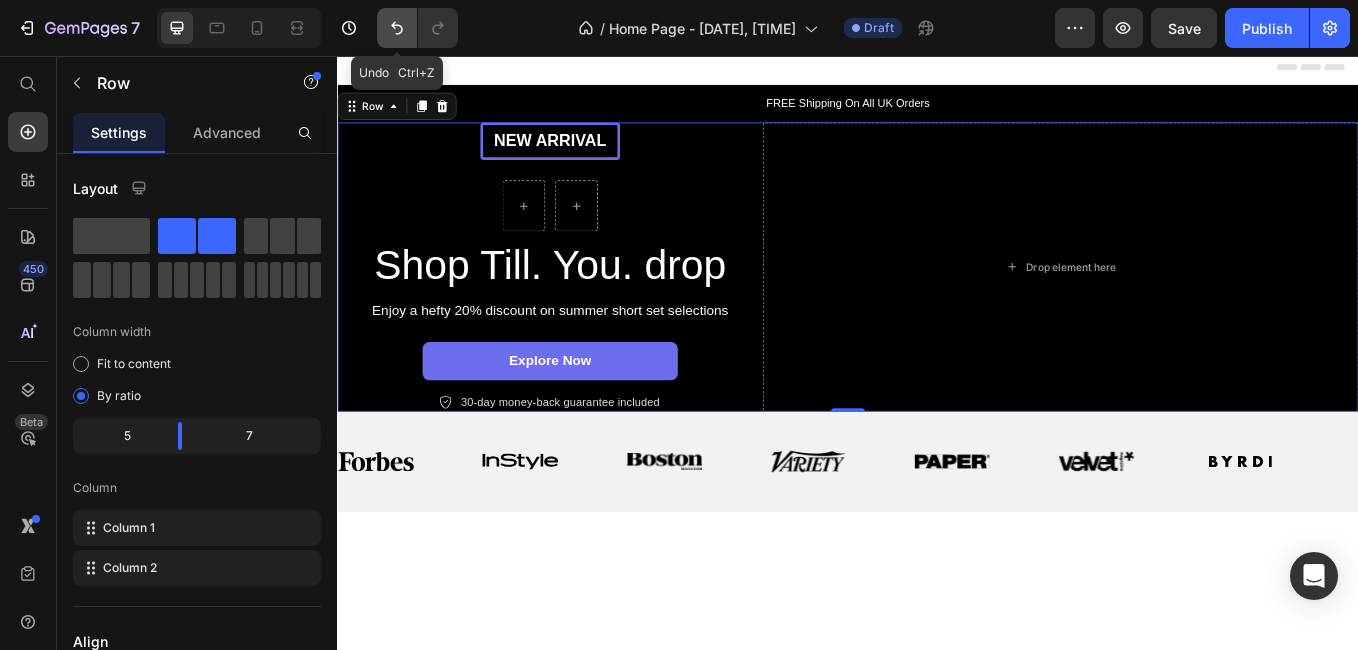click 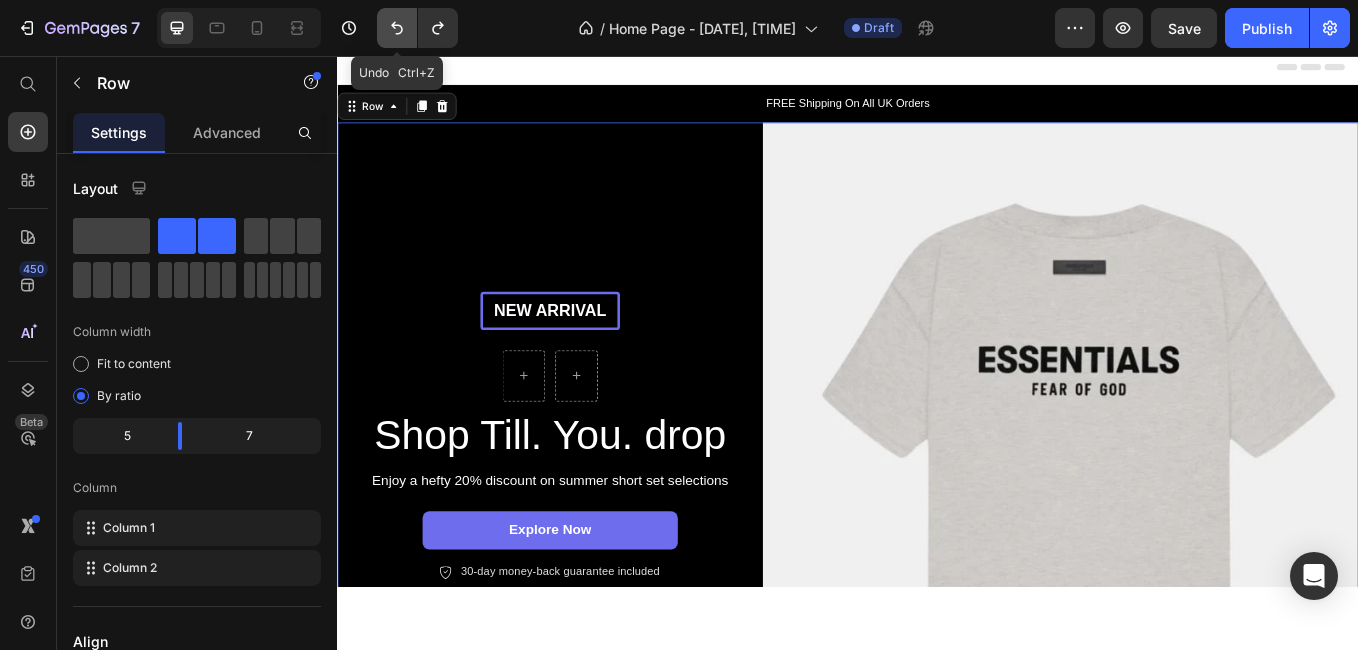 click 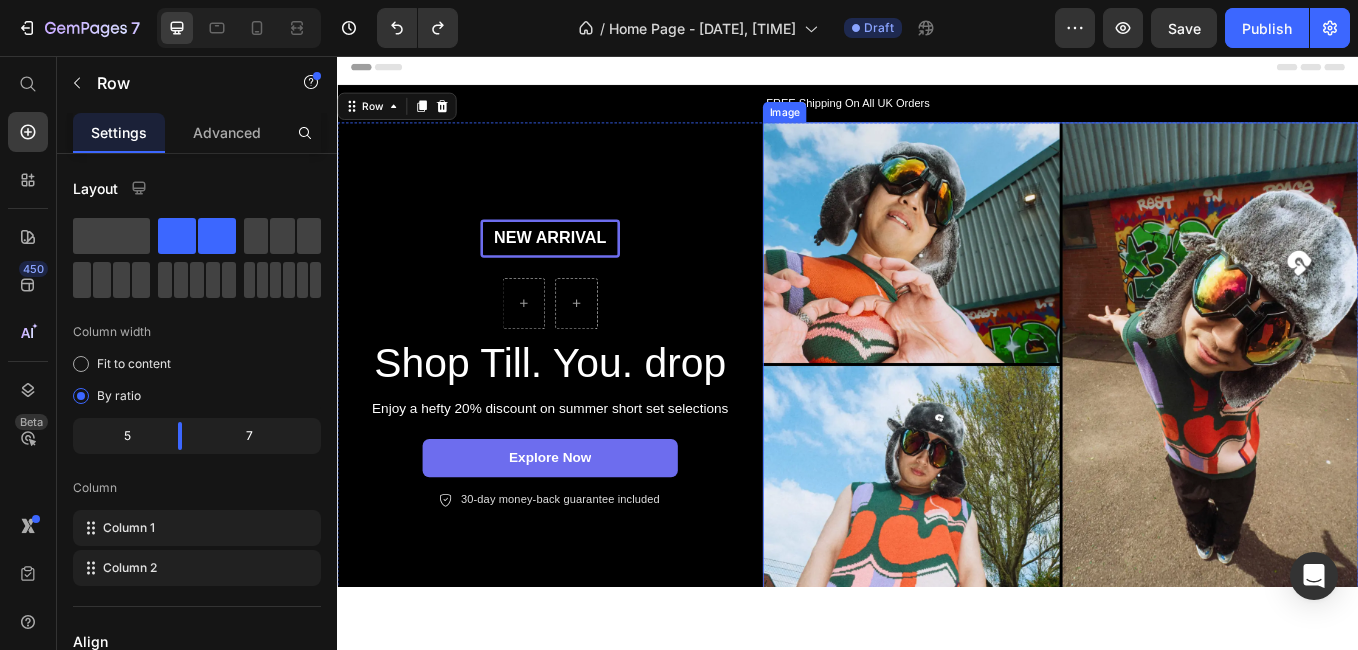 click at bounding box center [1187, 418] 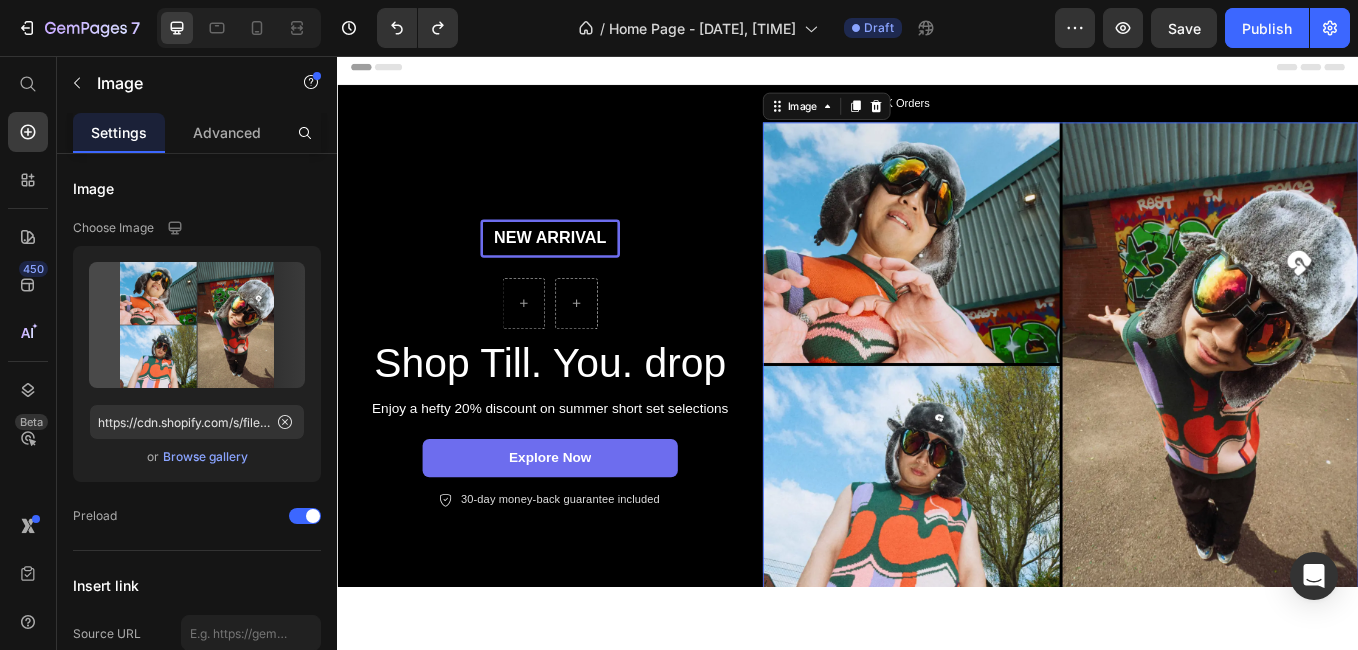 click at bounding box center (1187, 418) 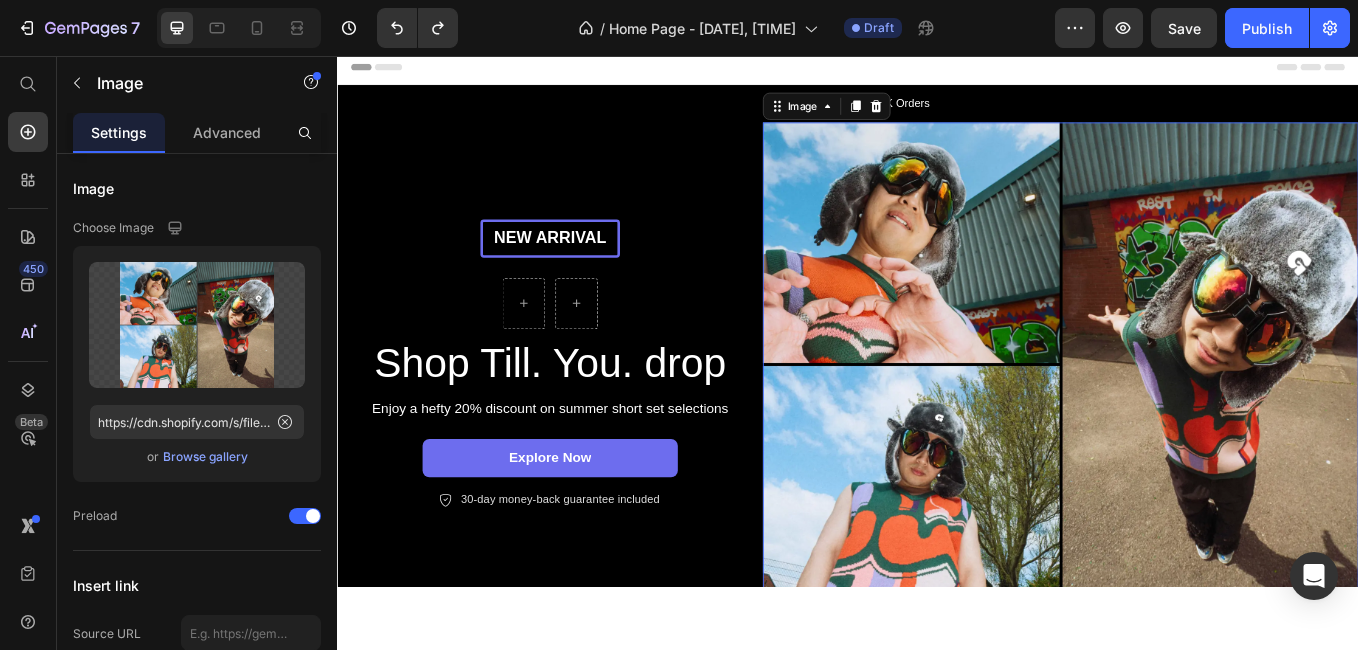 drag, startPoint x: 964, startPoint y: 281, endPoint x: 466, endPoint y: 422, distance: 517.5761 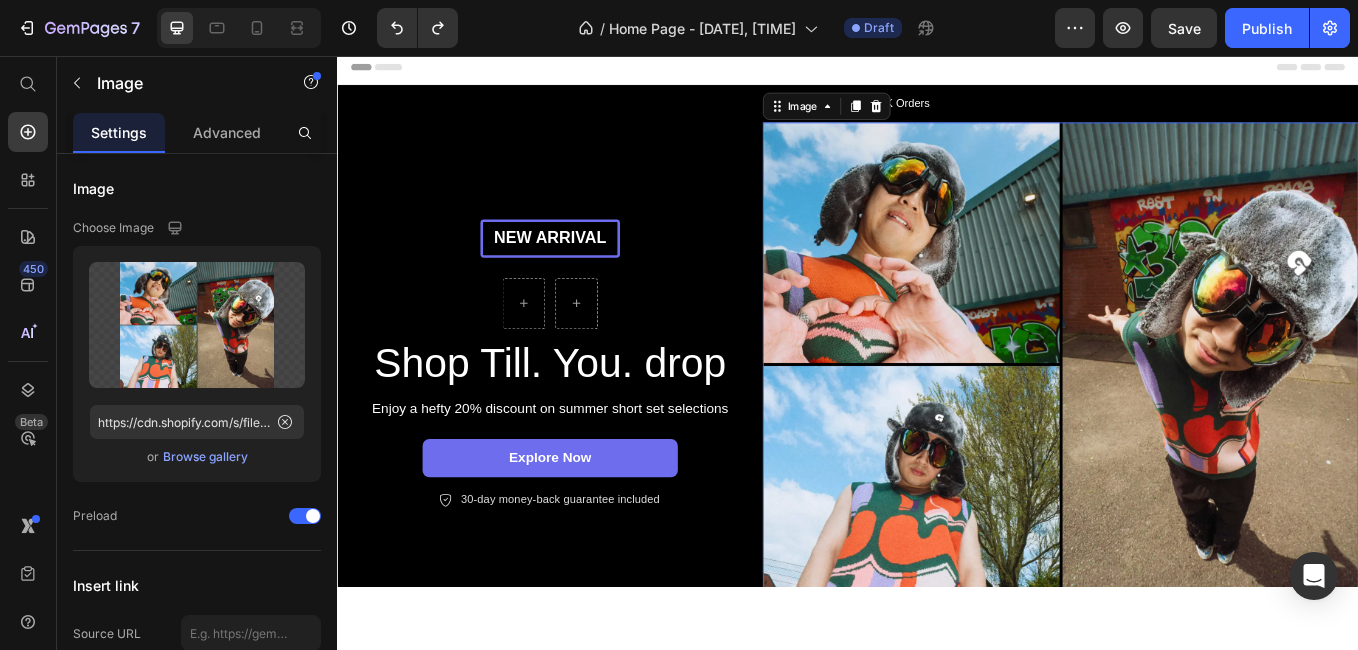 click on "New arrival Text Block Row
Row Shop Till.You.drop Heading Enjoy a hefty 20% discount on summer short set selections Text Block explore now Button
Icon 30-day money-back guarantee included  Text Block Row Row Image   0 Row" at bounding box center [937, 418] 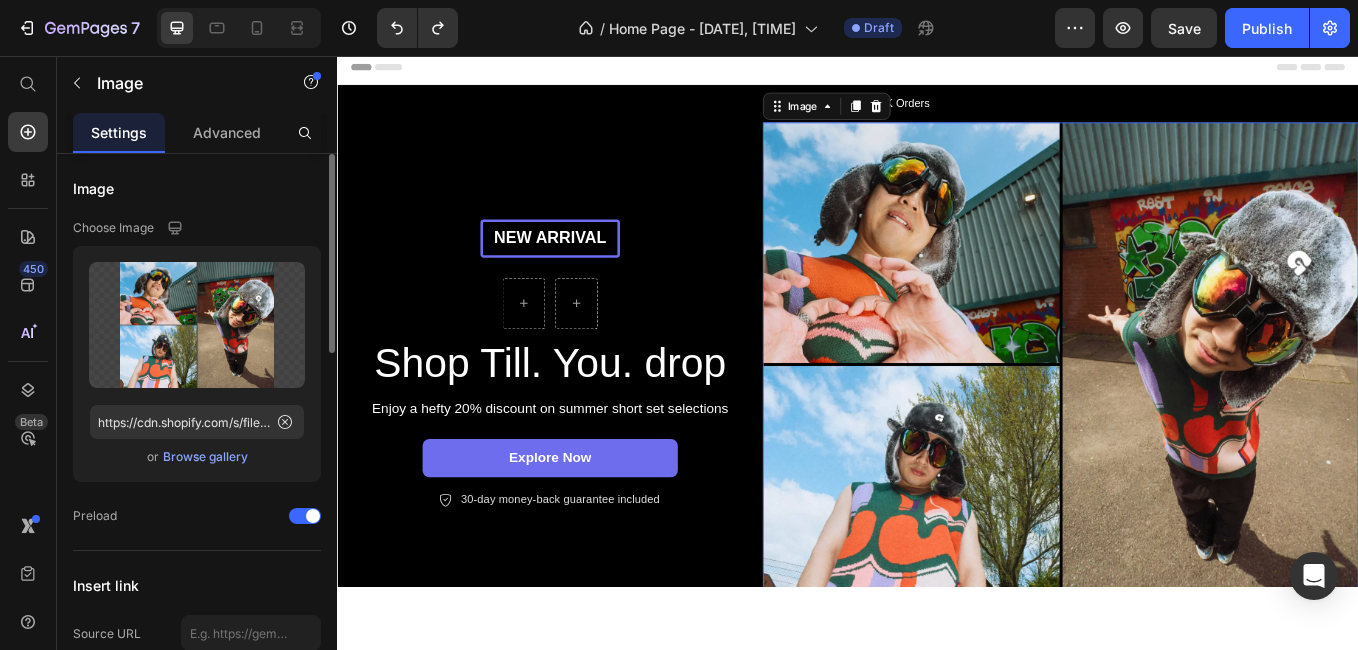 click on "Browse gallery" at bounding box center [205, 457] 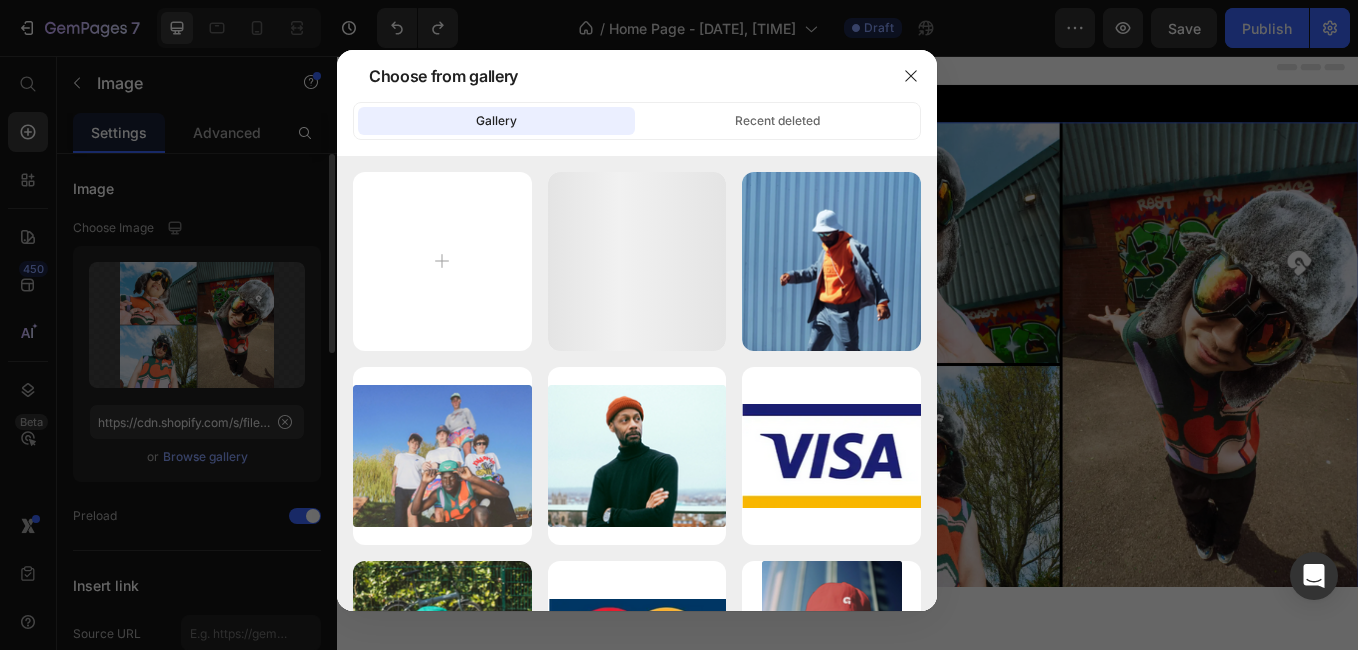 click at bounding box center (679, 325) 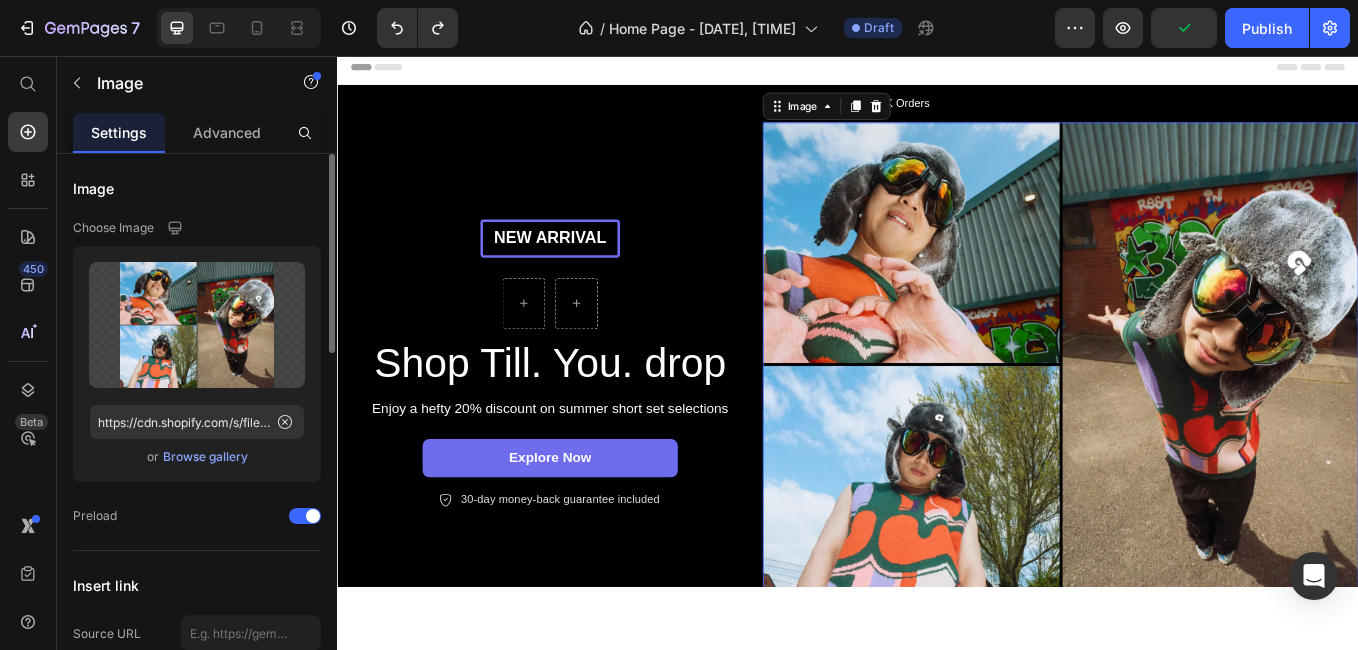 click on "Browse gallery" at bounding box center [205, 457] 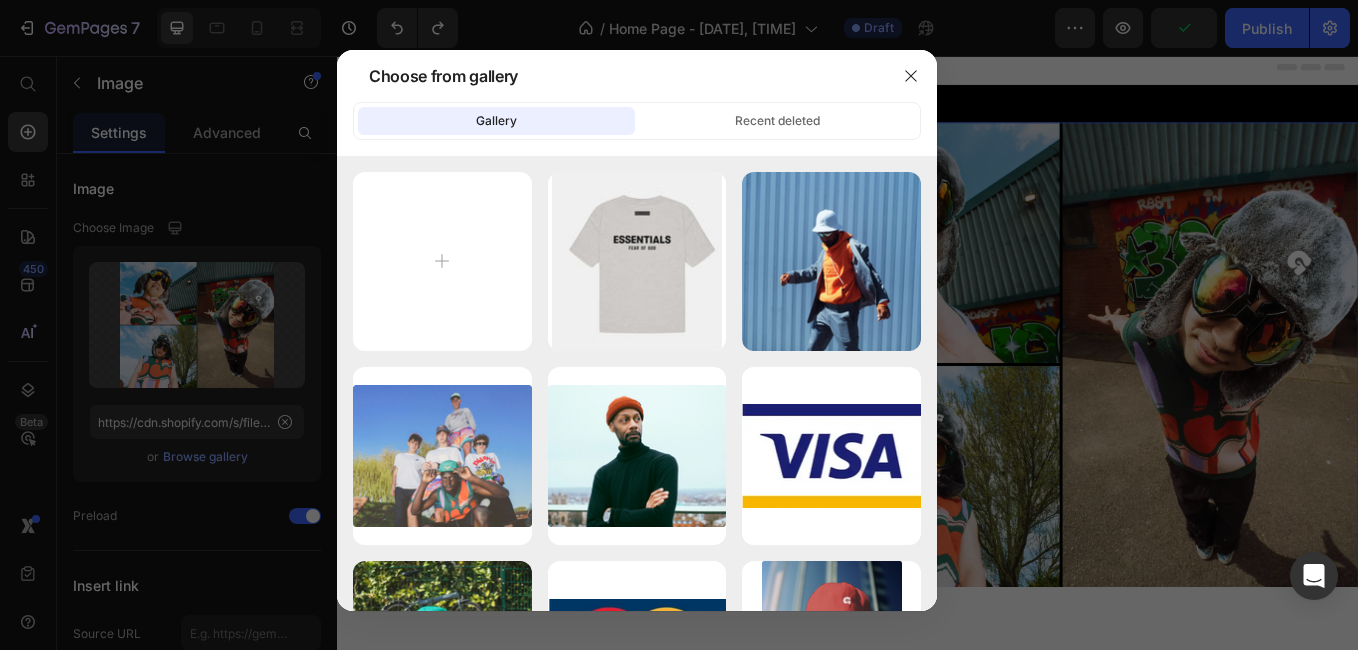 click at bounding box center (679, 325) 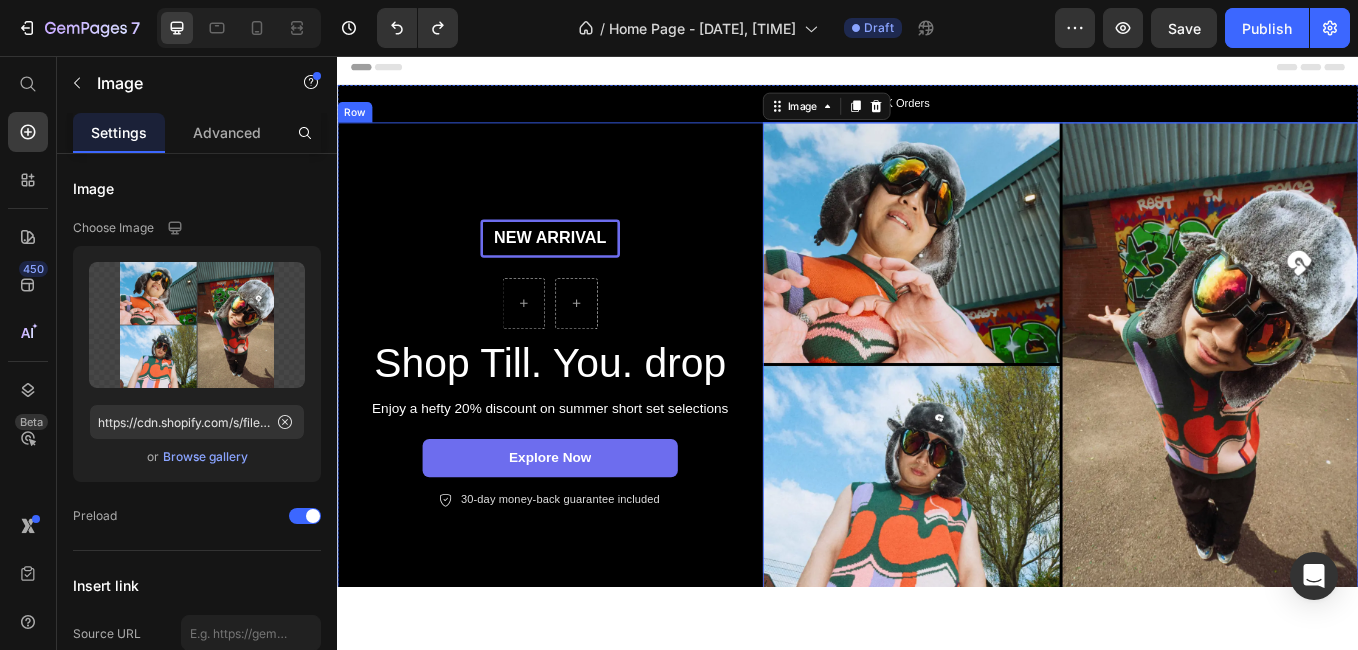drag, startPoint x: 544, startPoint y: 503, endPoint x: 419, endPoint y: 242, distance: 289.389 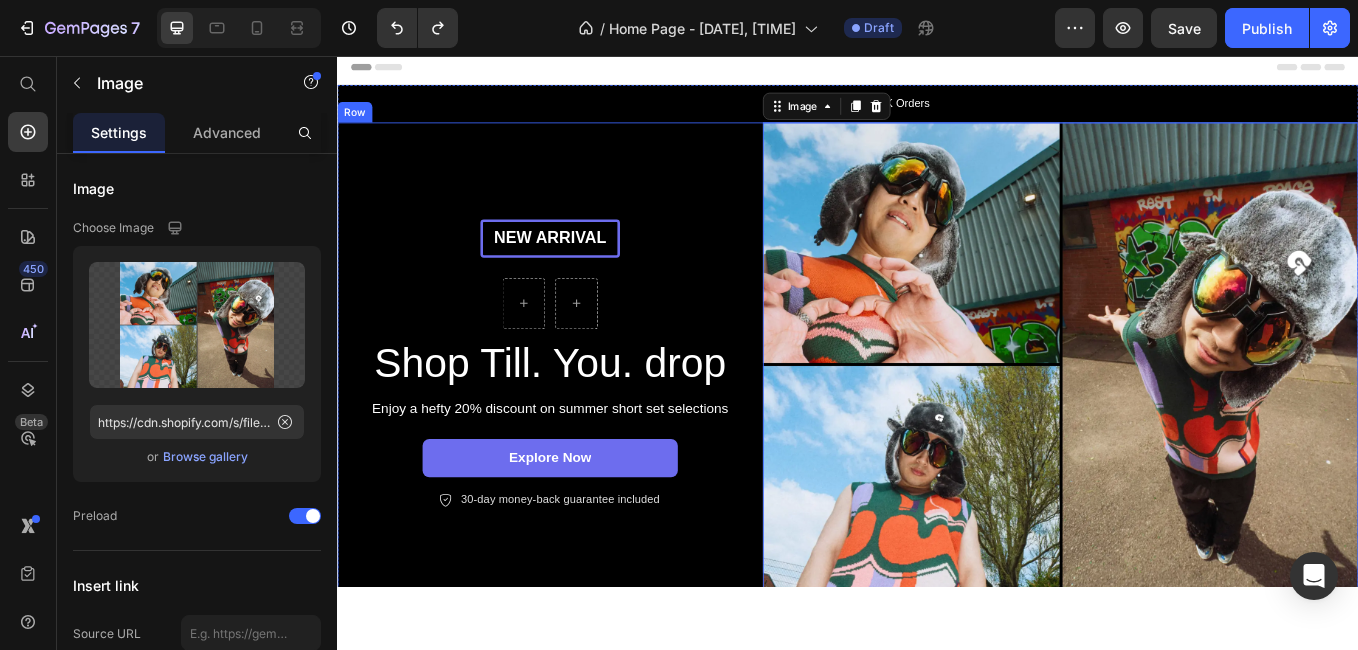 click on "New arrival Text Block Row
Row Shop Till.You.drop Heading Enjoy a hefty 20% discount on summer short set selections Text Block explore now Button
Icon 30-day money-back guarantee included  Text Block Row" at bounding box center (587, 418) 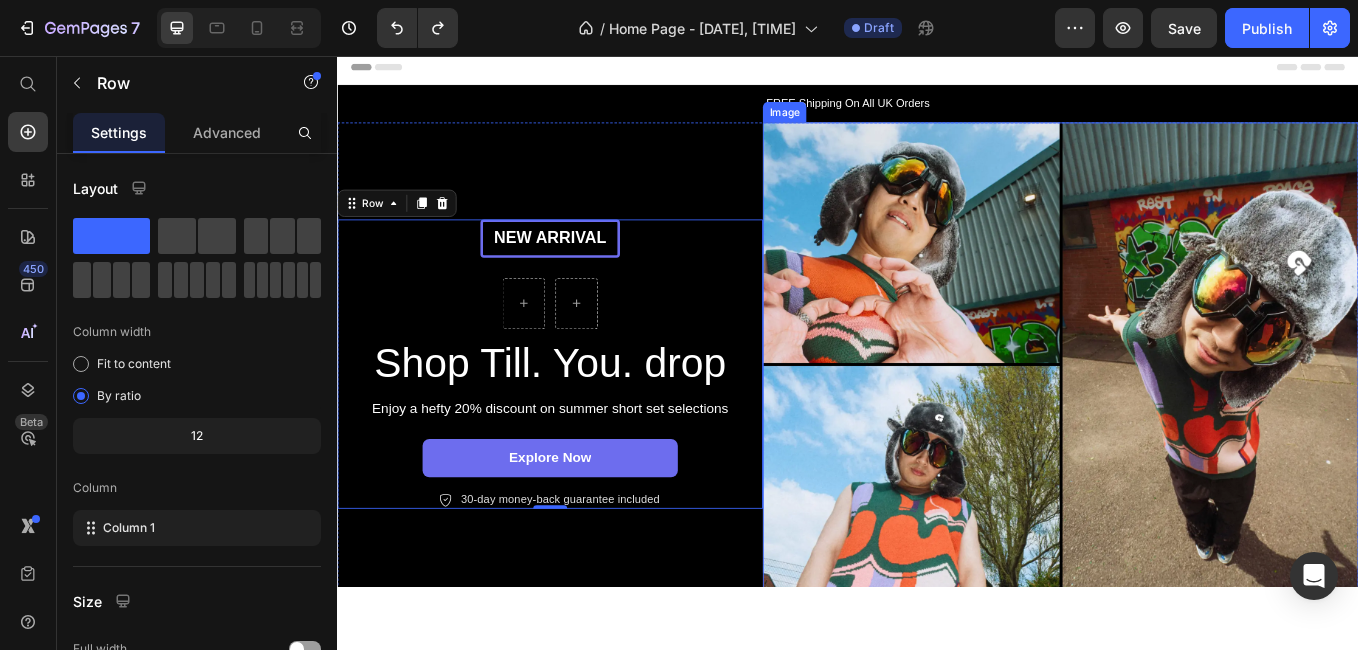 click at bounding box center [1187, 418] 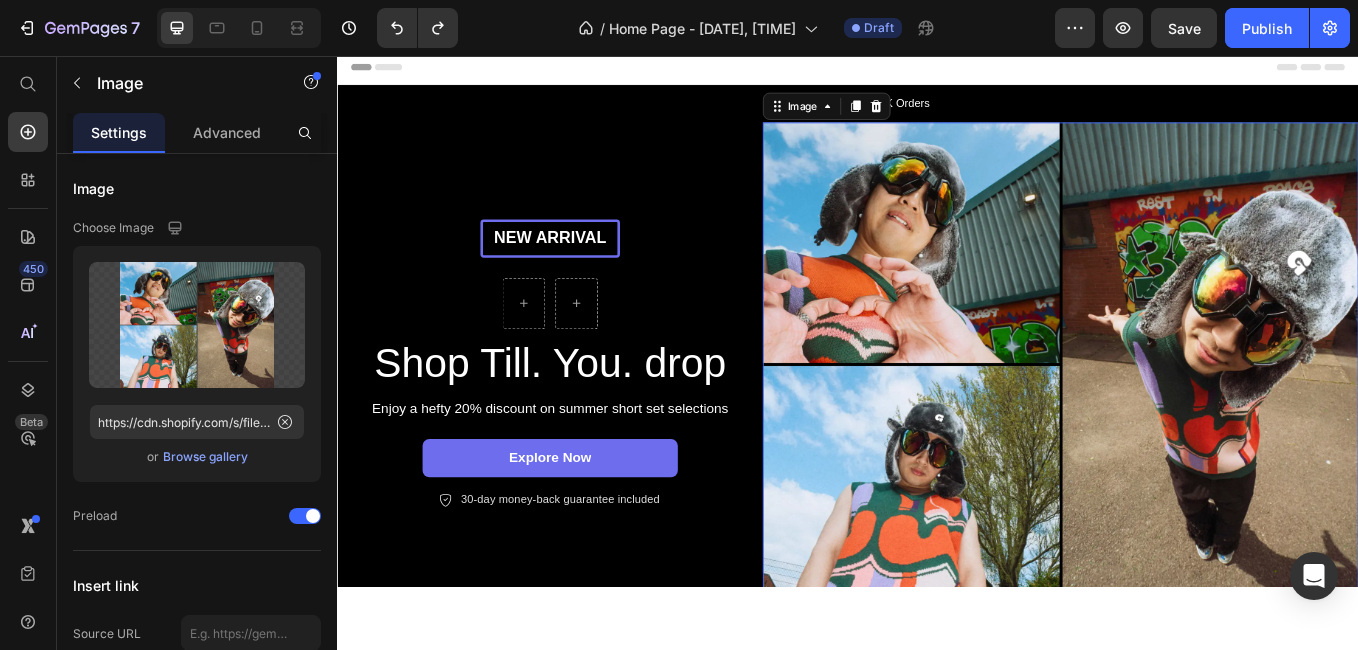 click at bounding box center [1187, 418] 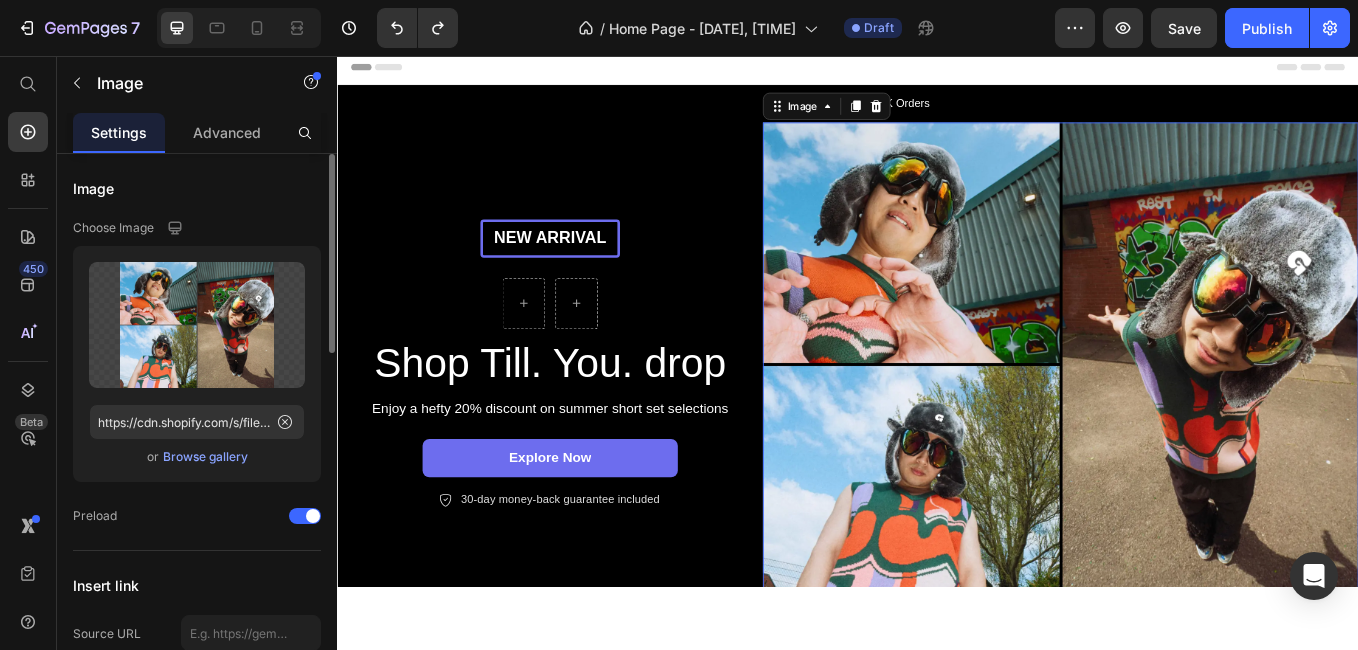 click on "Upload Image https://cdn.shopify.com/s/files/1/0922/2275/1100/files/gempages_575241645985891223-8b5d119d-e181-4406-8ca6-54ef61cb0f7b.webp  or   Browse gallery" at bounding box center (197, 364) 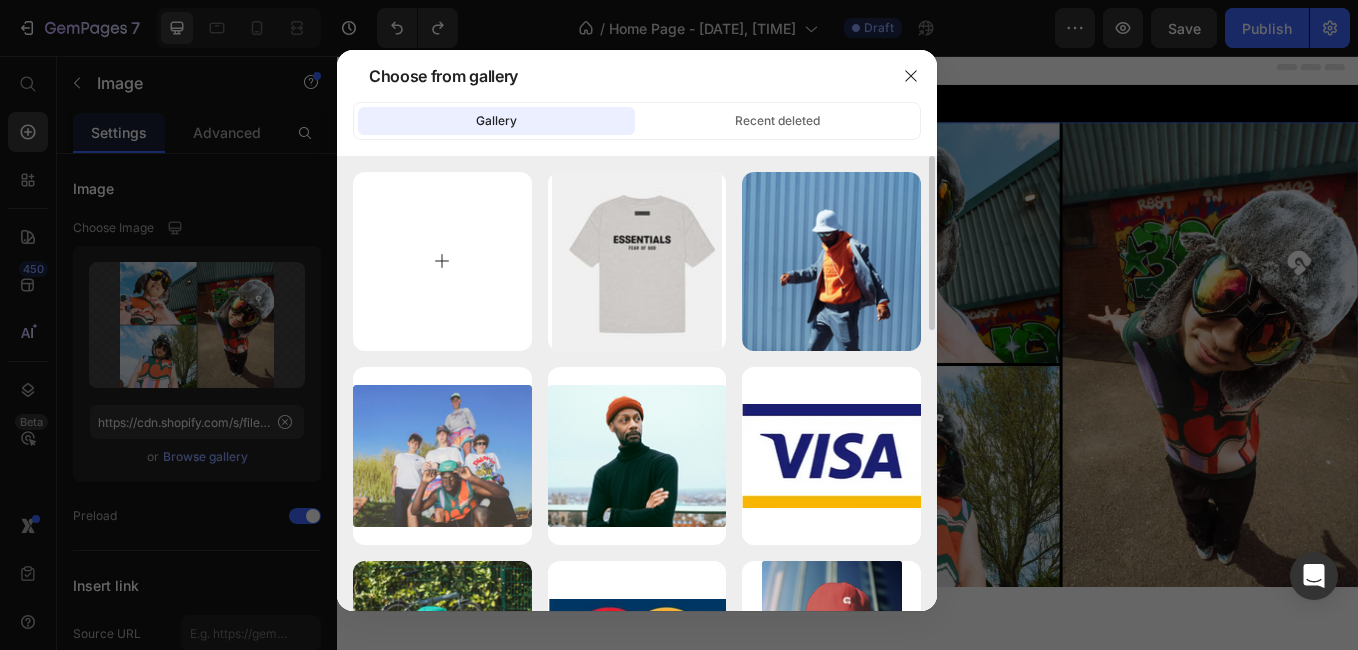 click at bounding box center [442, 261] 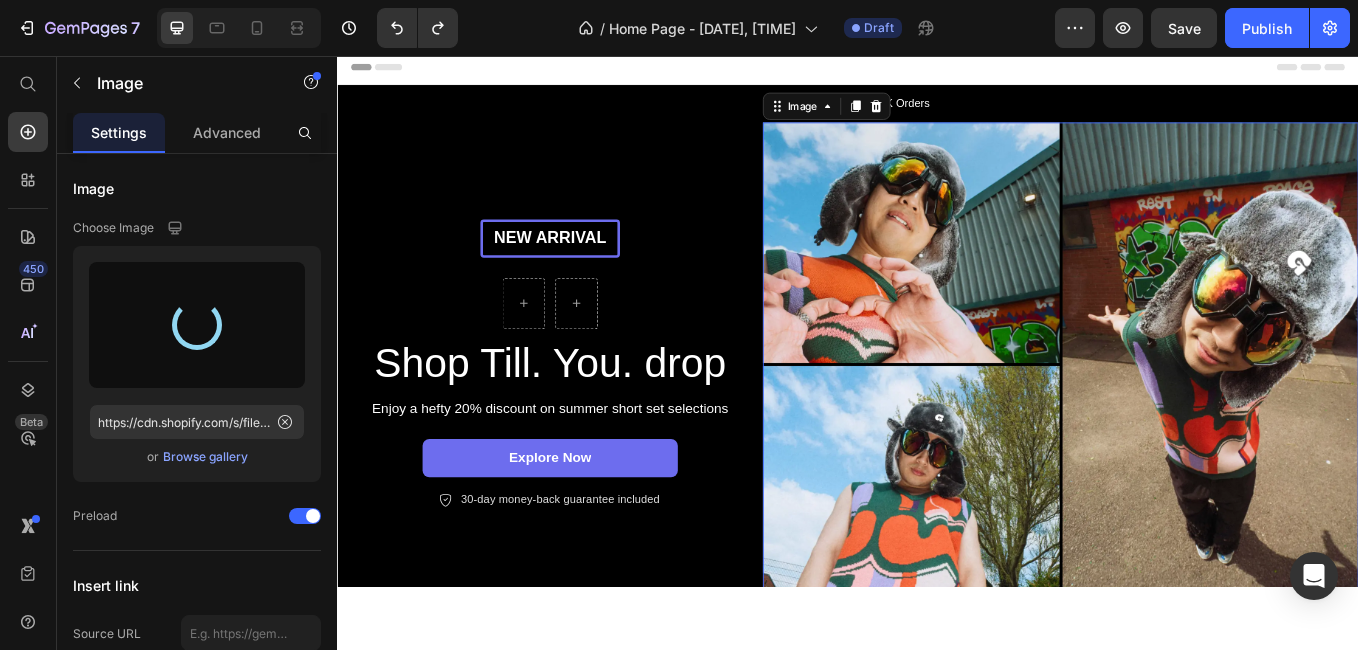 type on "https://cdn.shopify.com/s/files/1/0922/2275/1100/files/gempages_575241645985891223-7095cc8c-aa74-48f5-bbd4-9af16eab0eee.jpg" 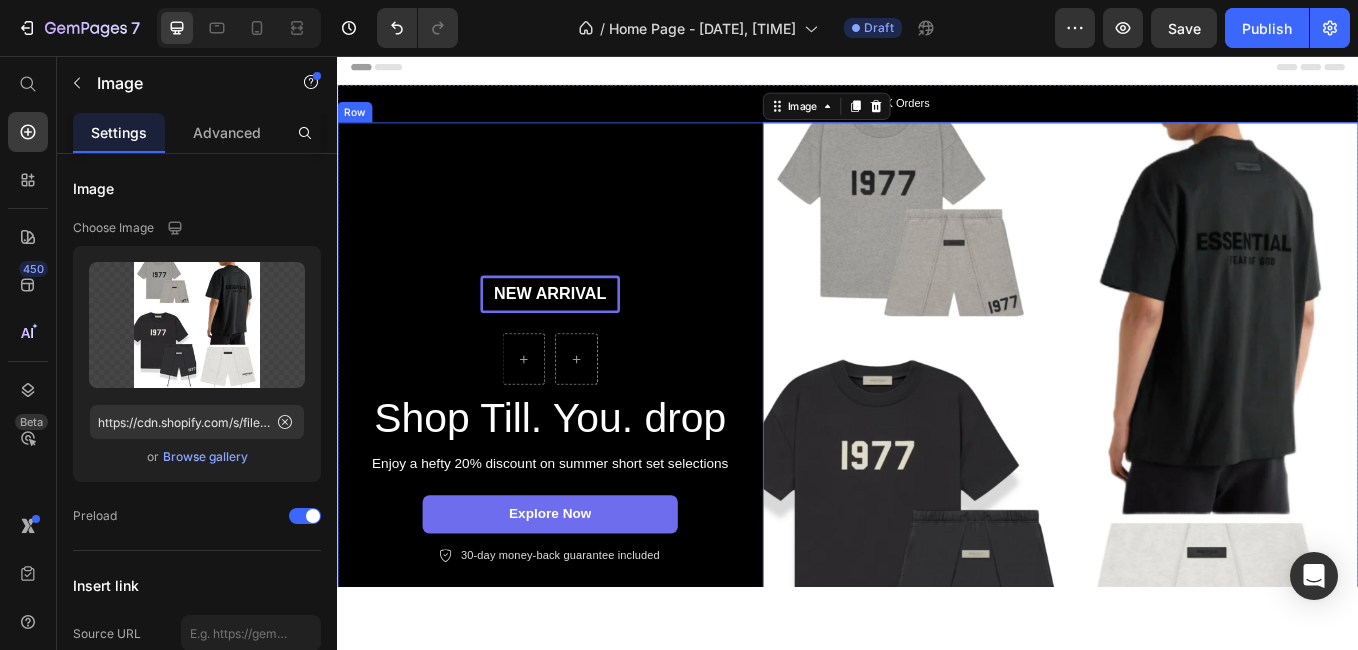 click on "New arrival Text Block Row
Row Shop Till.You.drop Heading Enjoy a hefty 20% discount on summer short set selections Text Block explore now Button
Icon 30-day money-back guarantee included  Text Block Row Row" at bounding box center (587, 484) 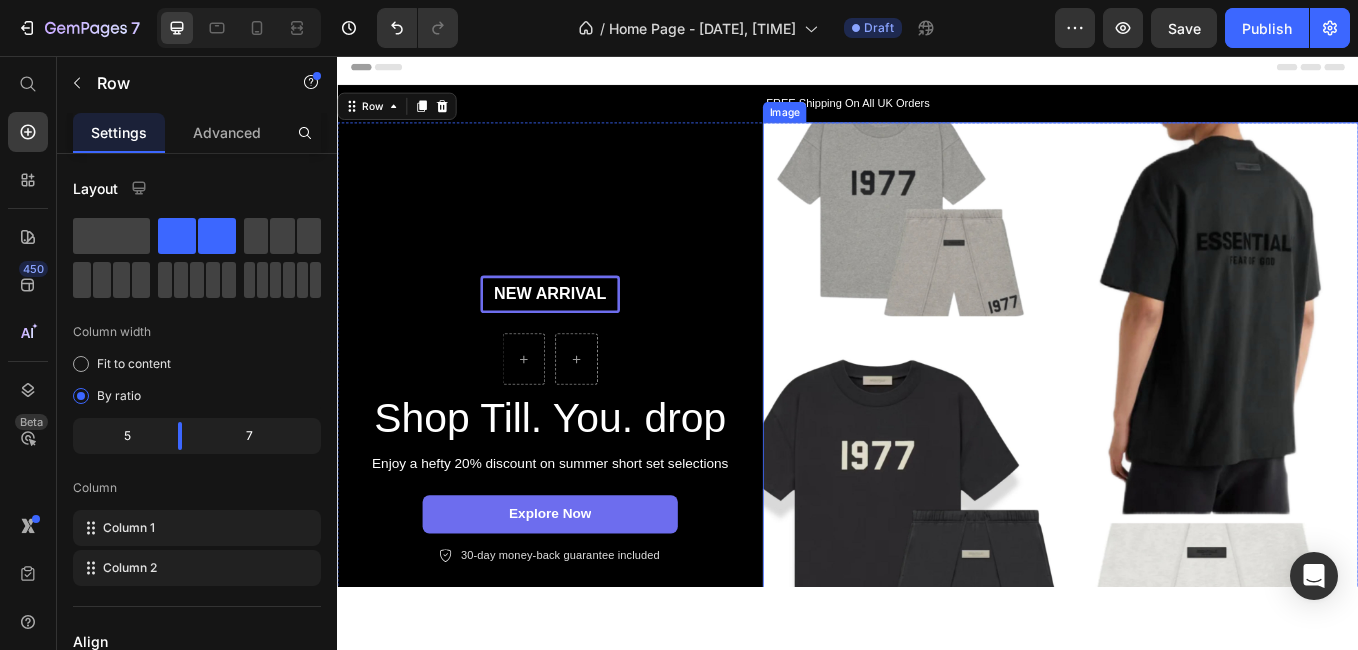 click at bounding box center [1187, 484] 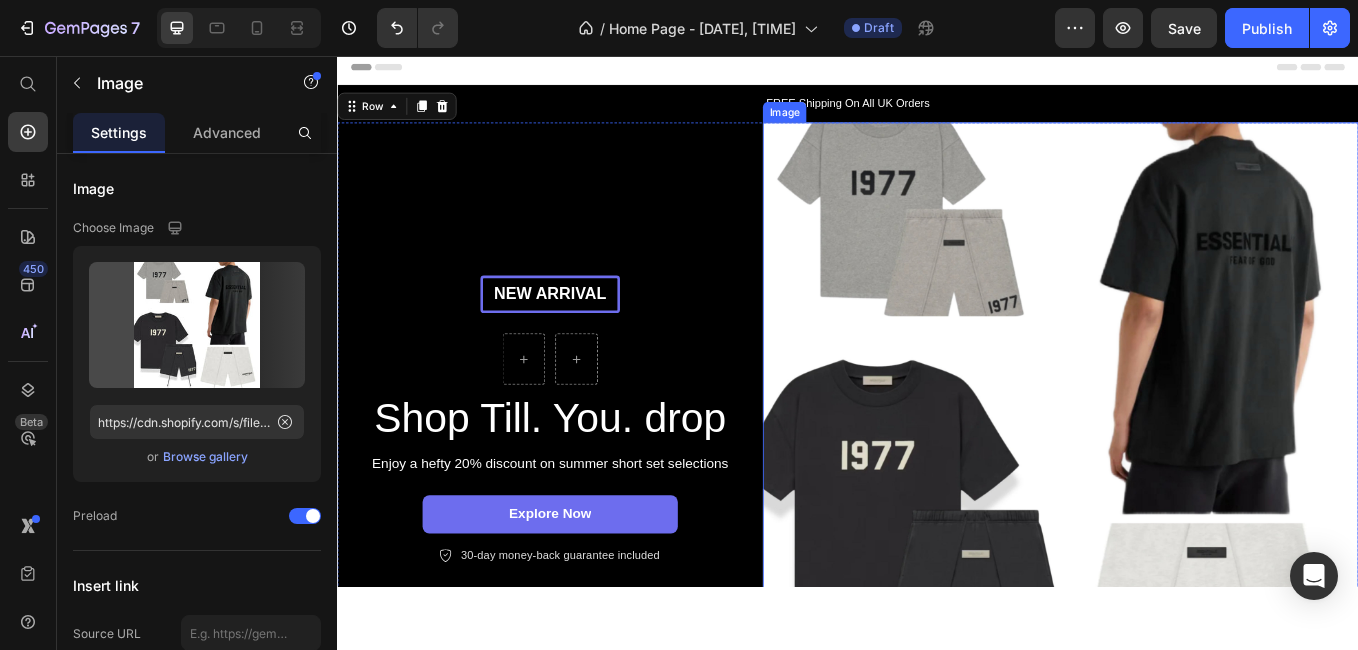 click at bounding box center [1187, 484] 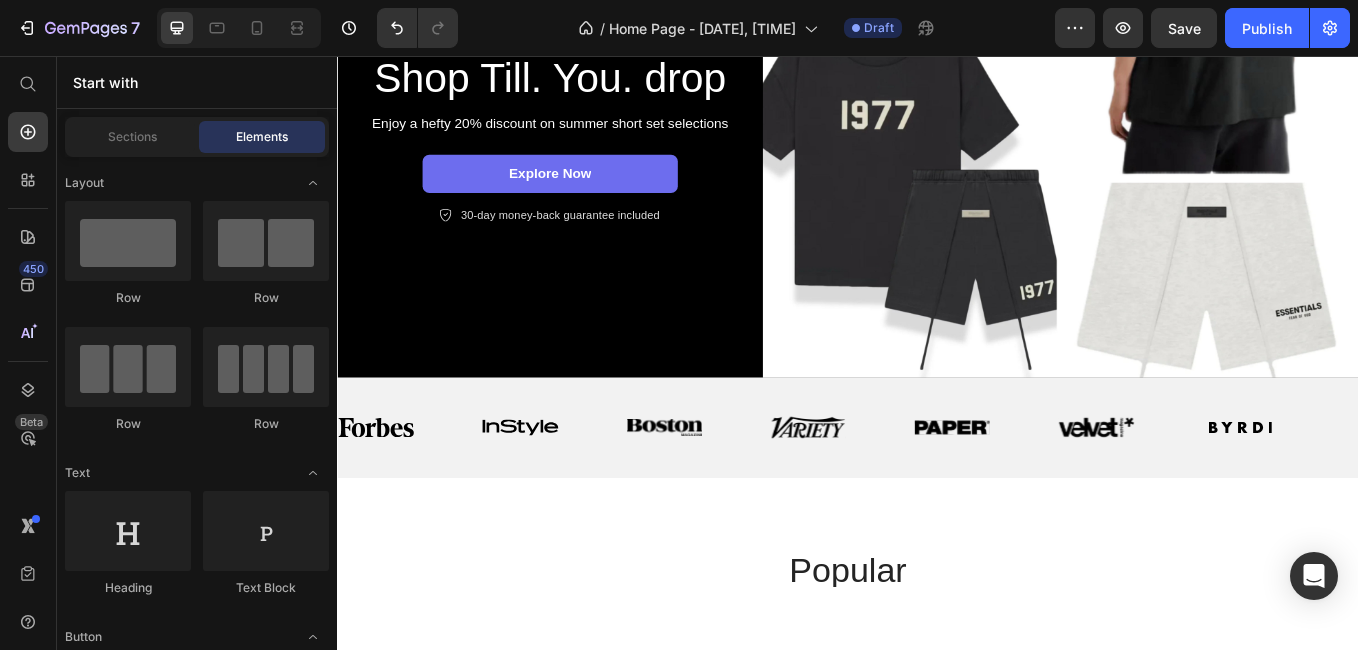scroll, scrollTop: 0, scrollLeft: 0, axis: both 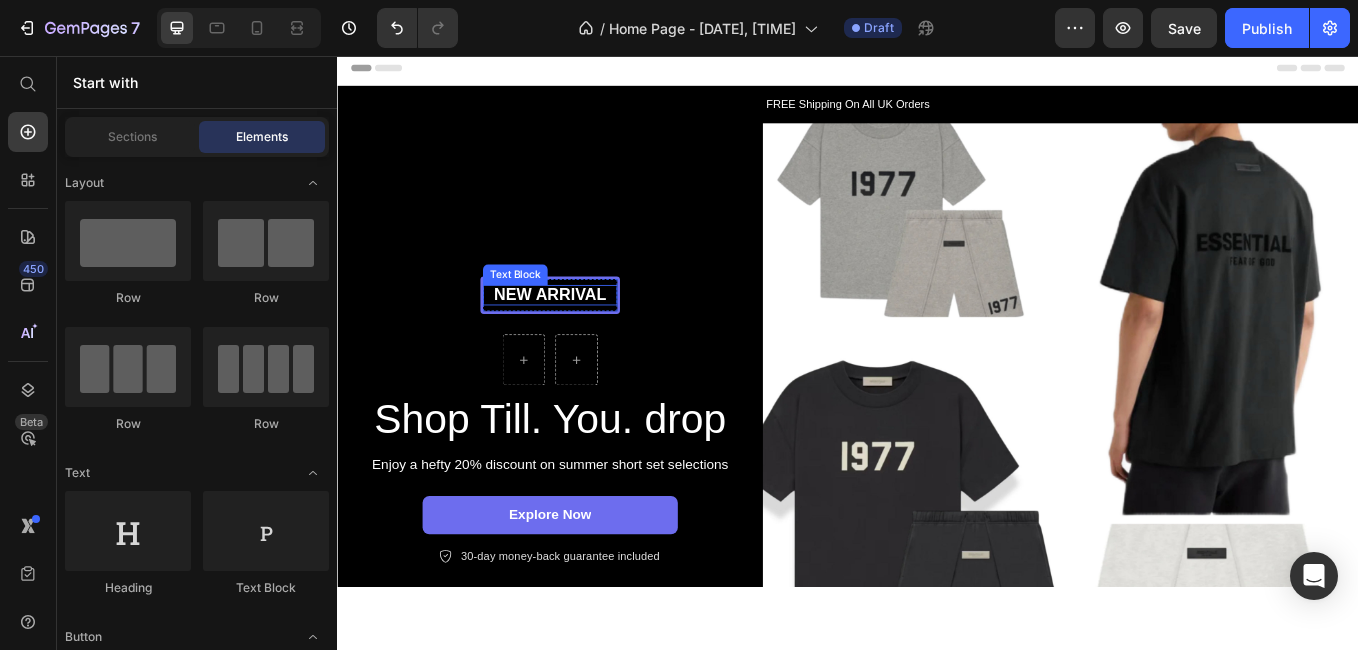 click on "New arrival" at bounding box center [587, 337] 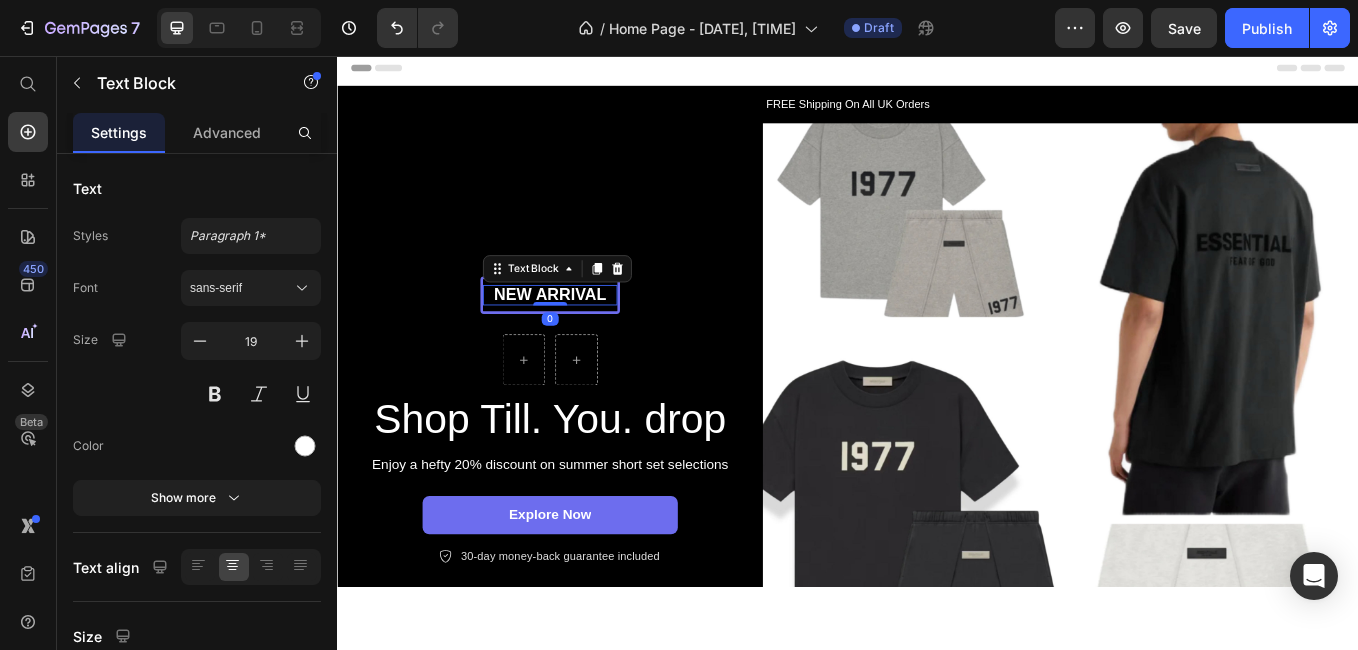click on "New arrival" at bounding box center [587, 337] 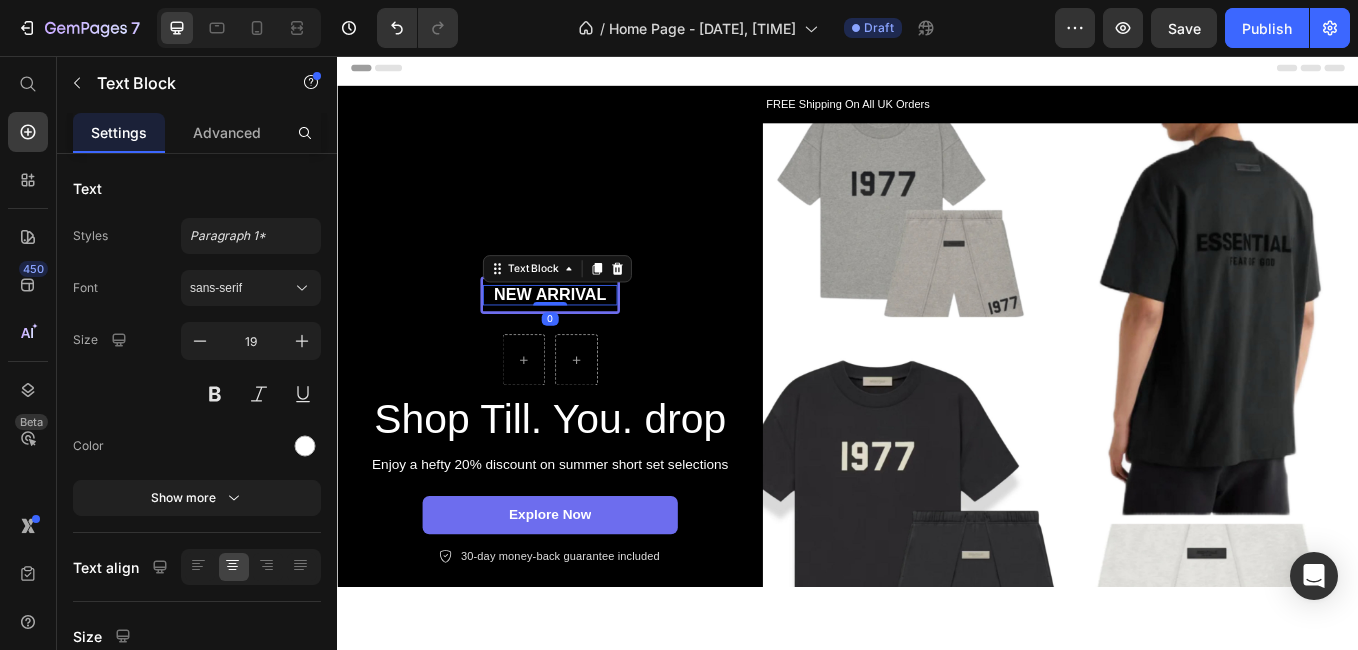 click on "New arrival" at bounding box center (587, 337) 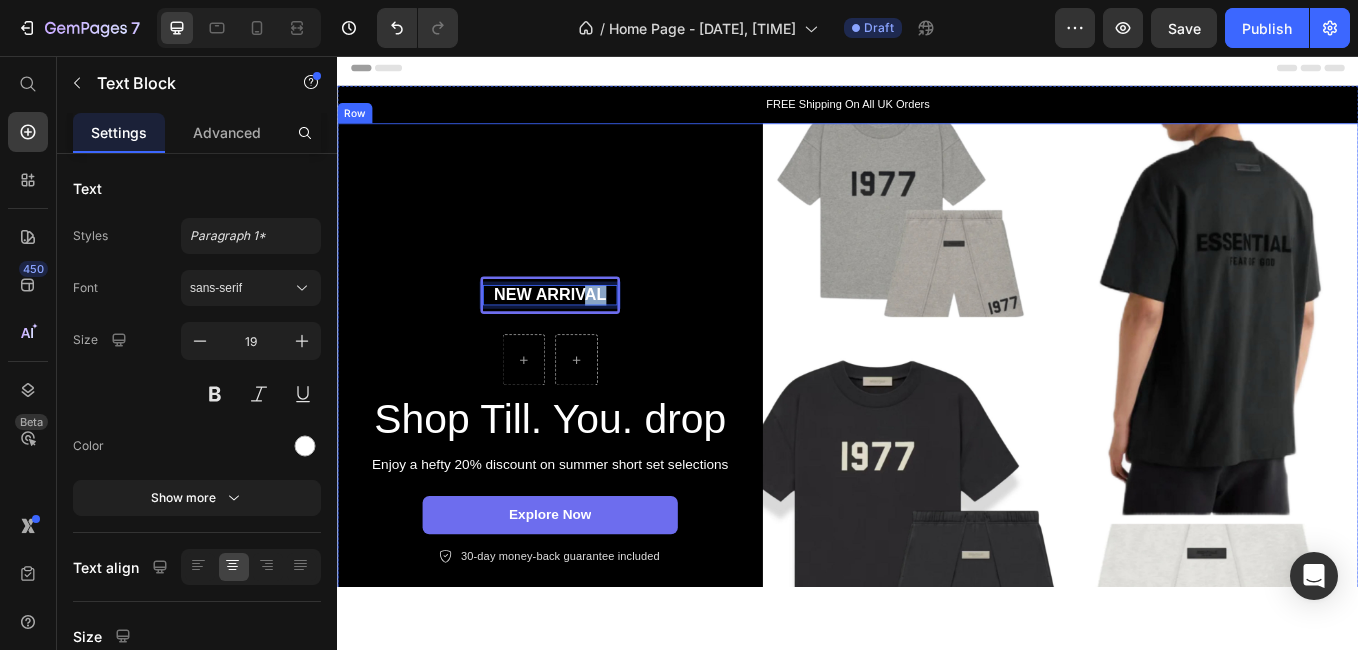 drag, startPoint x: 636, startPoint y: 319, endPoint x: 673, endPoint y: 248, distance: 80.06248 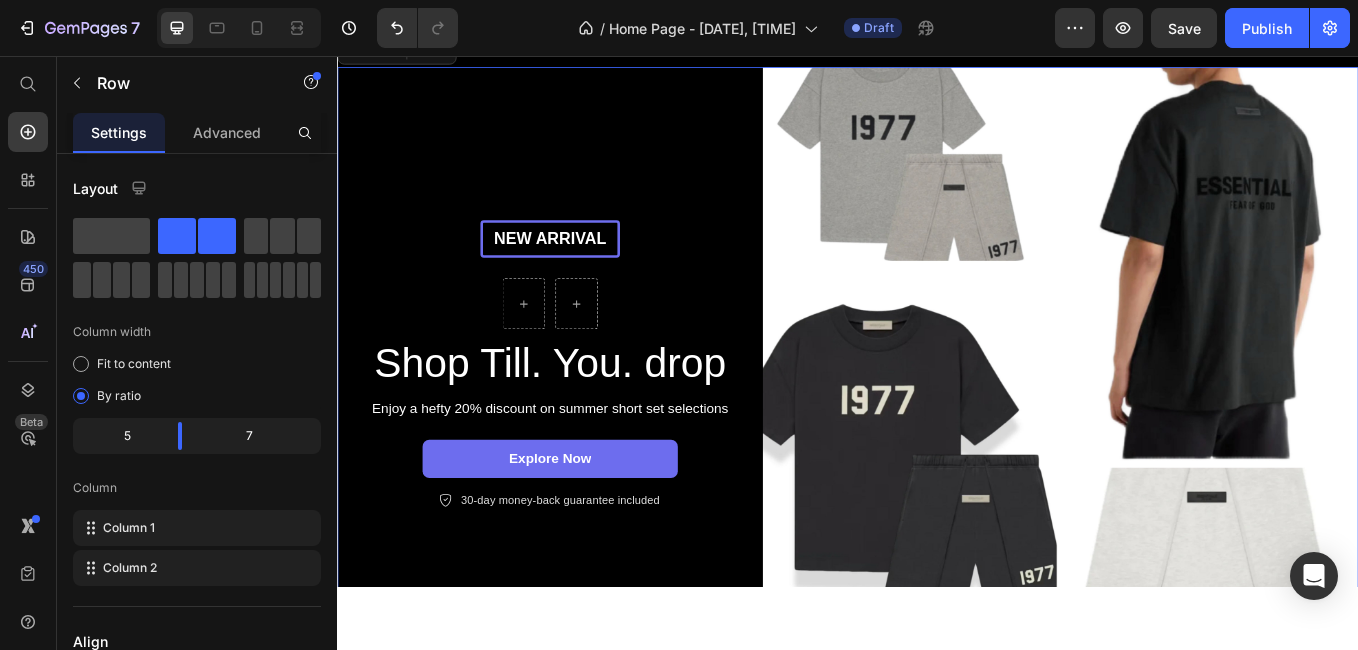 click on "New arrival Text Block Row
Row Shop Till.You.drop Heading Enjoy a hefty 20% discount on summer short set selections Text Block explore now Button
Icon 30-day money-back guarantee included  Text Block Row" at bounding box center [587, 419] 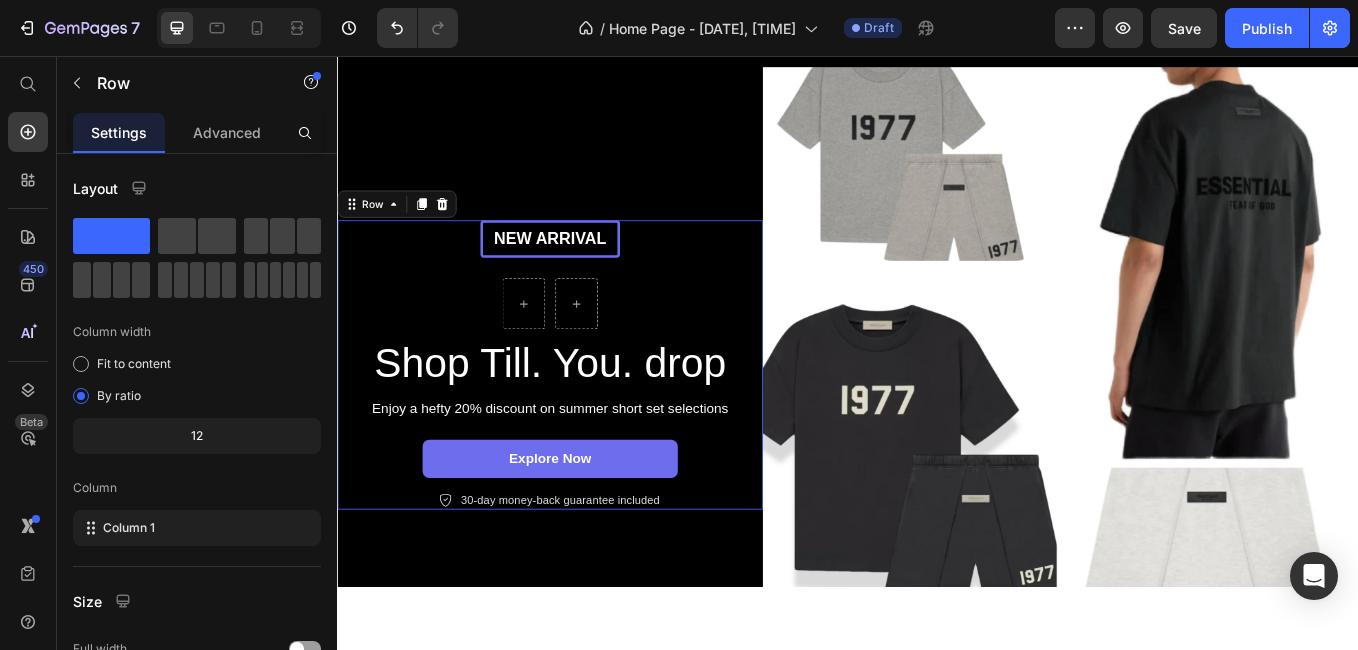 scroll, scrollTop: 88, scrollLeft: 0, axis: vertical 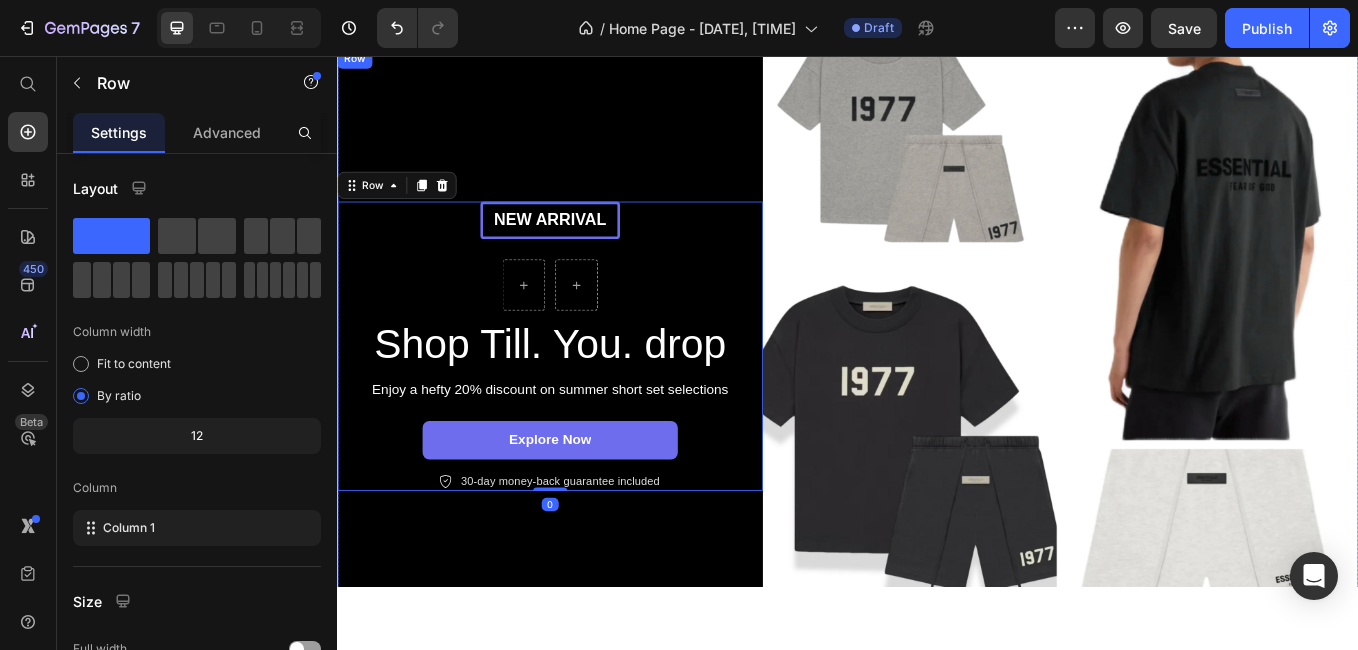 click on "New arrival Text Block Row
Row Shop Till.You.drop Heading Enjoy a hefty 20% discount on summer short set selections Text Block explore now Button
Icon 30-day money-back guarantee included  Text Block Row Row   0" at bounding box center [587, 397] 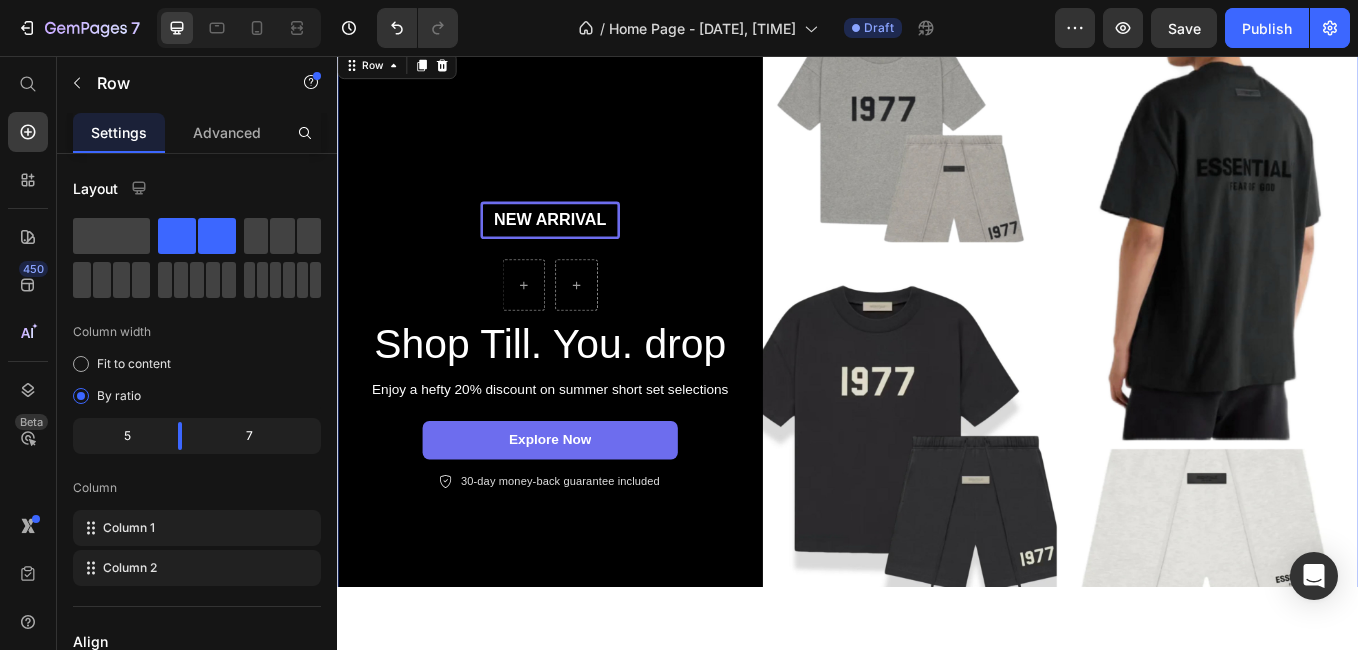 click on "New arrival Text Block Row
Row Shop Till.You.drop Heading Enjoy a hefty 20% discount on summer short set selections Text Block explore now Button
Icon 30-day money-back guarantee included  Text Block Row Row" at bounding box center [587, 397] 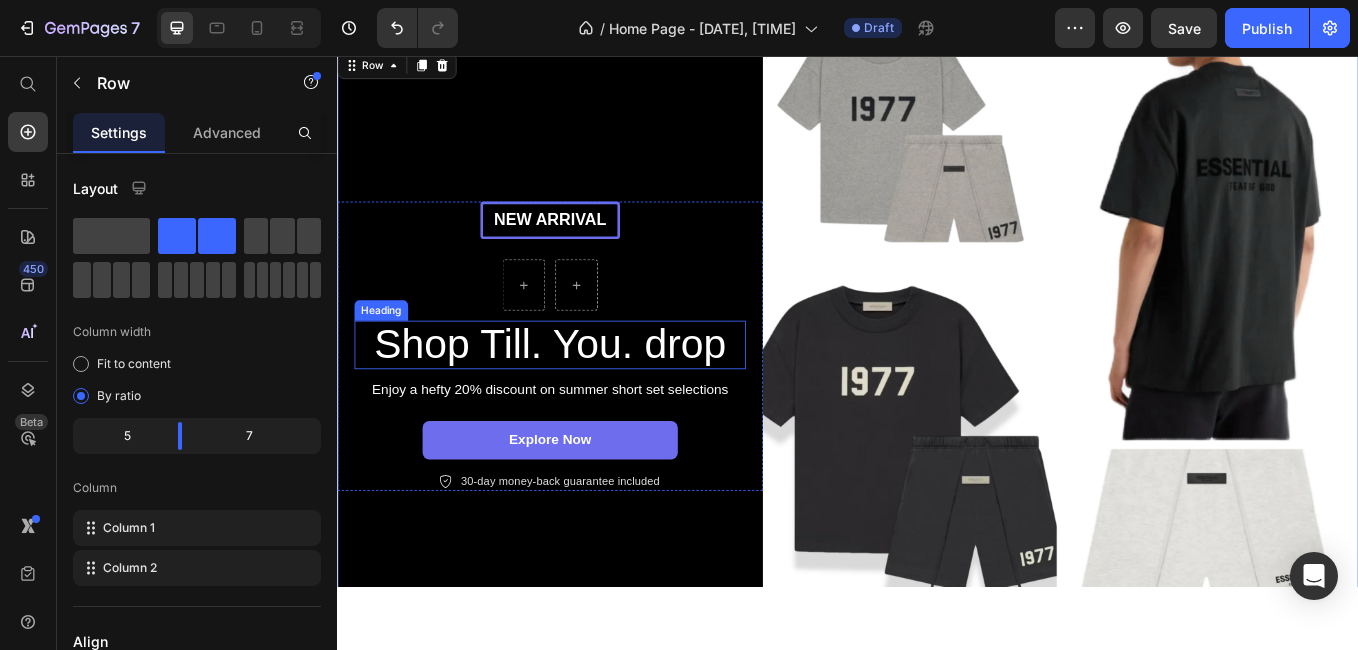click on "Shop Till. You. drop" at bounding box center [587, 395] 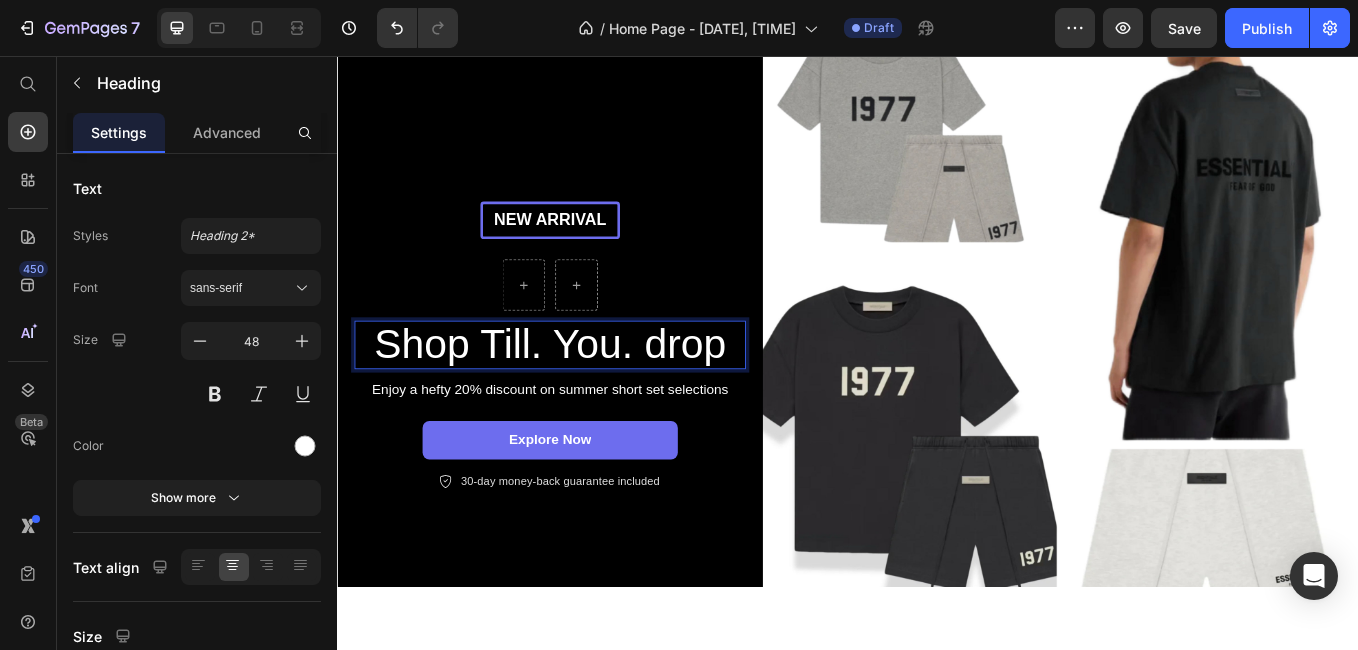 click on "Shop Till. You. drop" at bounding box center (587, 395) 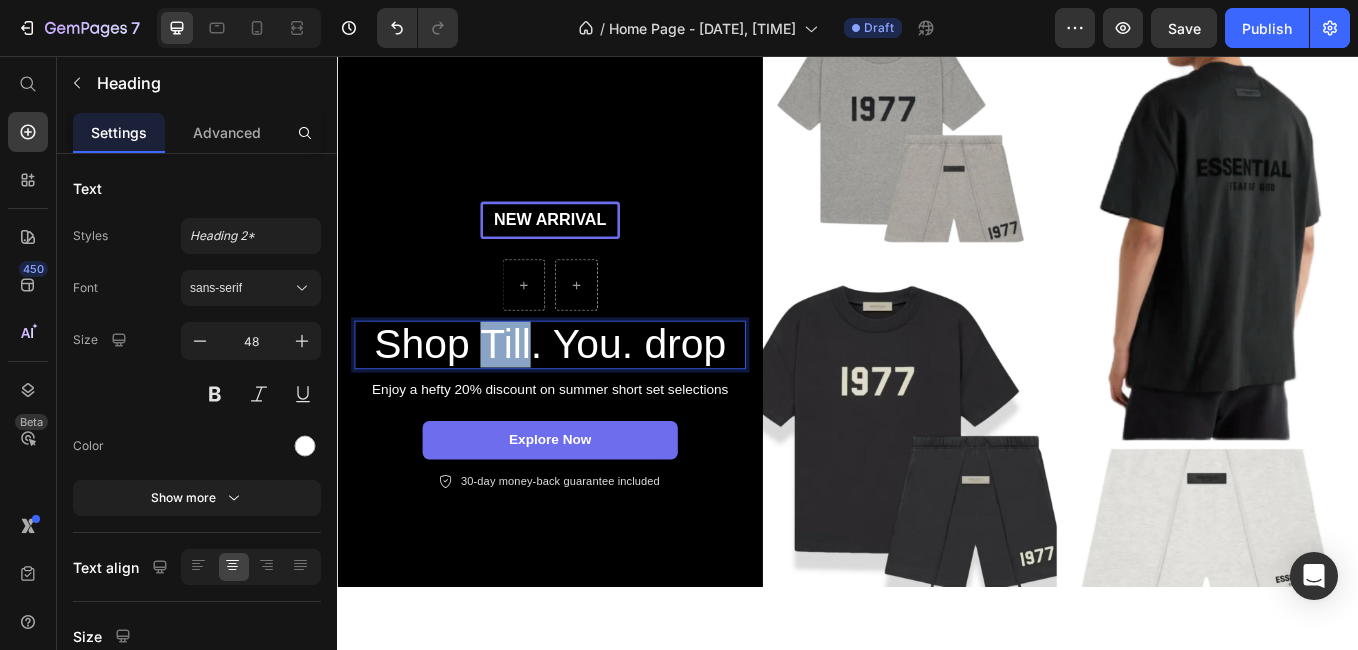 click on "Shop Till. You. drop" at bounding box center (587, 395) 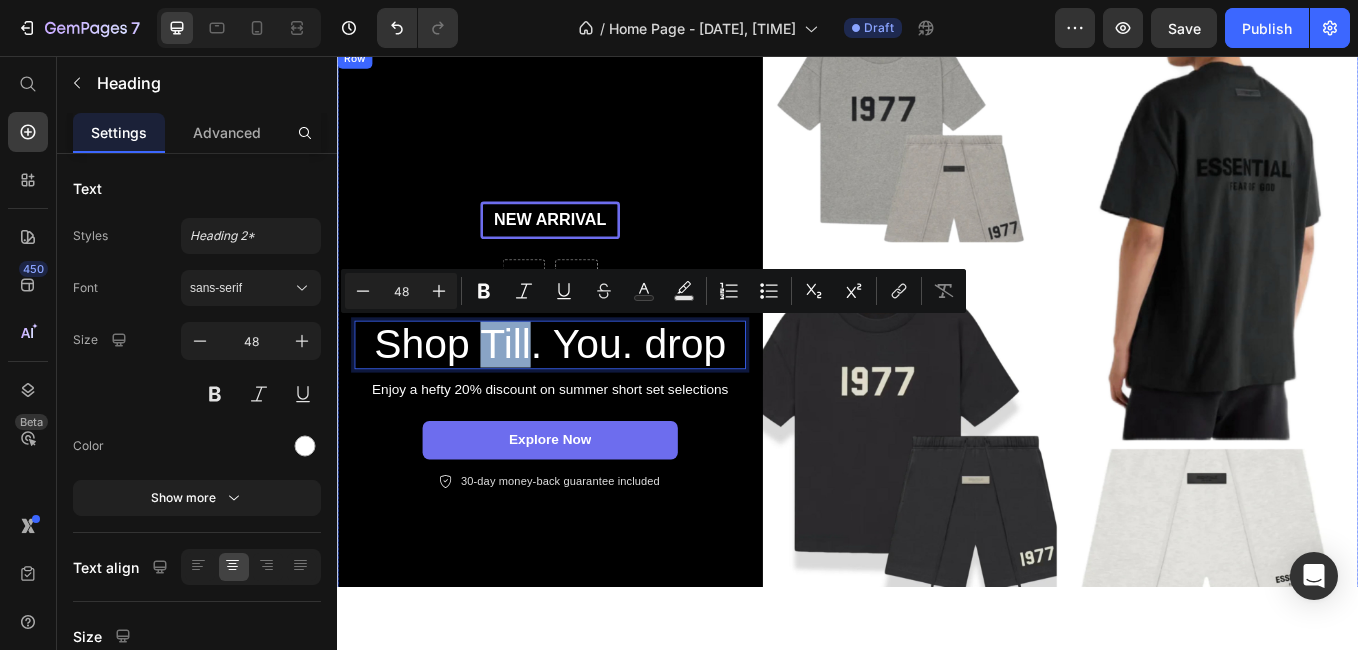 click on "New arrival Text Block Row
Row Shop Till.You.drop Heading   12 Enjoy a hefty 20% discount on summer short set selections Text Block explore now Button
Icon 30-day money-back guarantee included  Text Block Row Row" at bounding box center (587, 397) 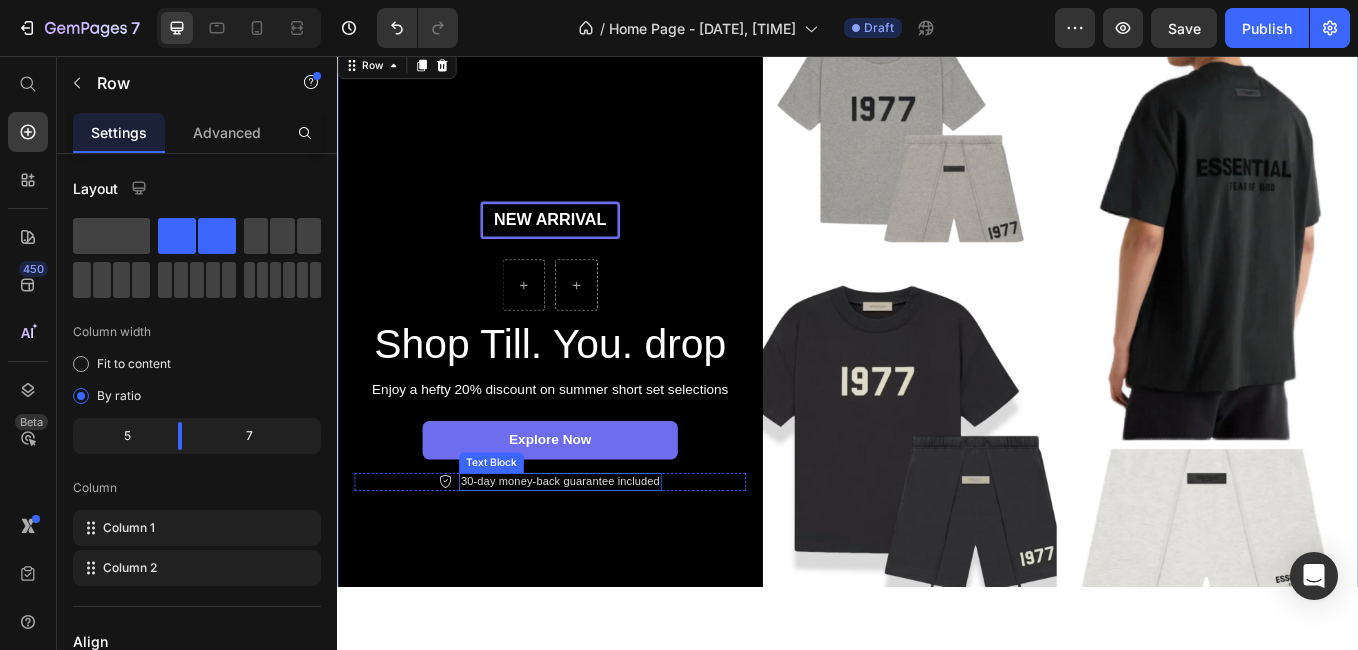 click on "30-day money-back guarantee included" at bounding box center [599, 556] 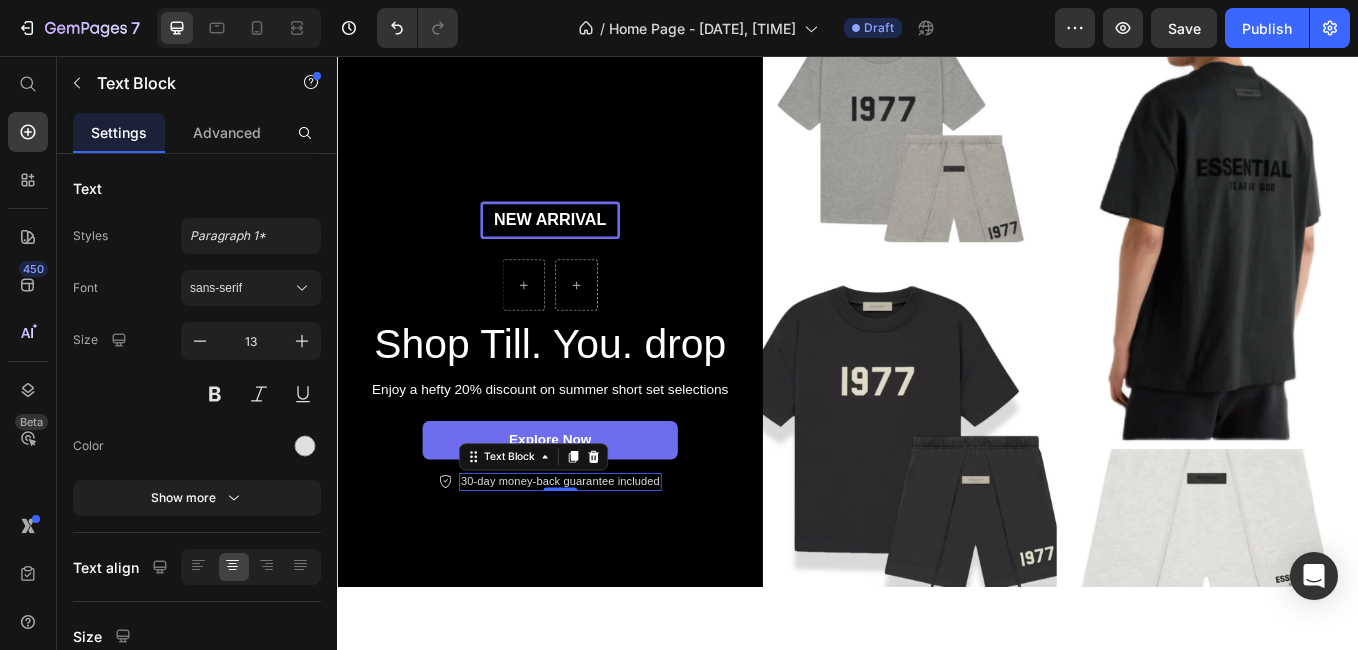 click on "30-day money-back guarantee included" at bounding box center (599, 556) 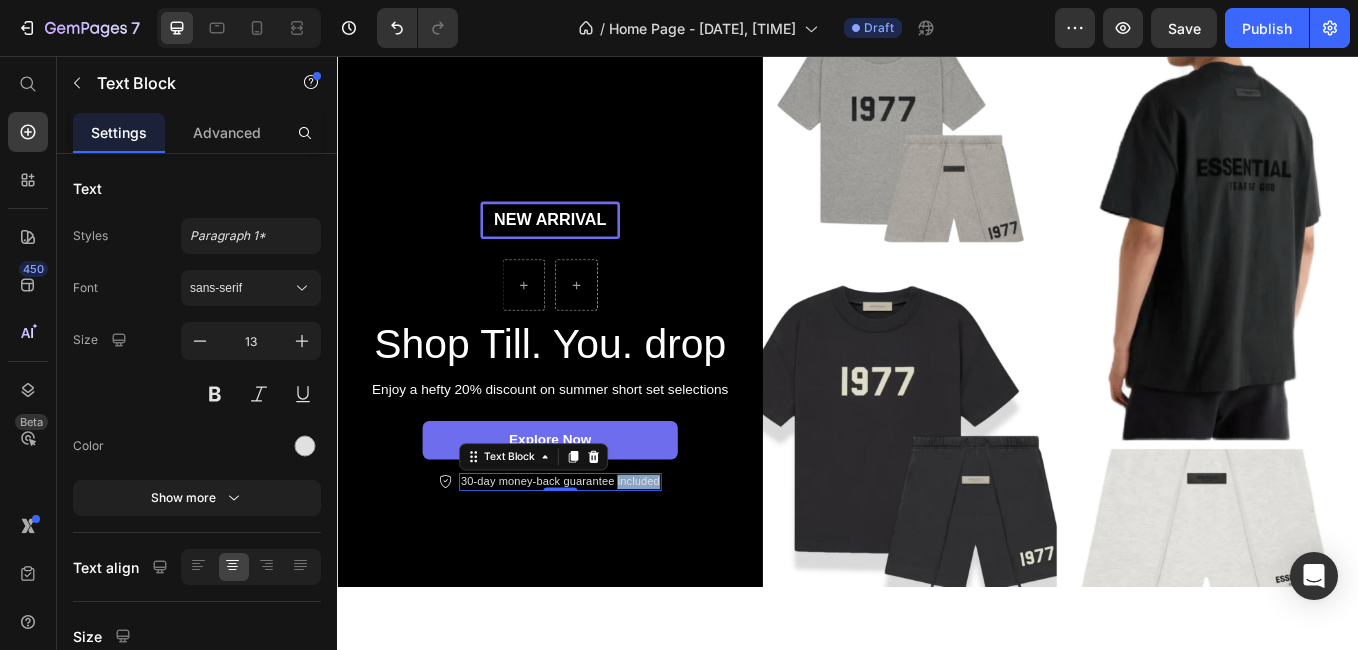 click on "30-day money-back guarantee included" at bounding box center [599, 556] 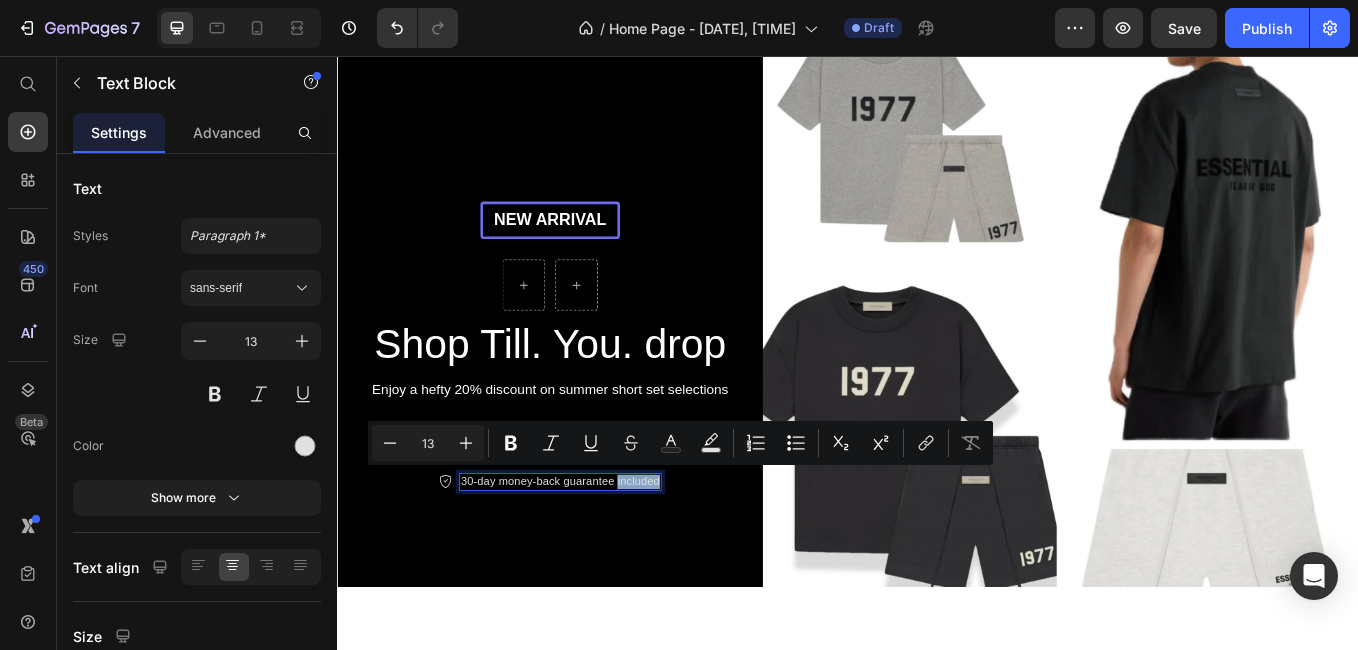 click on "30-day money-back guarantee included" at bounding box center (599, 556) 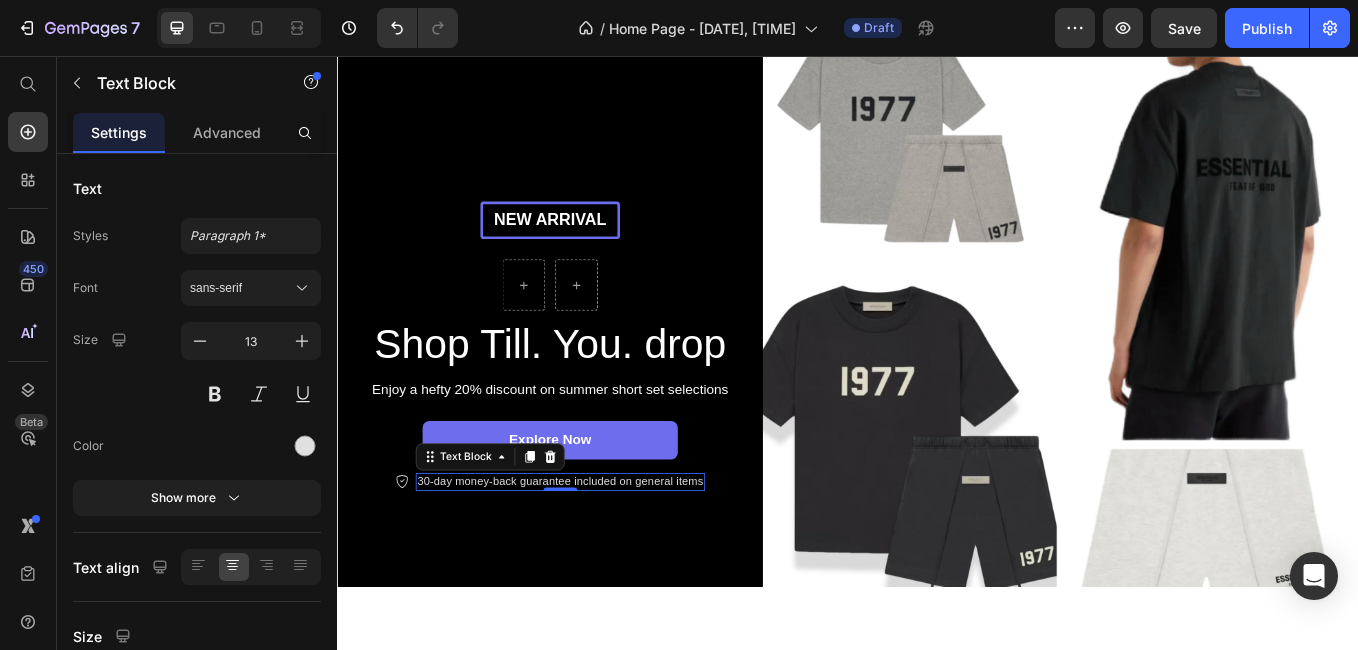 click 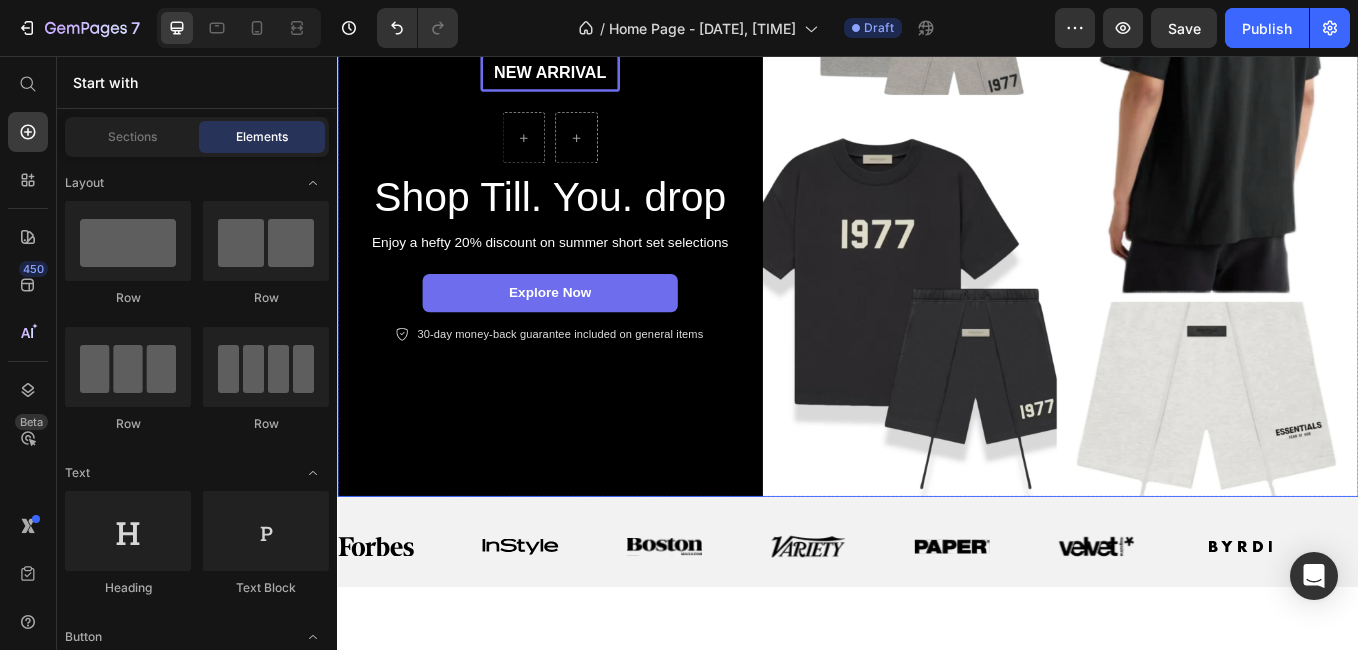 scroll, scrollTop: 291, scrollLeft: 0, axis: vertical 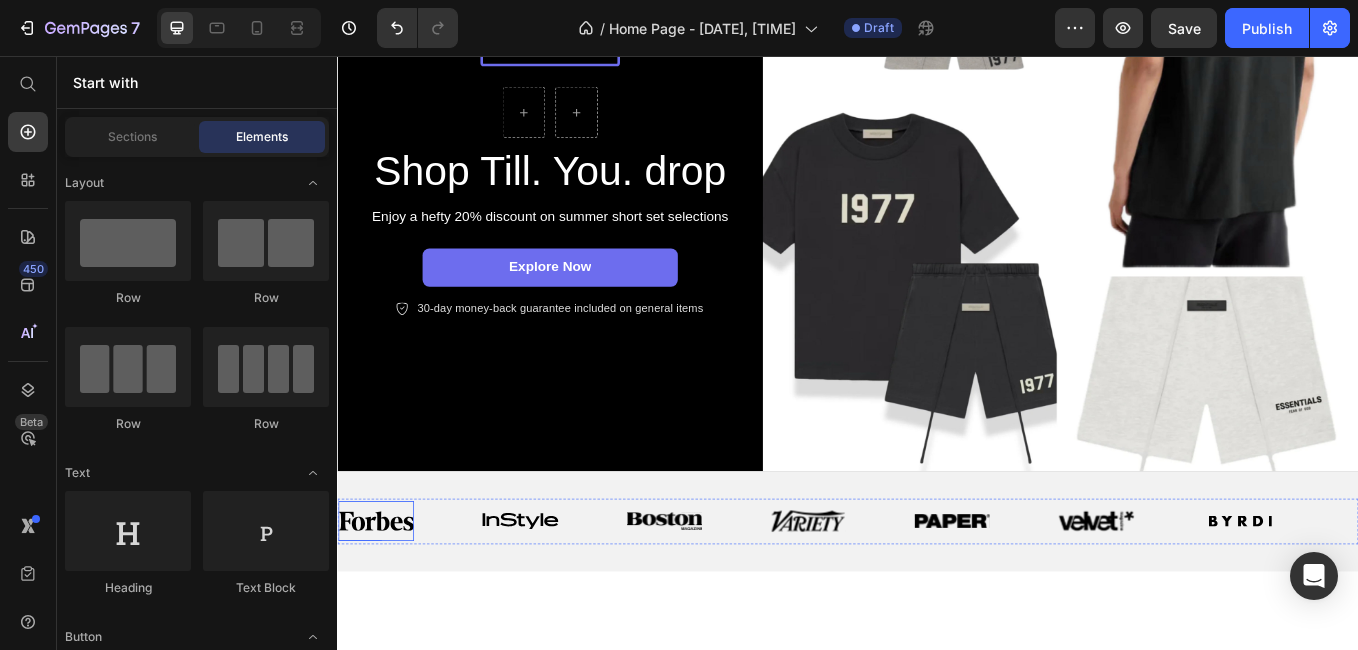 click at bounding box center [382, 602] 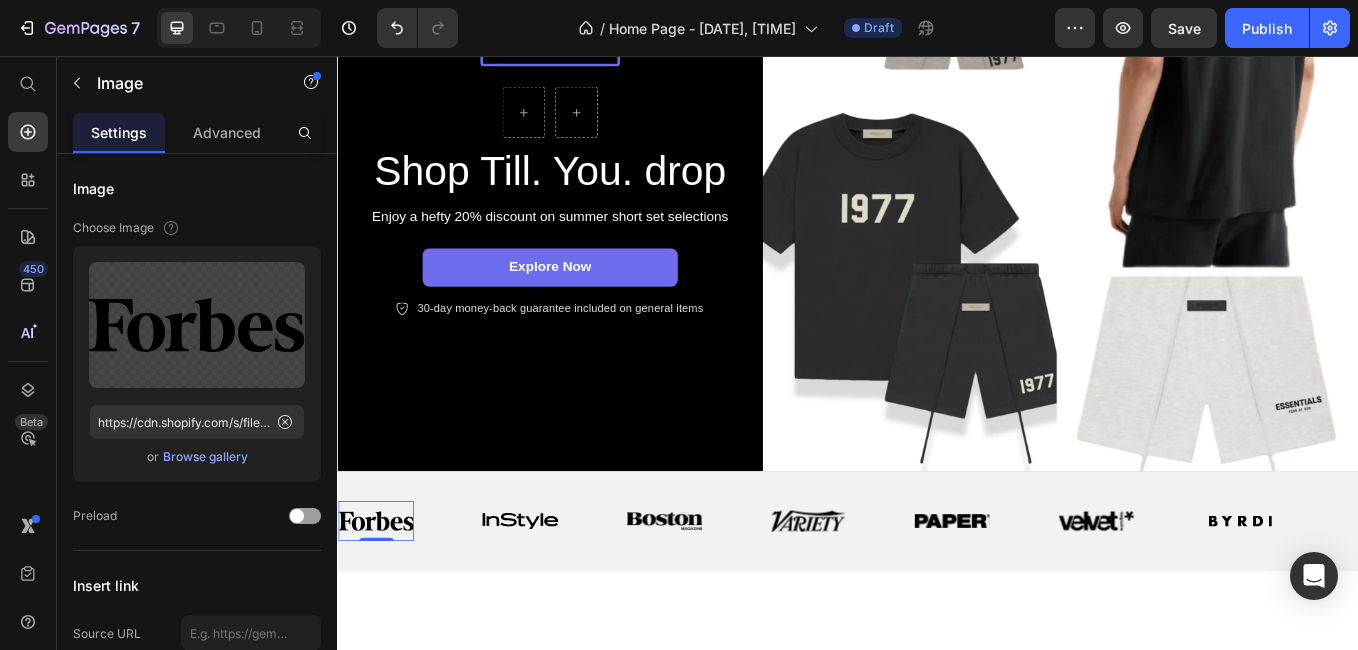 click at bounding box center [382, 602] 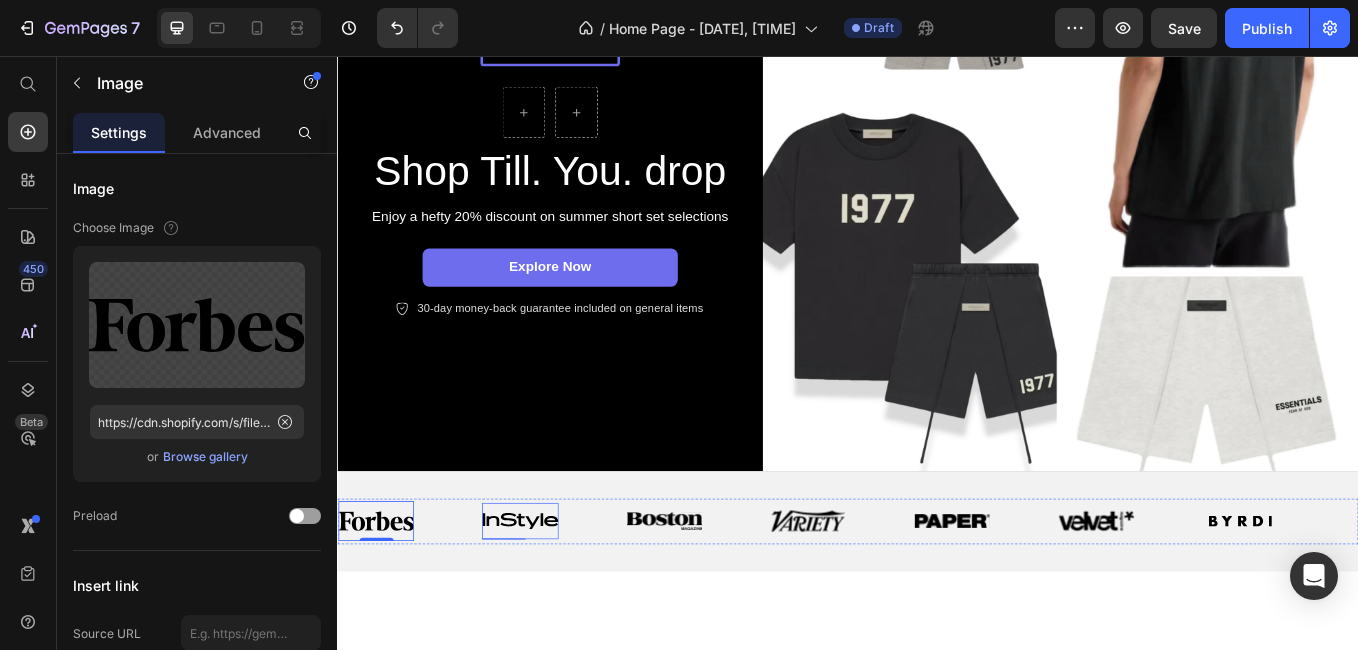click at bounding box center (551, 603) 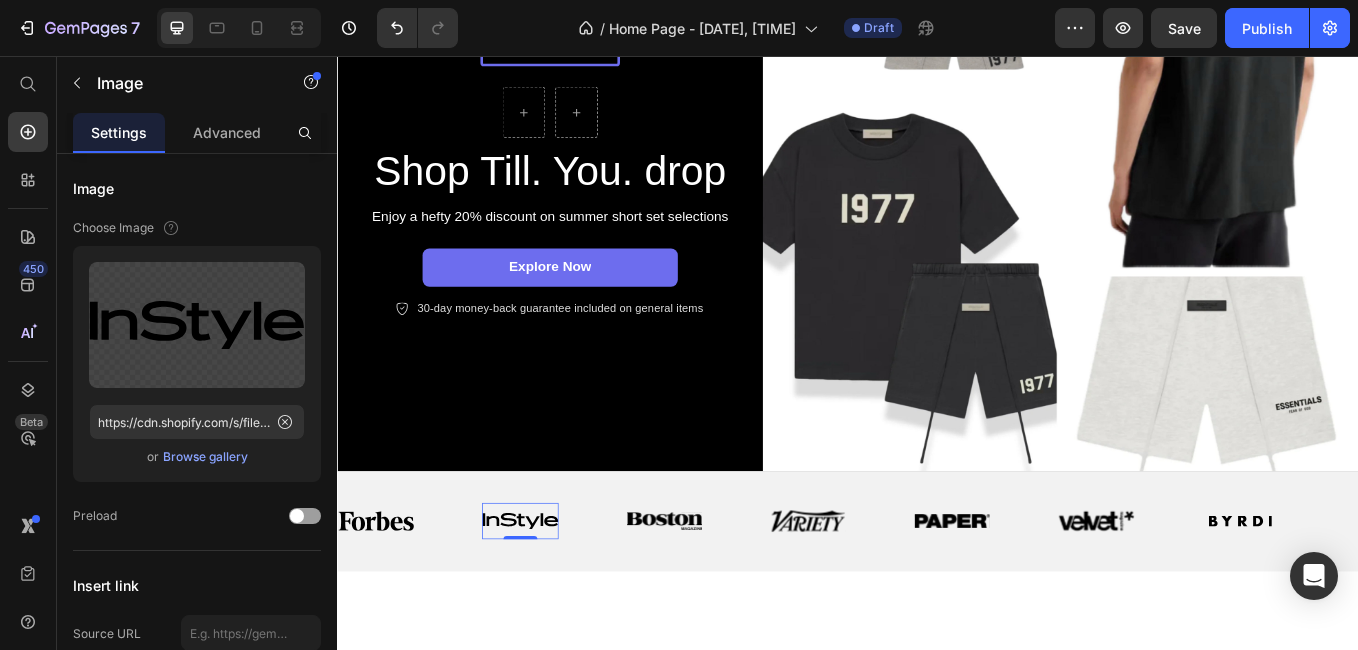 click at bounding box center (551, 603) 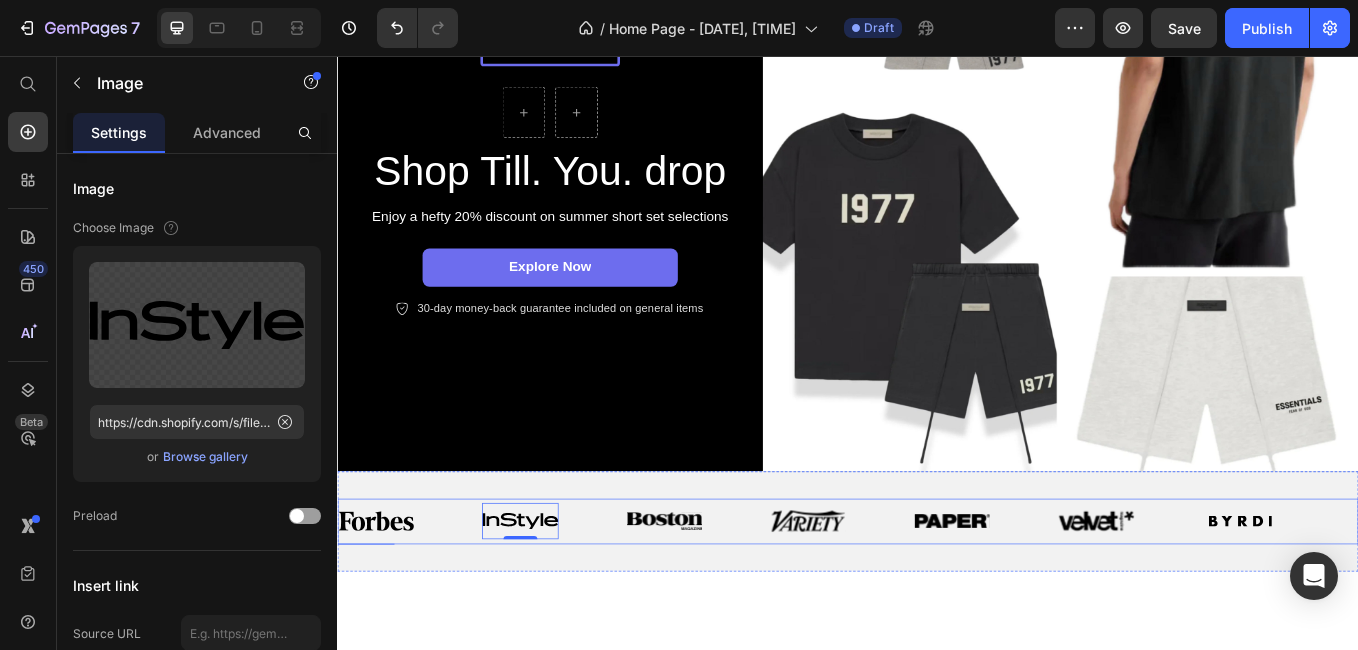 click on "Image   0" at bounding box center [591, 603] 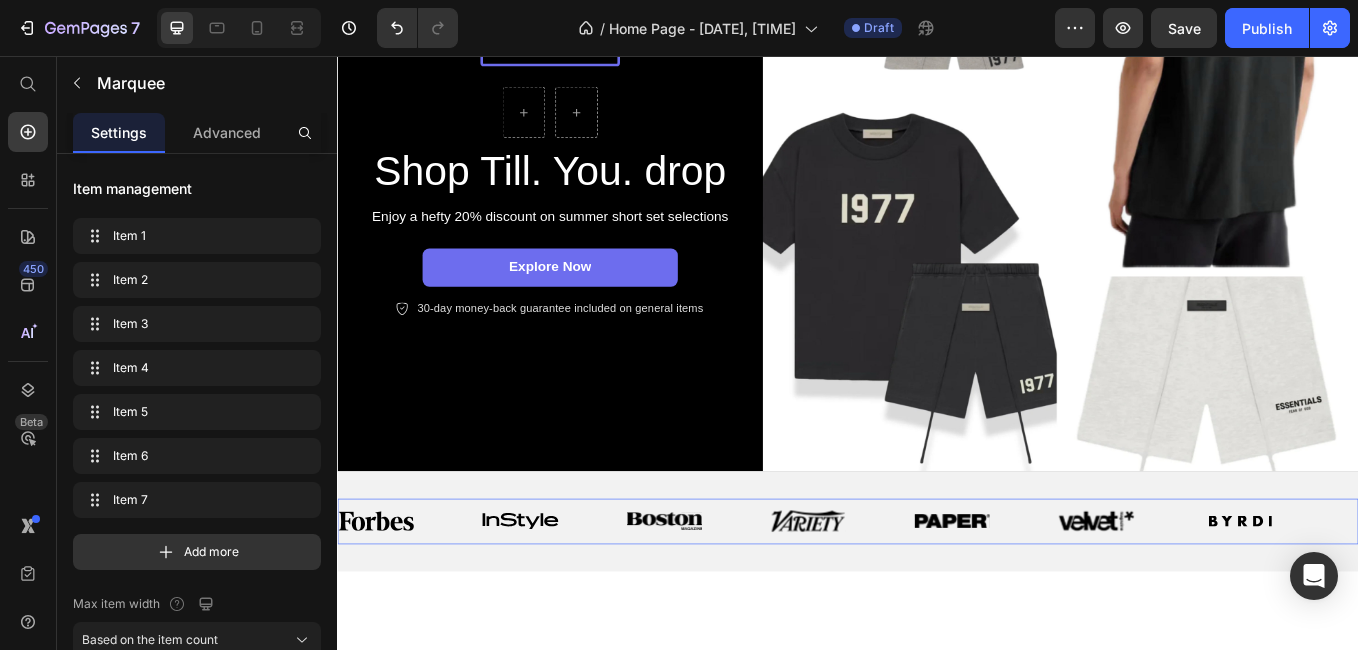 click on "Image" at bounding box center [591, 603] 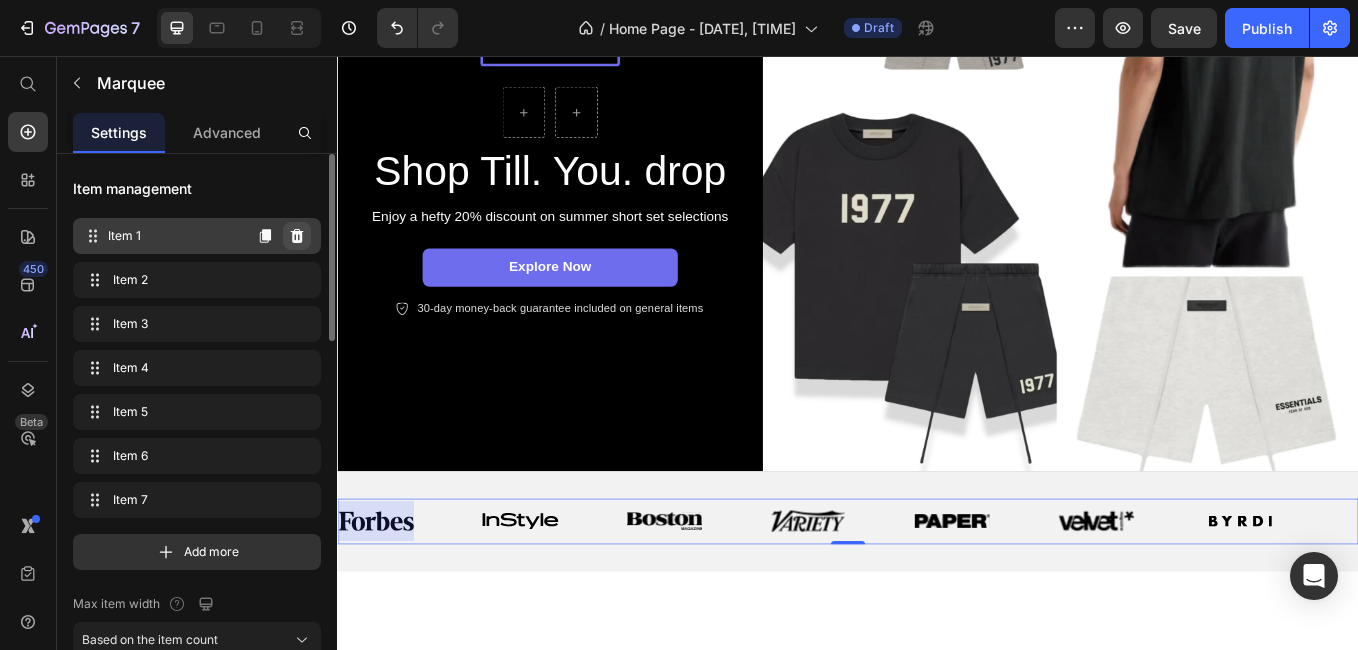 click 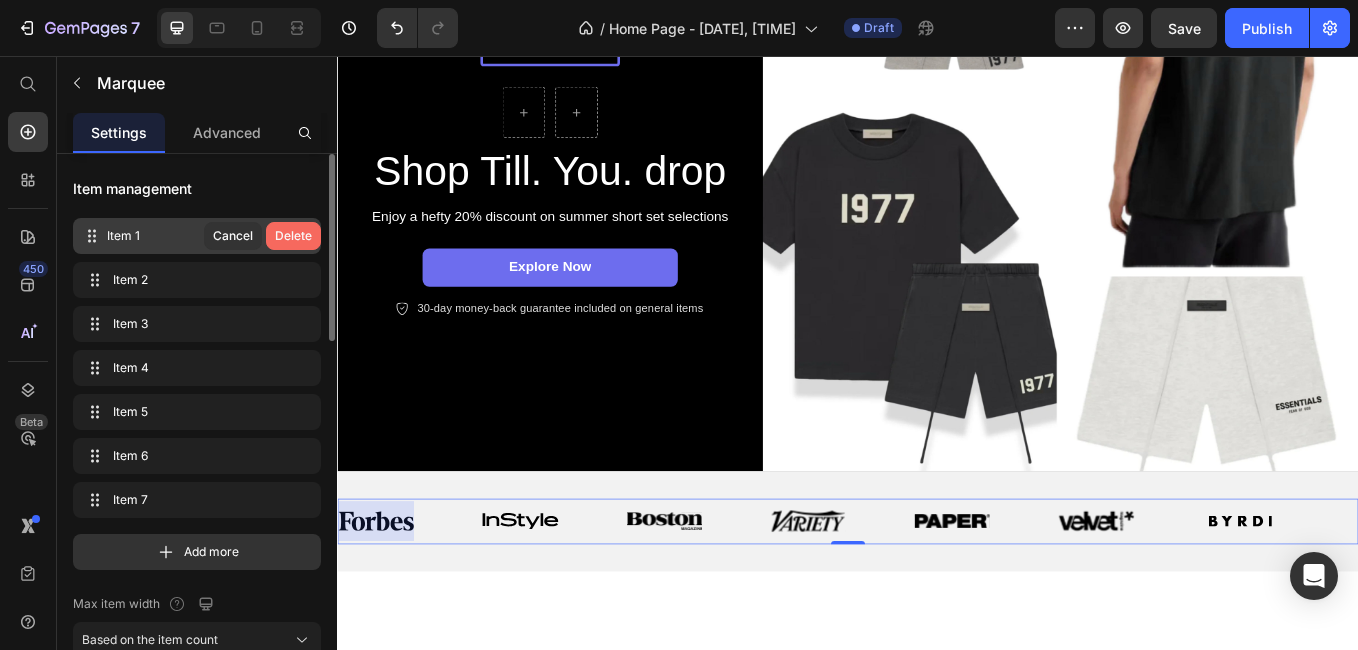click on "Delete" at bounding box center (293, 236) 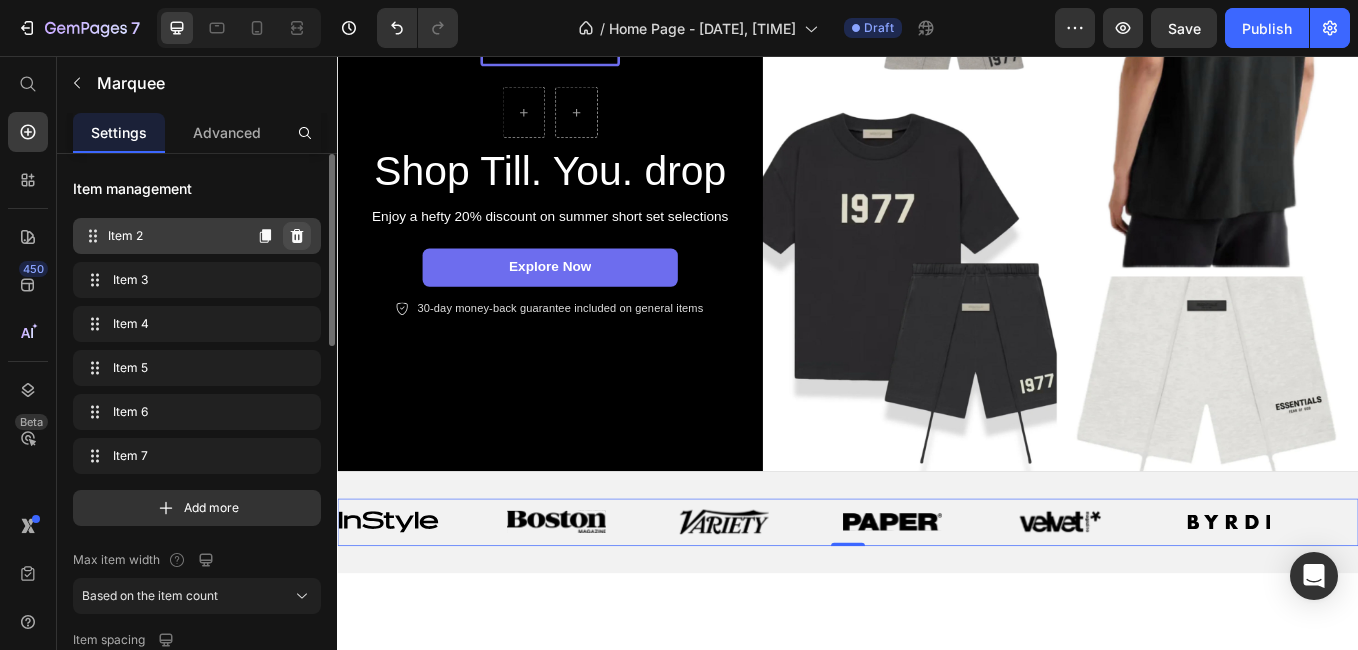 click 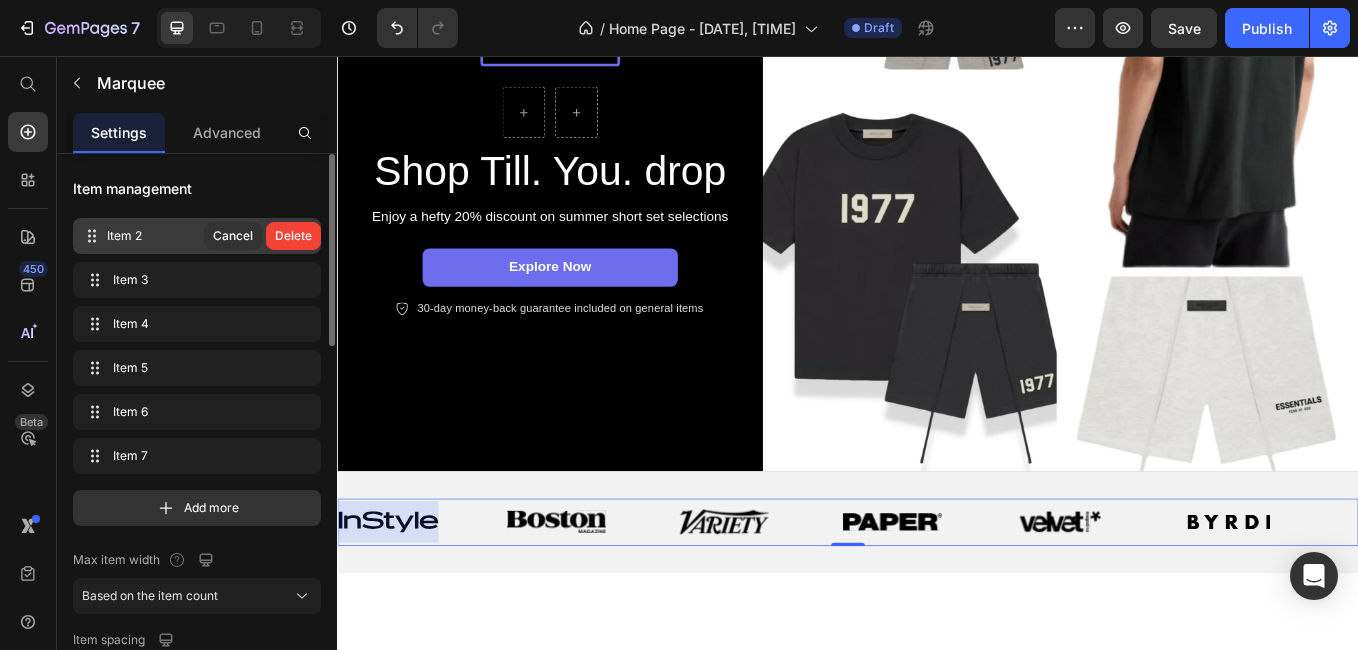 click on "Item management Item 2 Item 2 Cancel   Delete  Item 3 Item 3 Item 4 Item 4 Item 5 Item 5 Item 6 Item 6 Item 7 Item 7 Add more Max item width Based on the item count Item spacing 80 px" 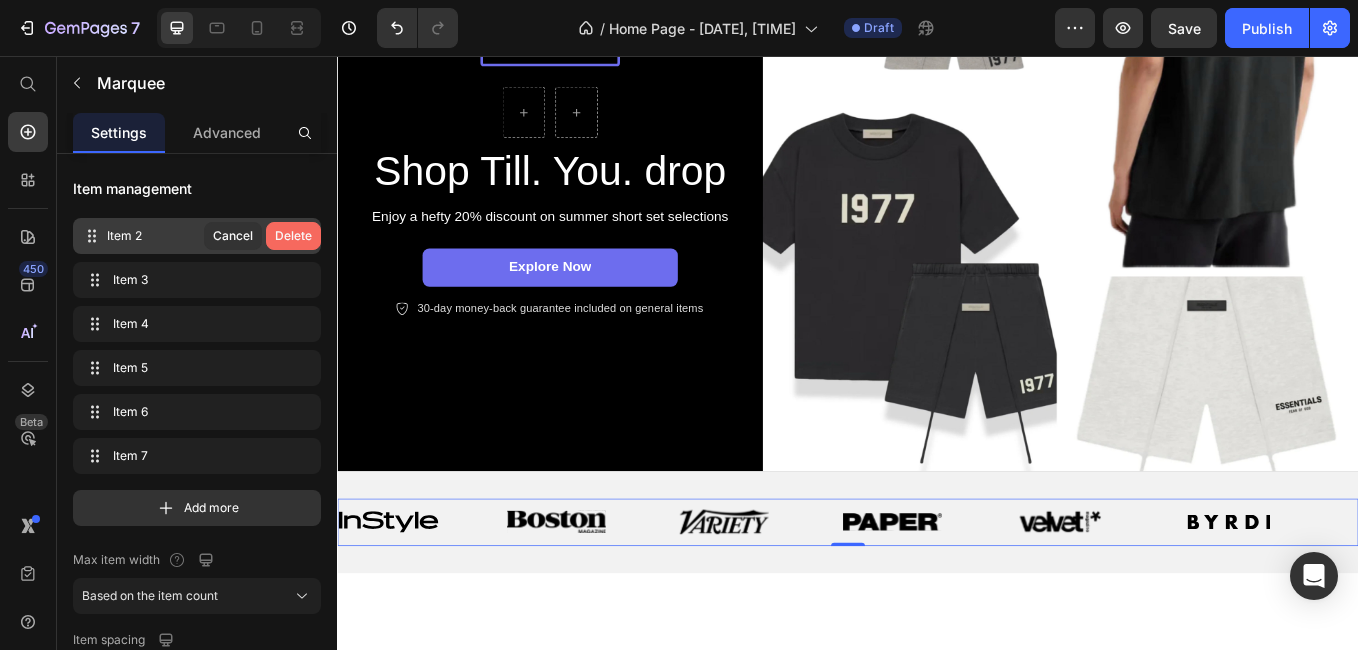 click on "Delete" at bounding box center (293, 236) 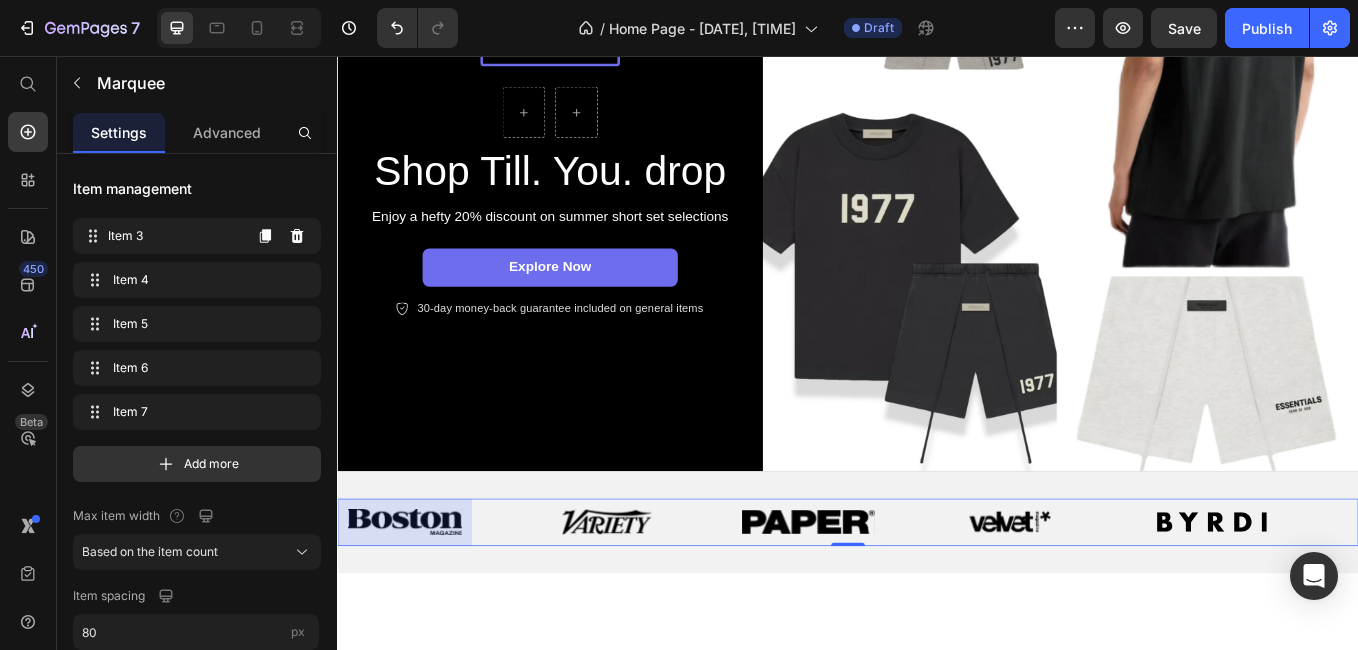 click 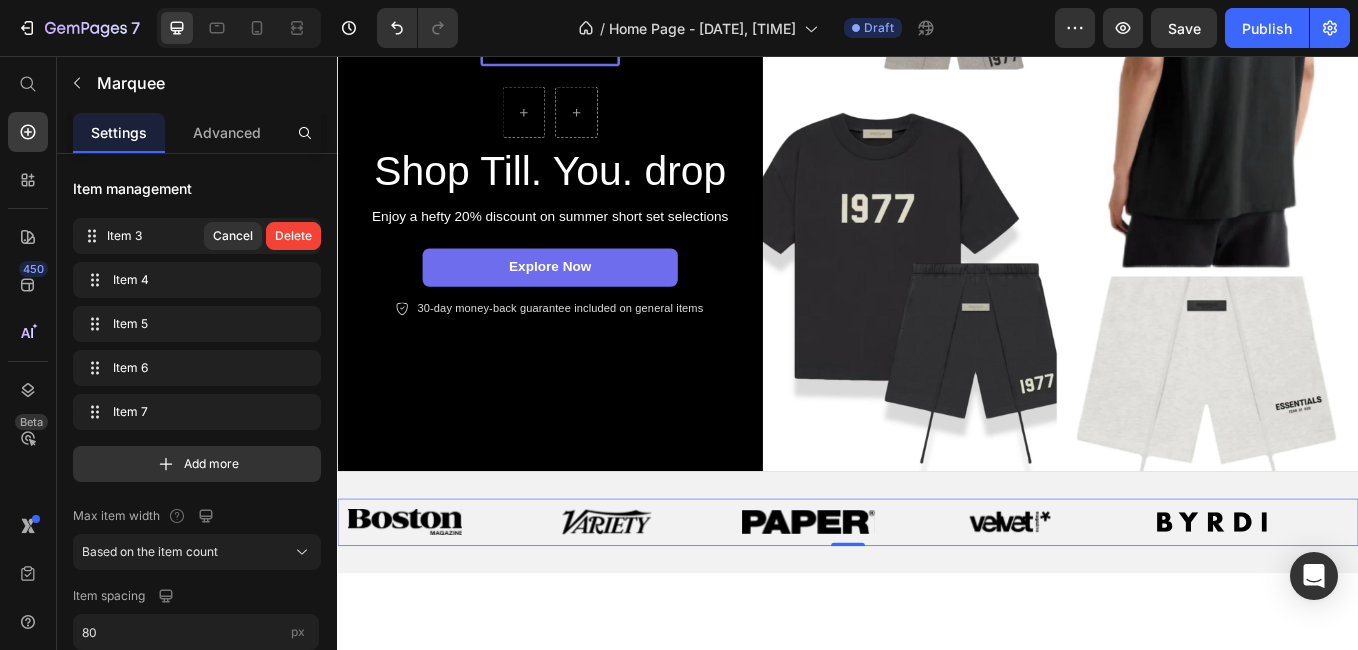 click on "Delete" at bounding box center [293, 236] 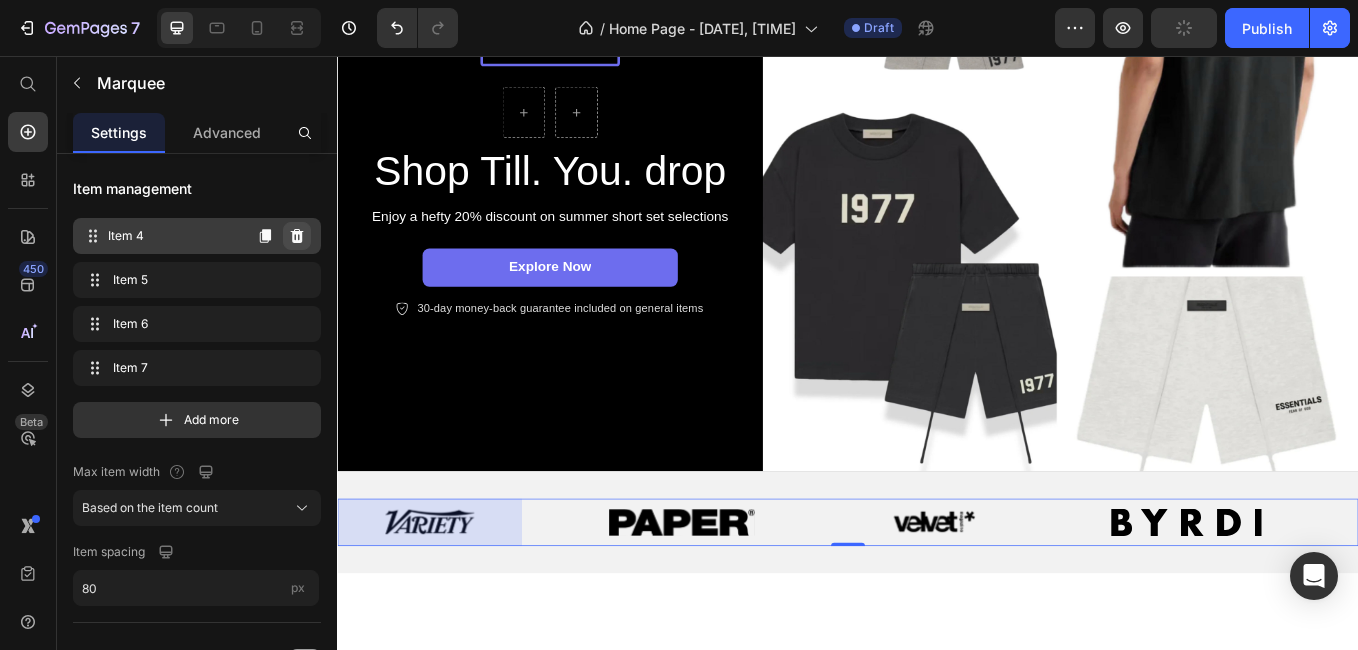 click 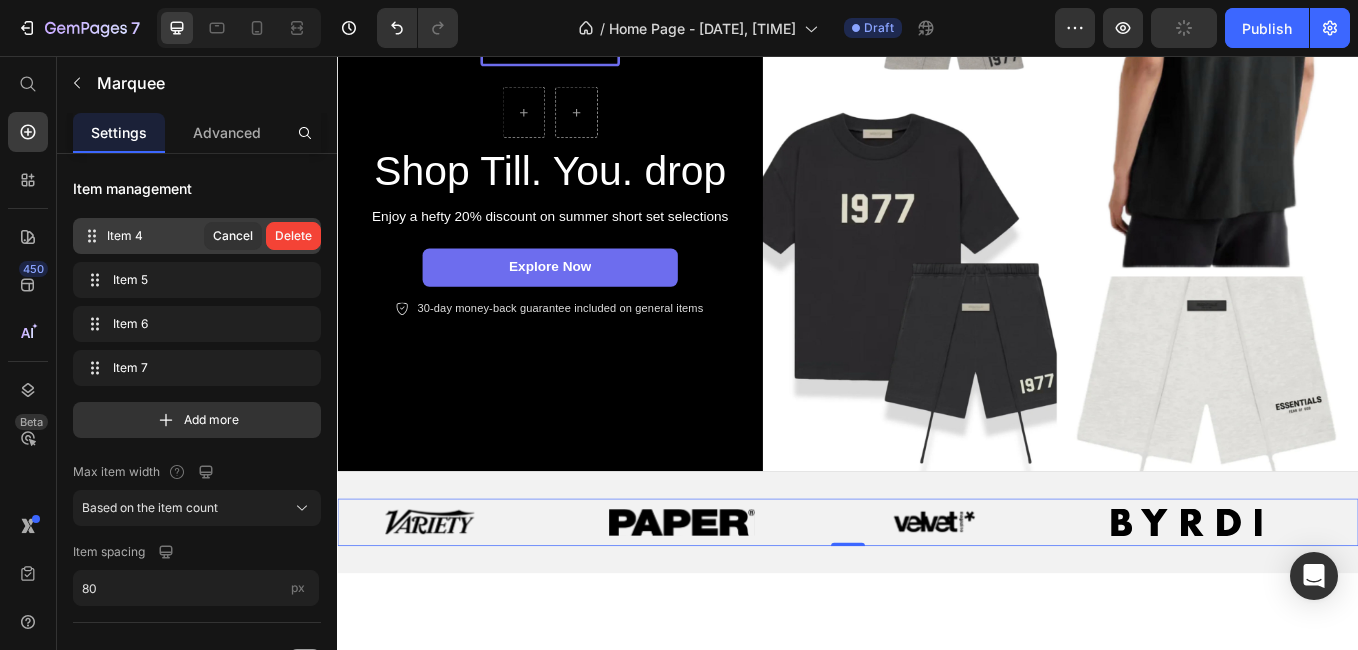 click on "Delete" at bounding box center (293, 236) 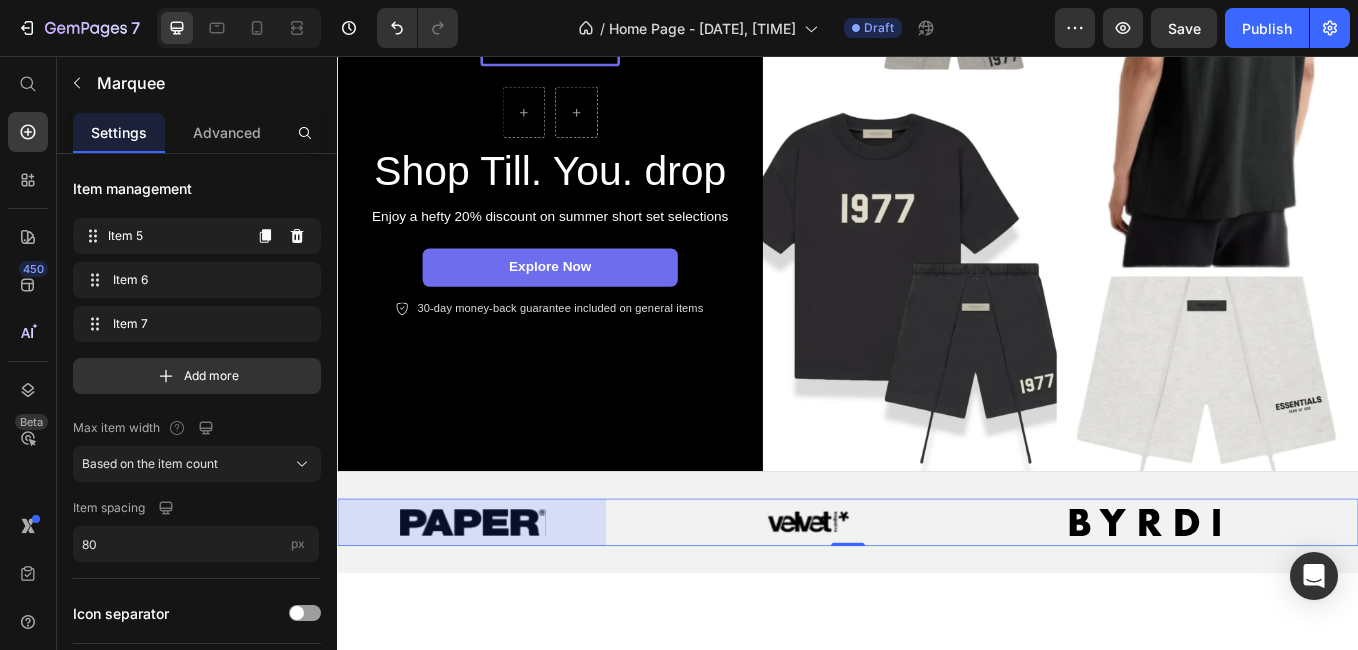 click 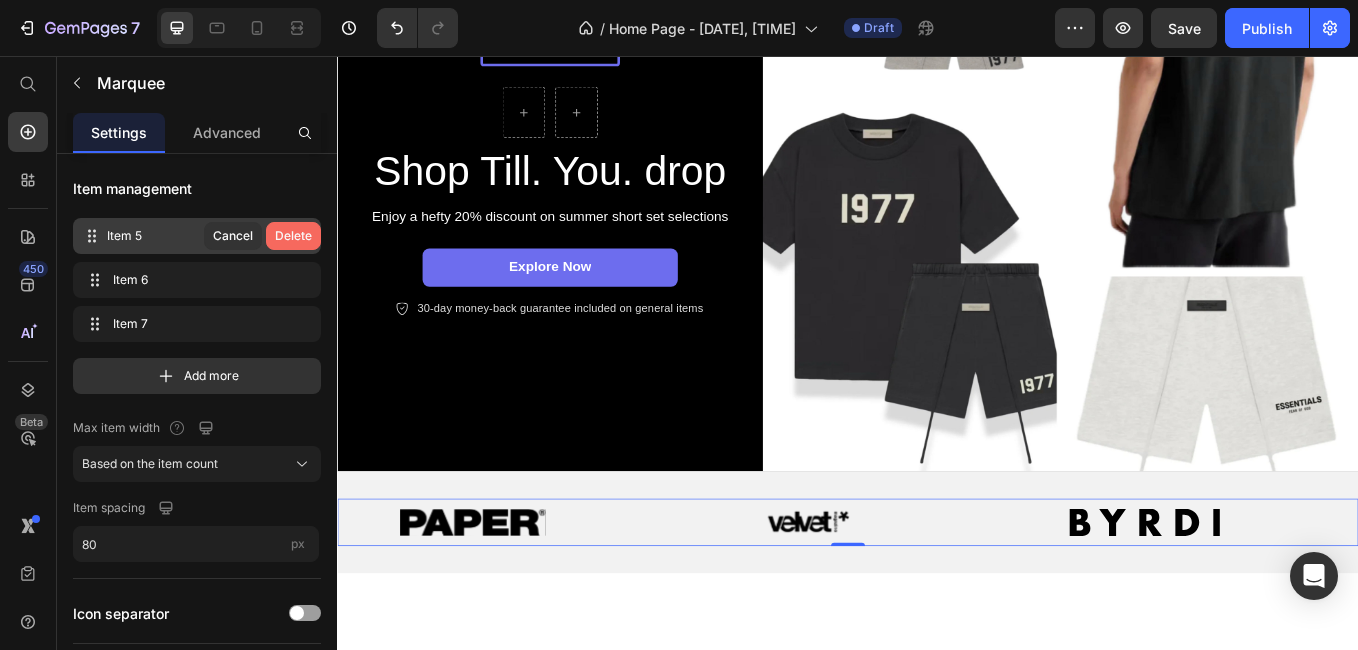 click on "Delete" at bounding box center (293, 236) 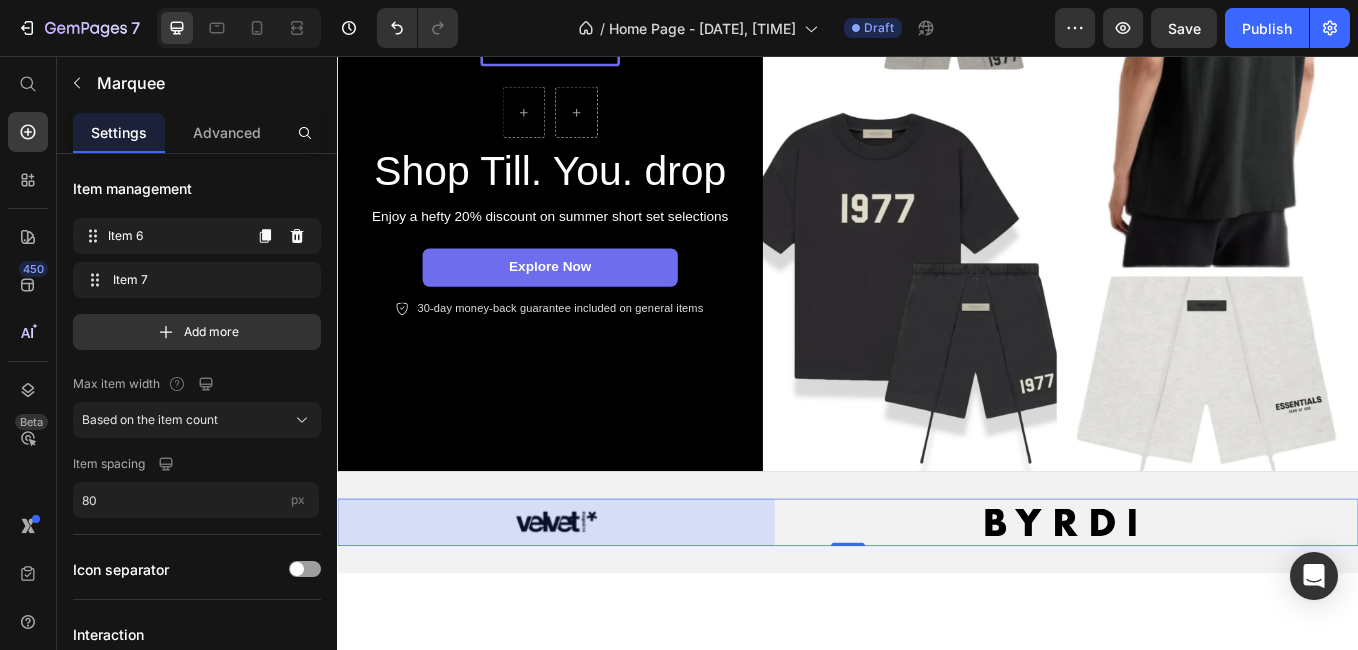 click 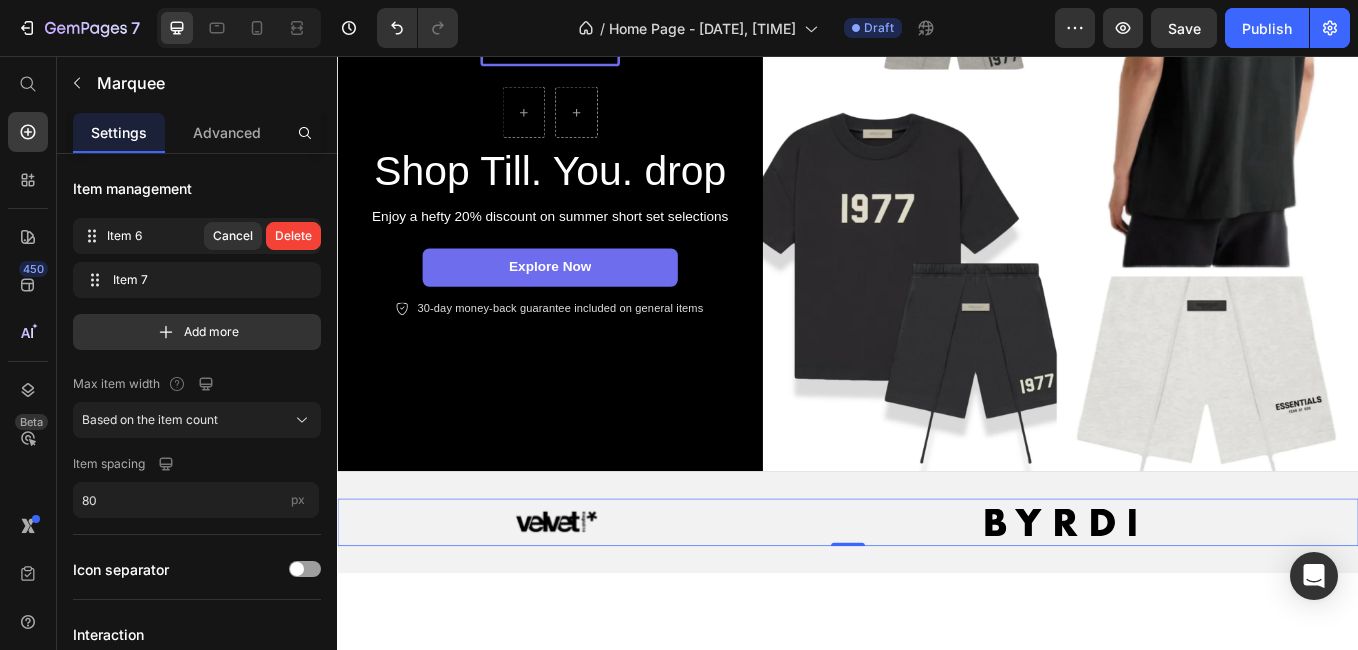 click on "Delete" at bounding box center (293, 236) 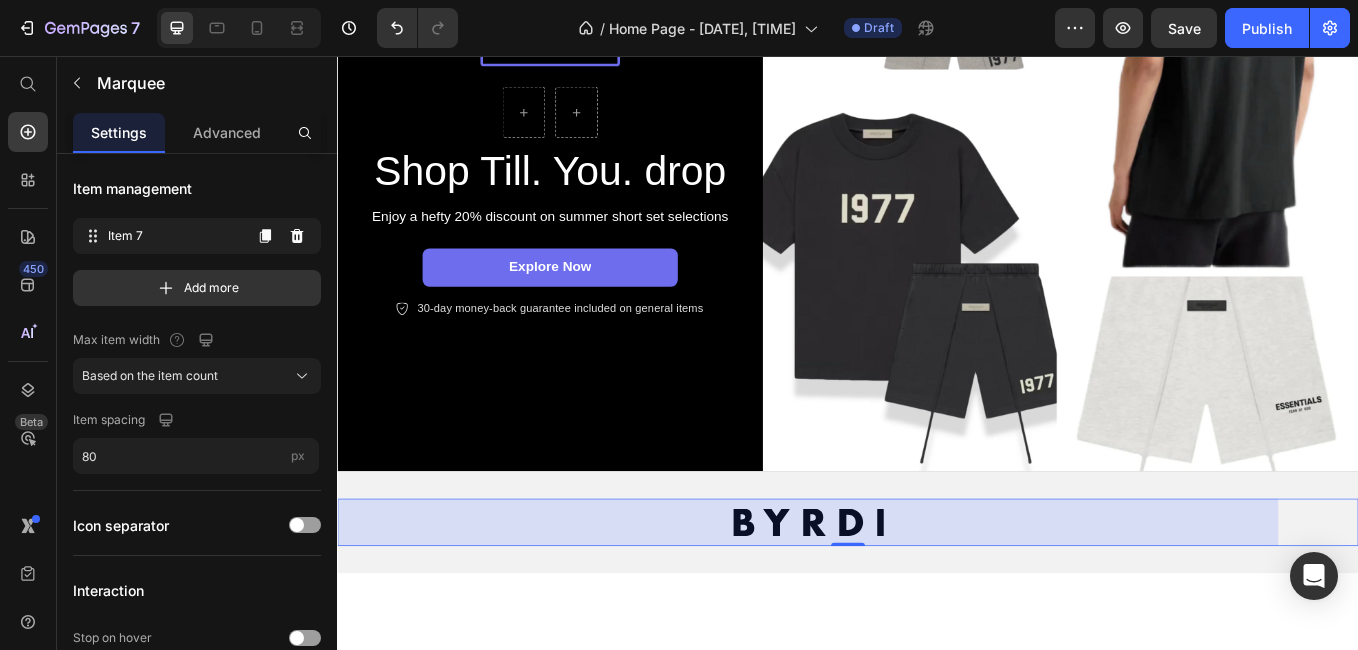 click 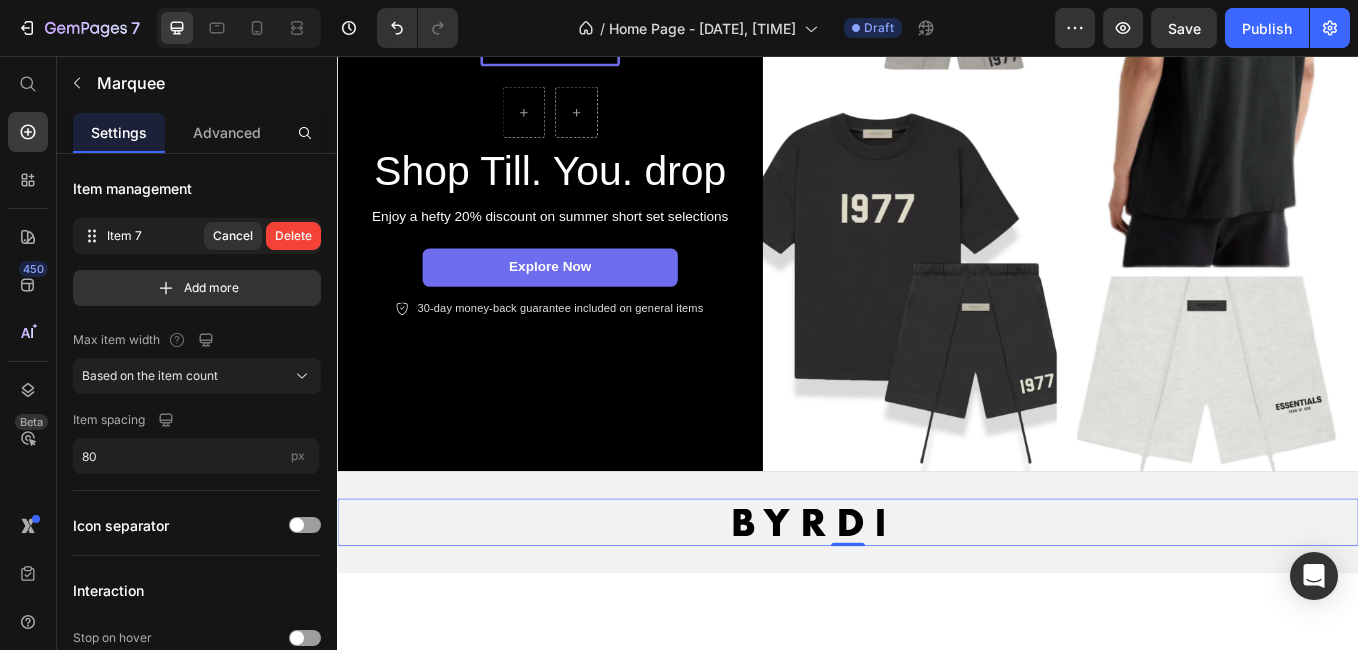 click on "Delete" at bounding box center (293, 236) 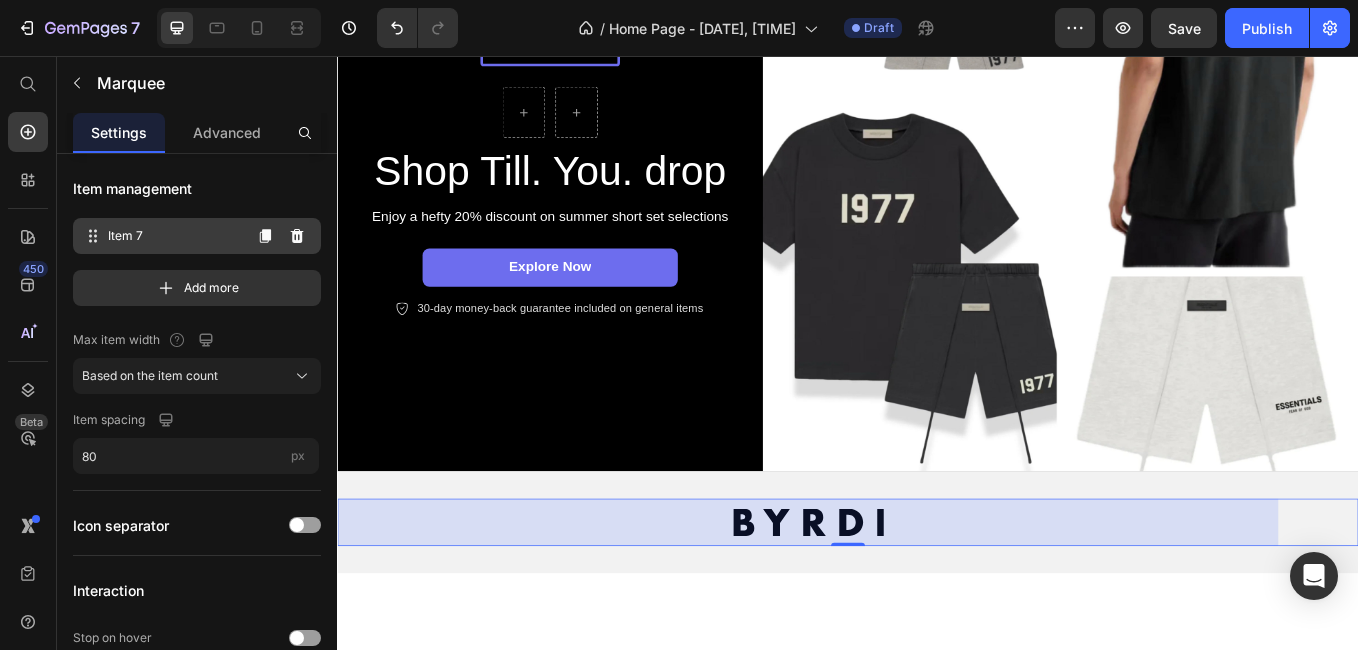 click on "Item 7" at bounding box center (174, 236) 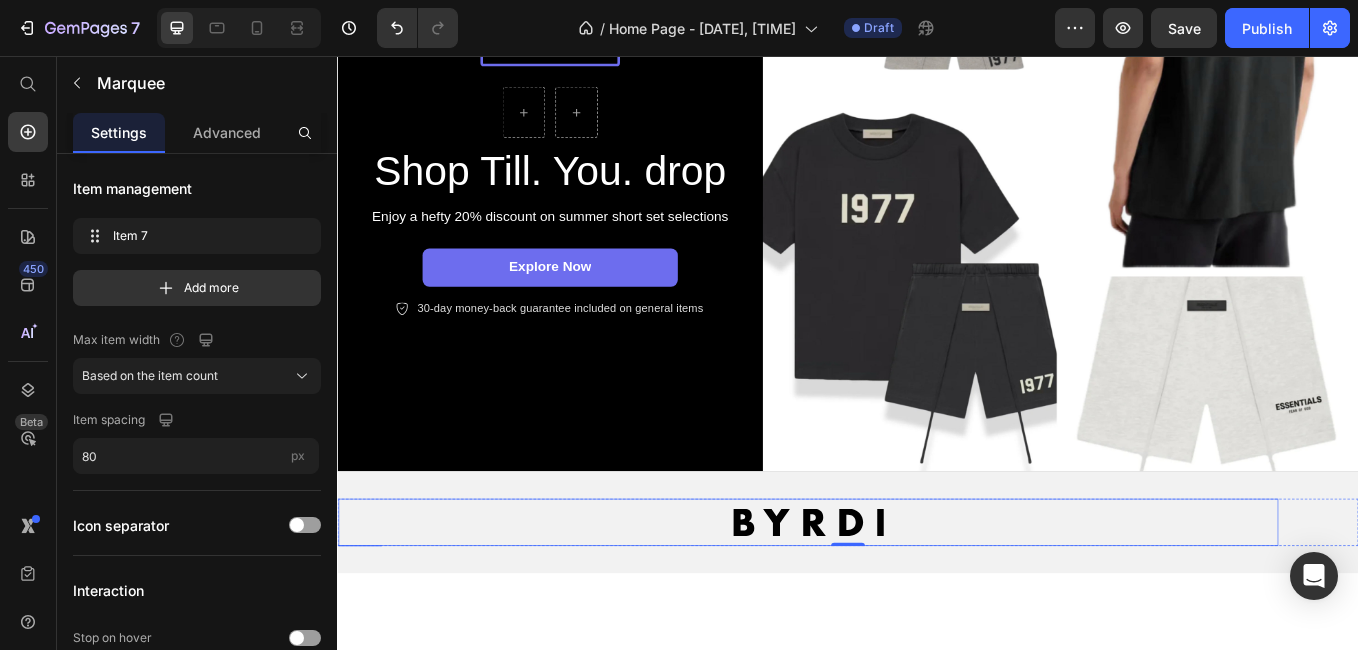 click at bounding box center [890, 604] 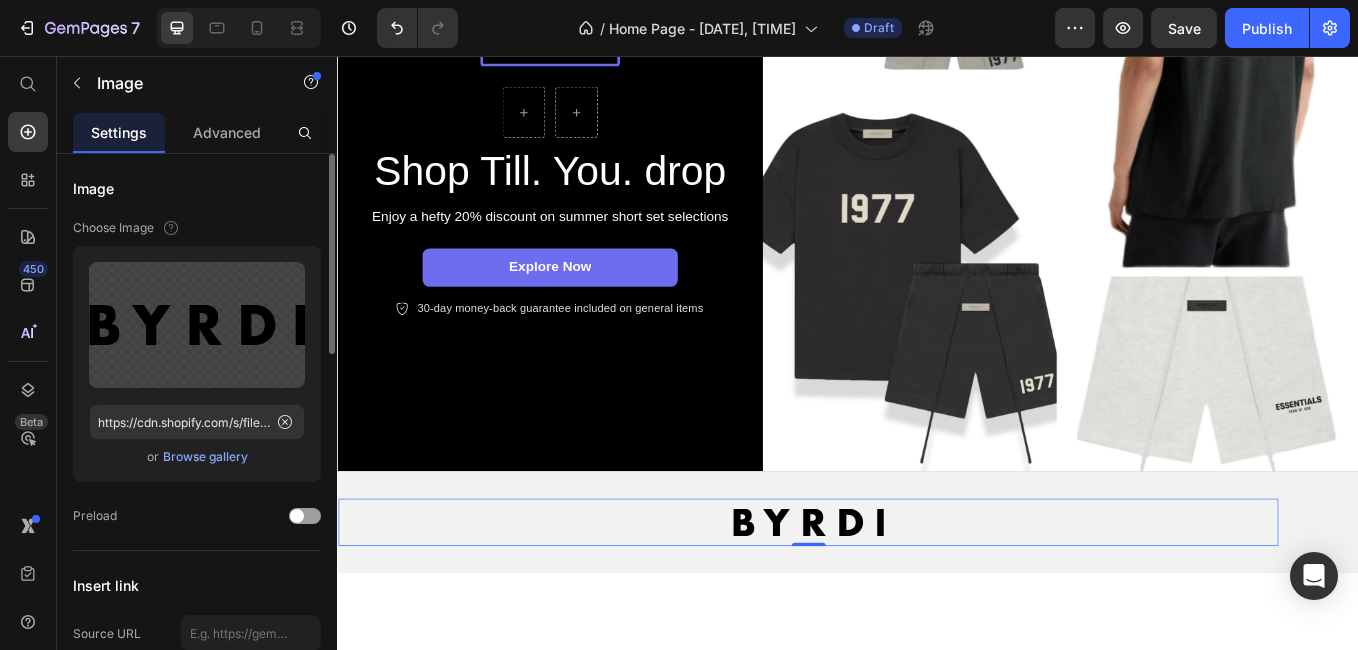 click on "Browse gallery" at bounding box center [205, 457] 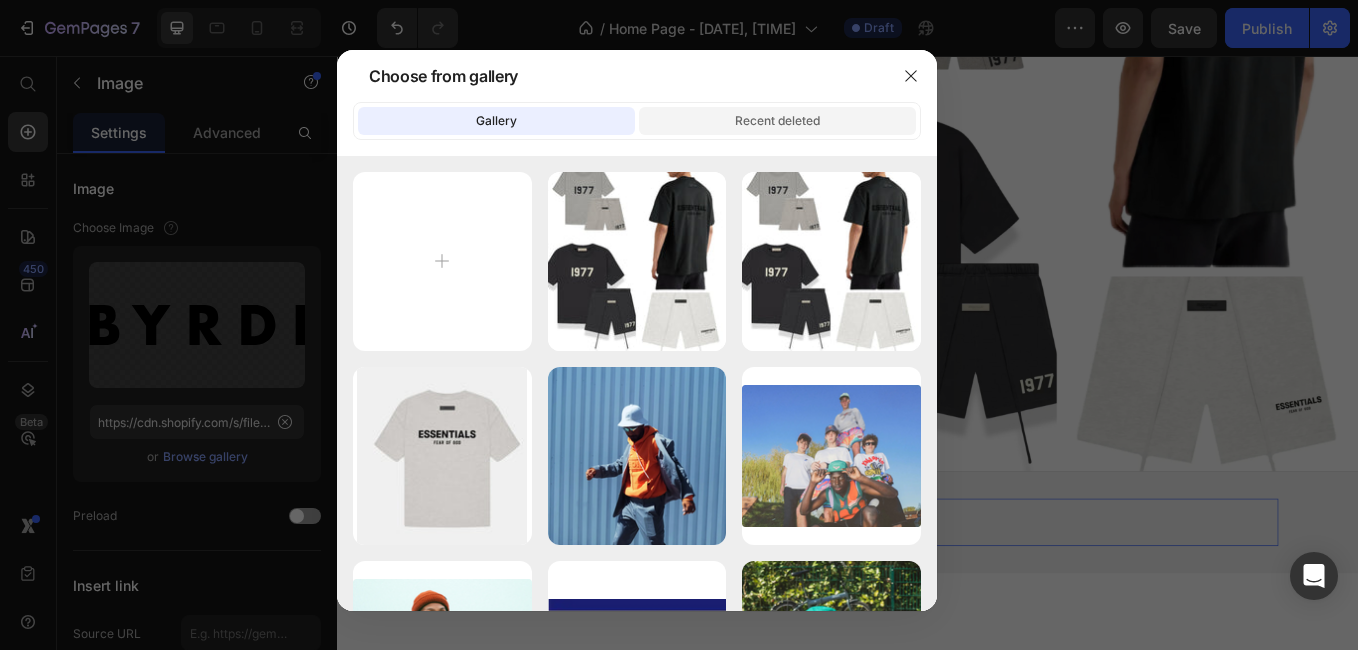 click on "Recent deleted" 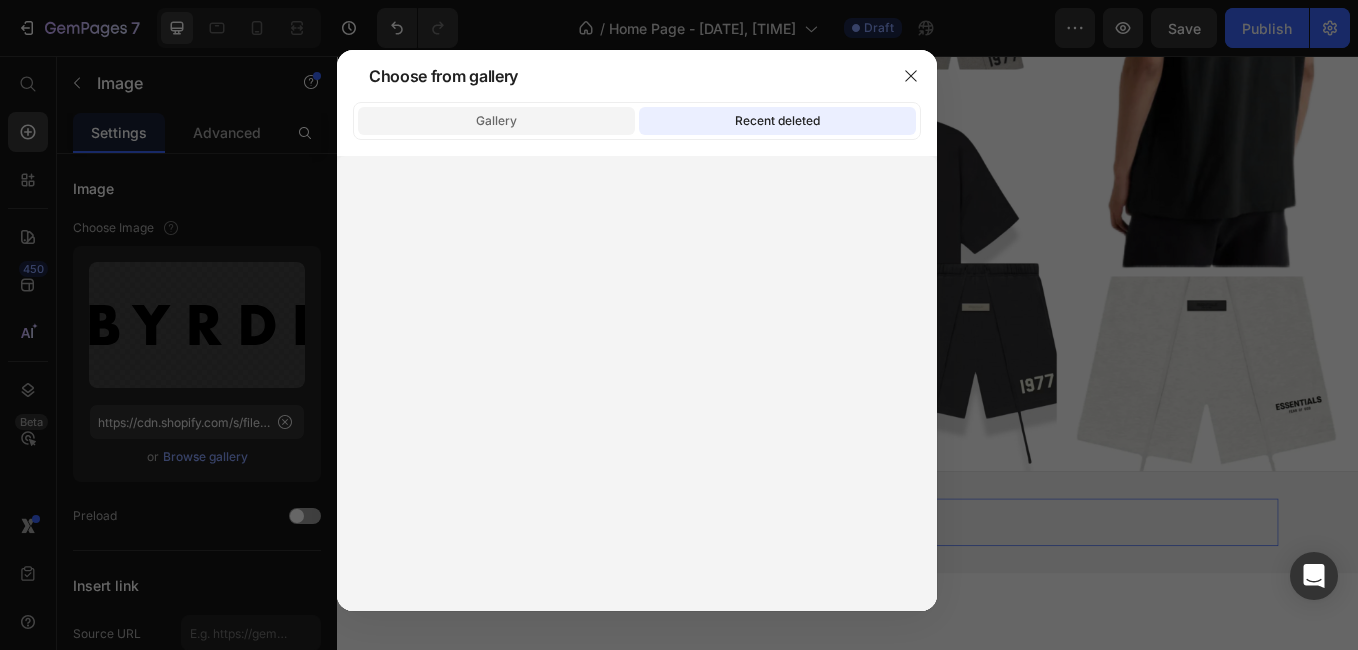 click on "Gallery" 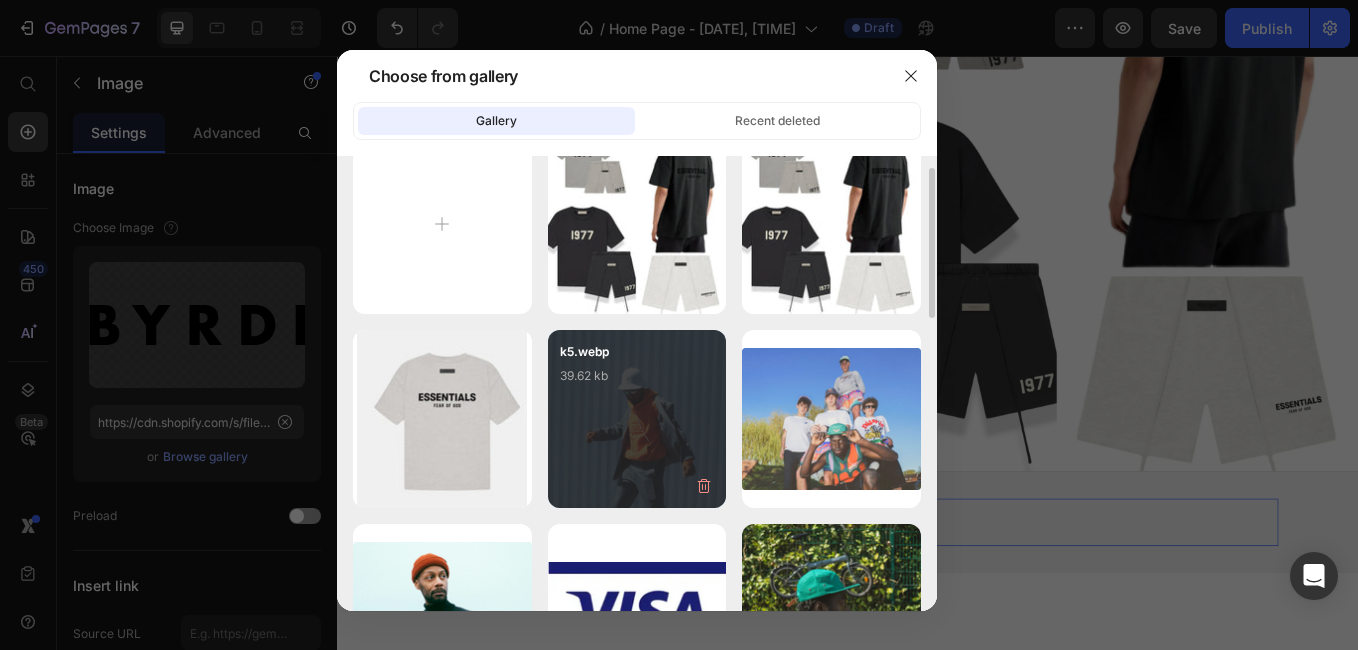 scroll, scrollTop: 0, scrollLeft: 0, axis: both 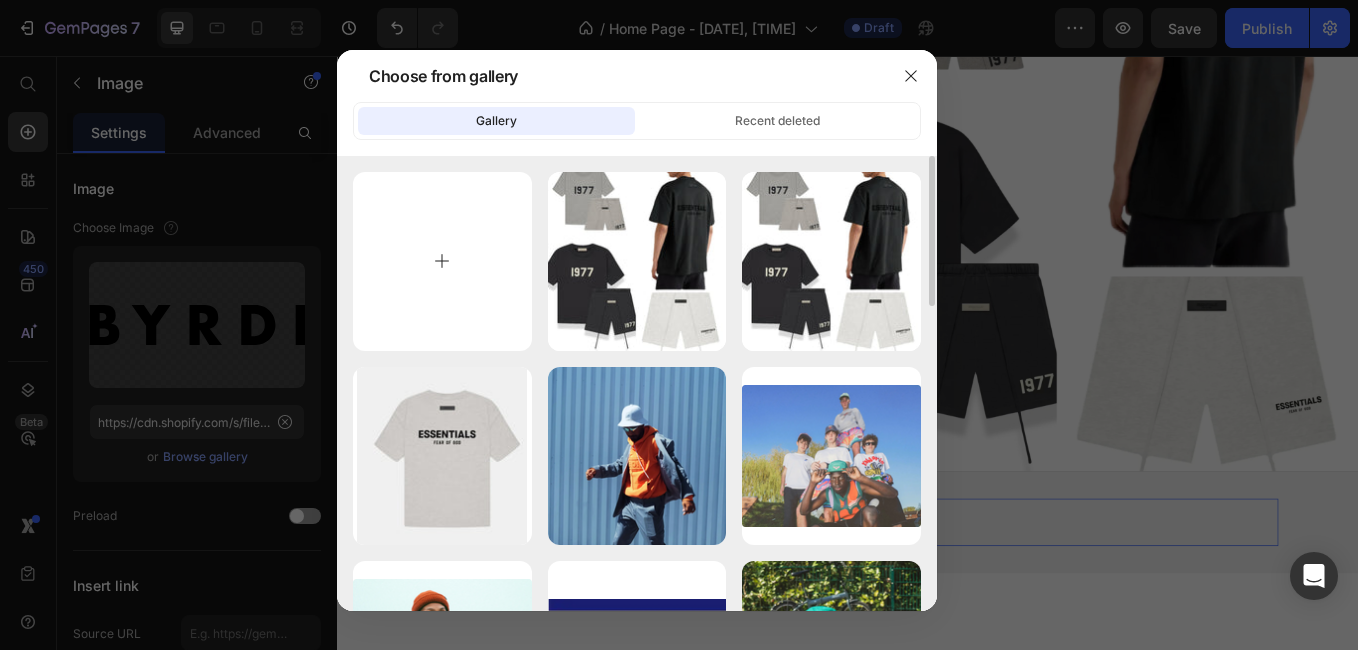 click at bounding box center [442, 261] 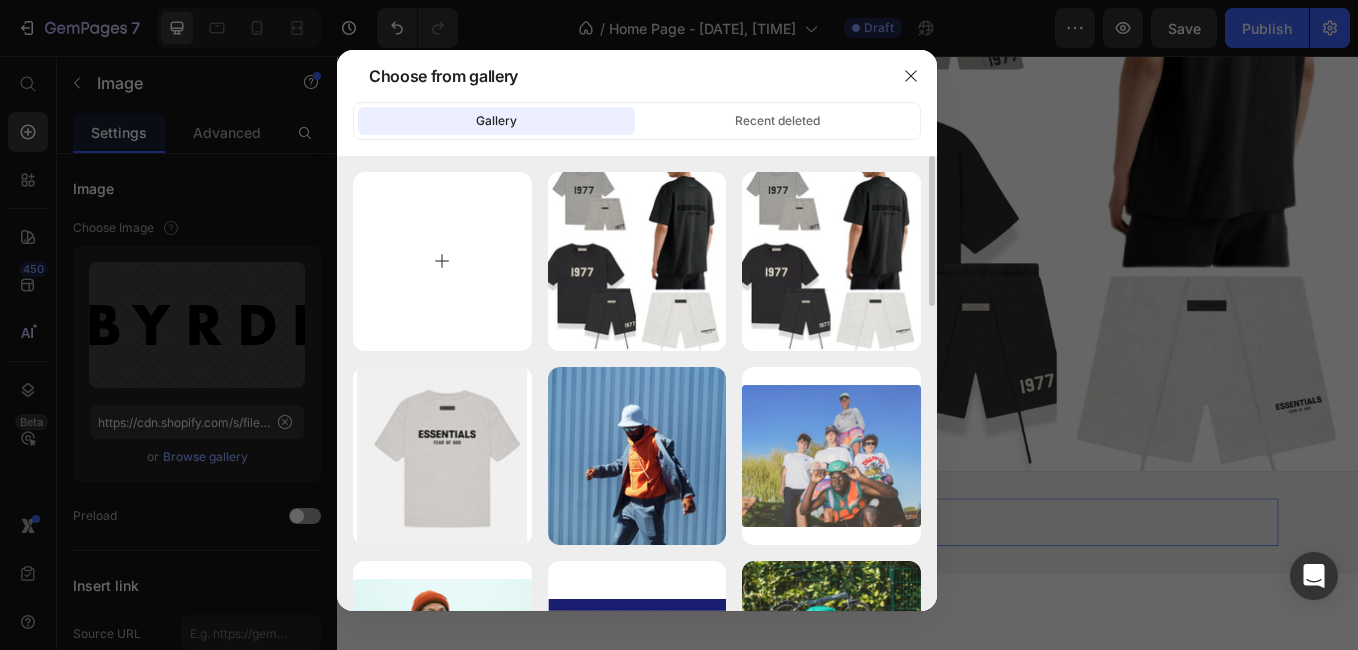 type on "C:\fakepath\6127BEAD-6DD3-4066-81B7-9415E97D4FC7-removebg-preview.png" 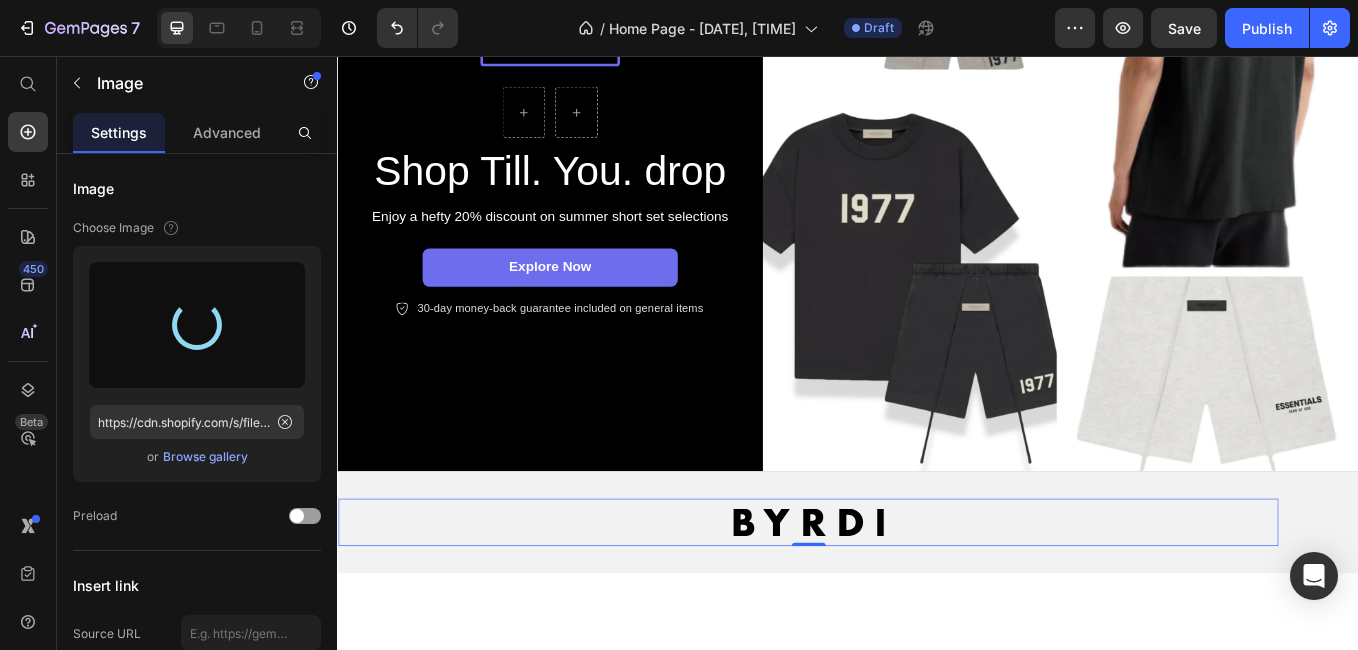 type on "https://cdn.shopify.com/s/files/1/0922/2275/1100/files/gempages_575241645985891223-eabc4d71-9e95-4558-ad1d-a692af6c34b0.png" 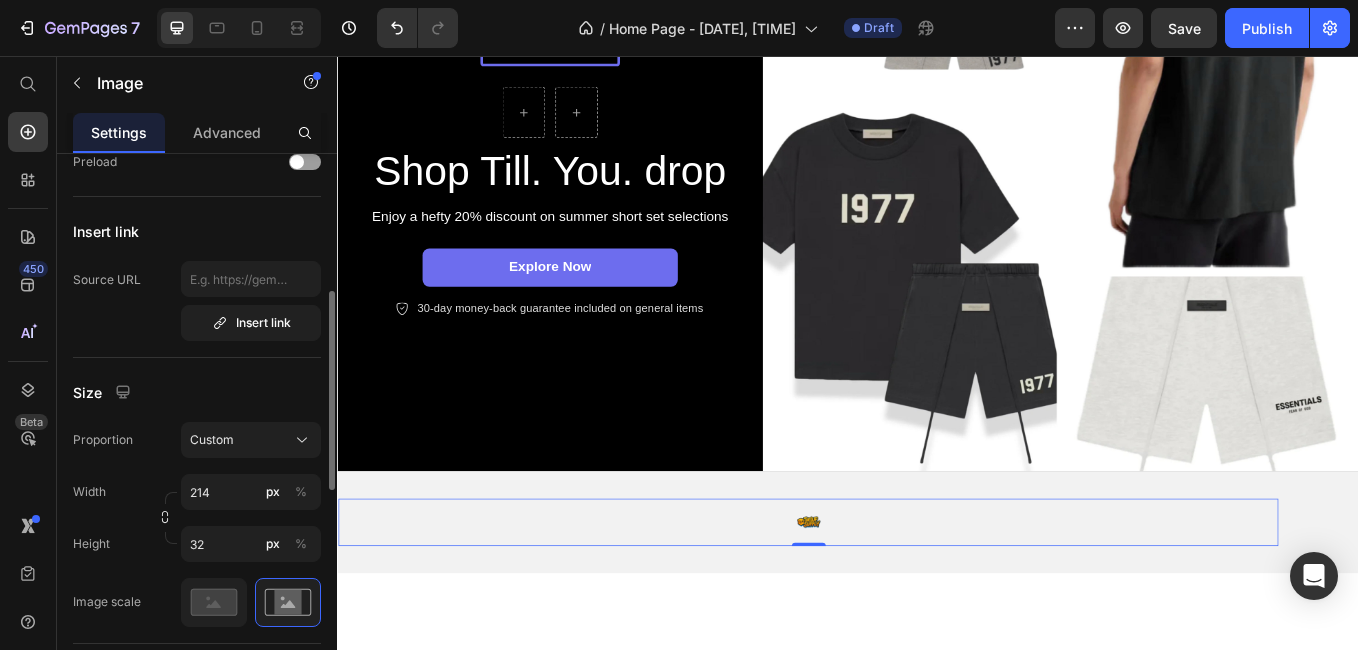 scroll, scrollTop: 363, scrollLeft: 0, axis: vertical 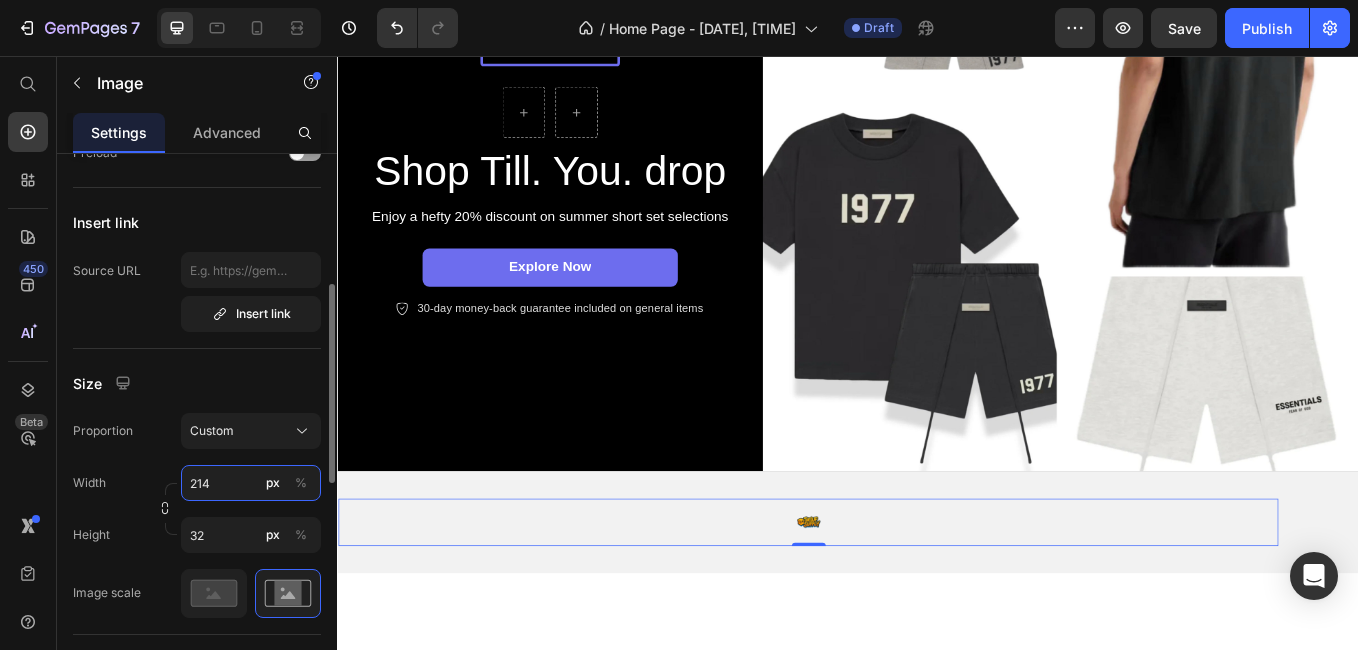click on "214" at bounding box center (251, 483) 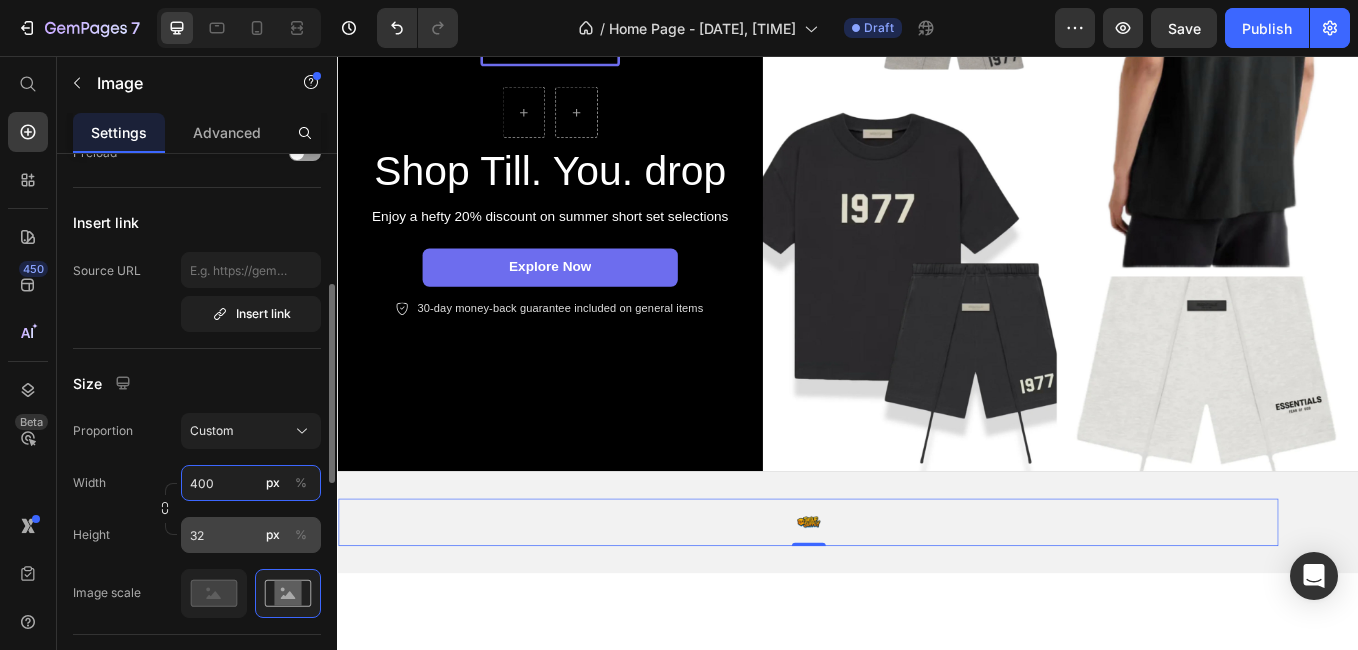 type on "400" 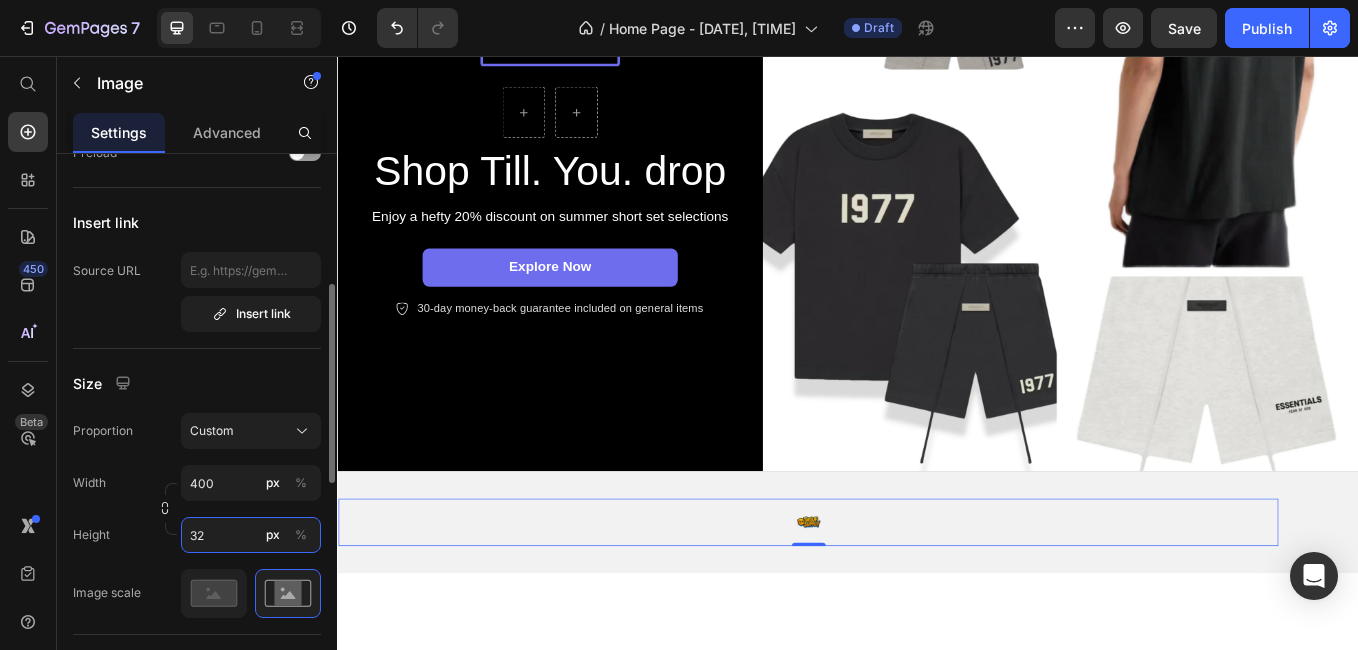 click on "32" at bounding box center [251, 535] 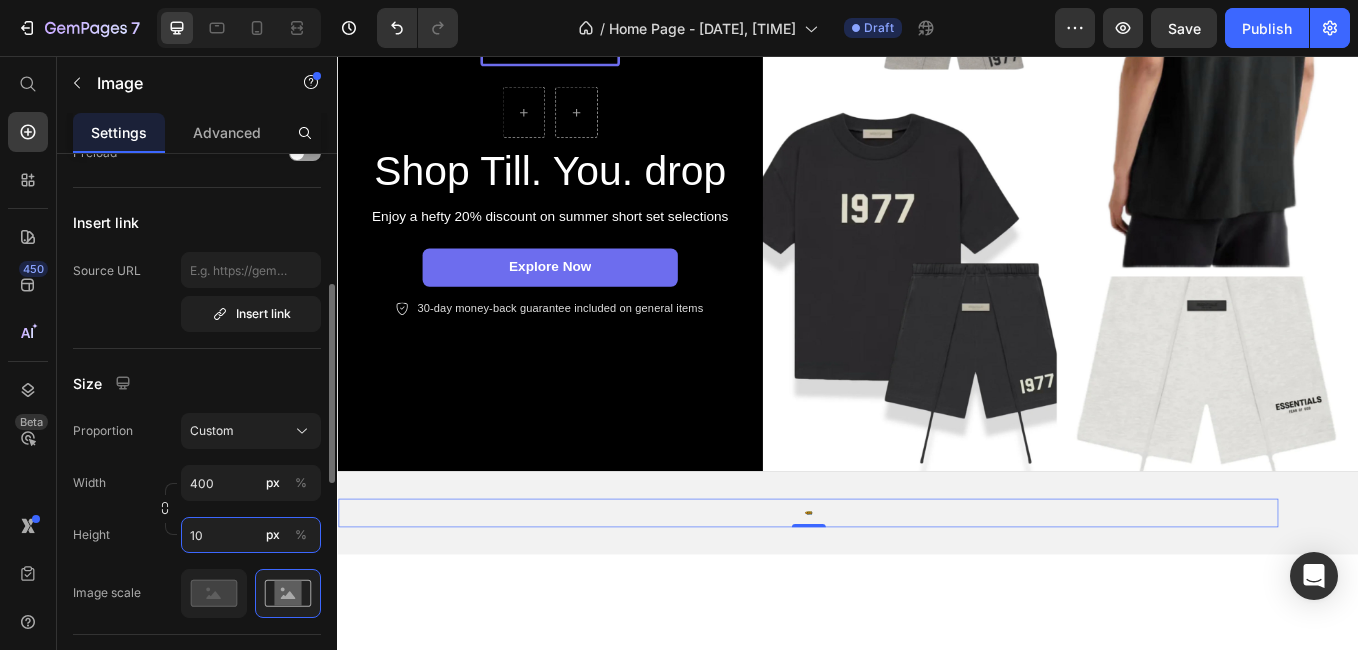 type on "100" 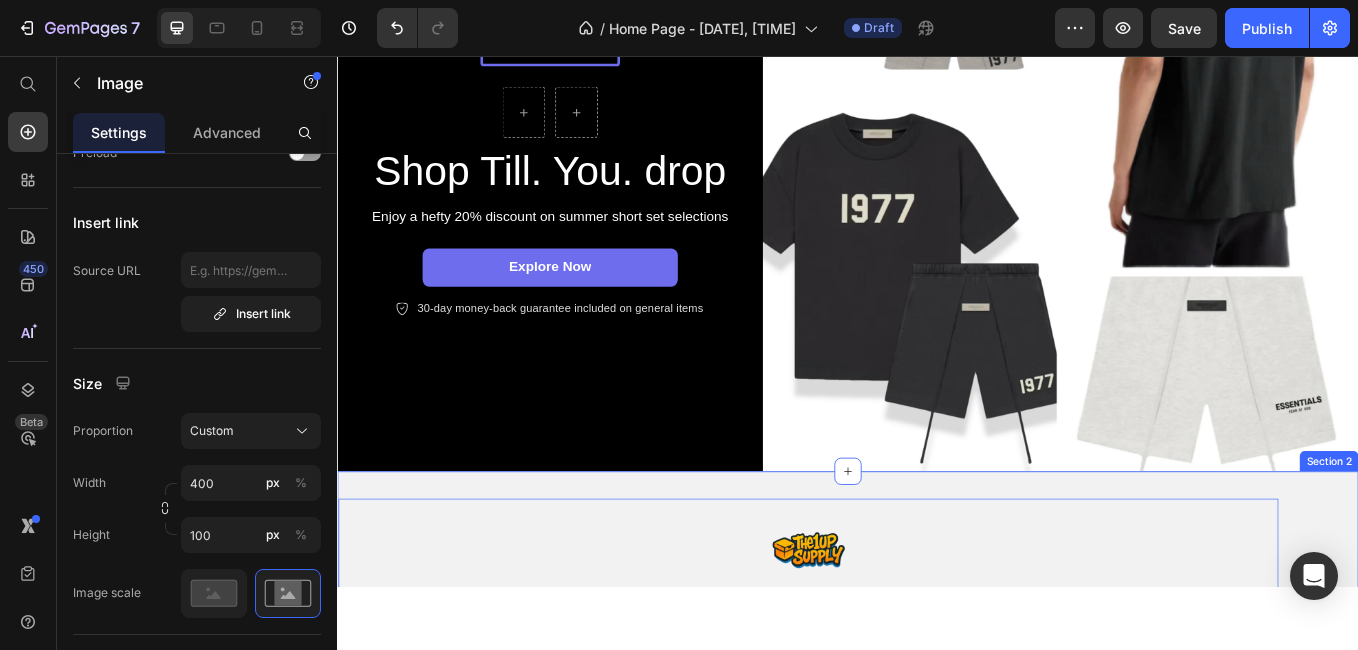 click on "Image   0 Image   0 Marquee Section 2" at bounding box center (937, 638) 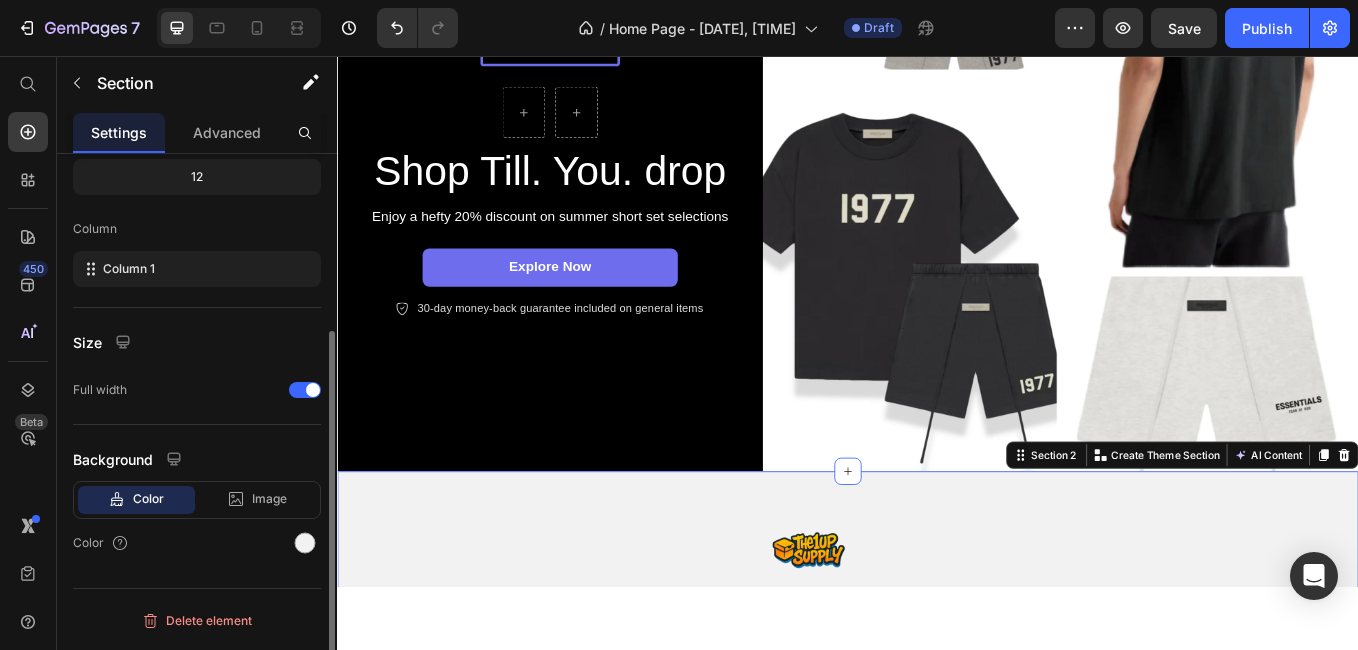 scroll, scrollTop: 0, scrollLeft: 0, axis: both 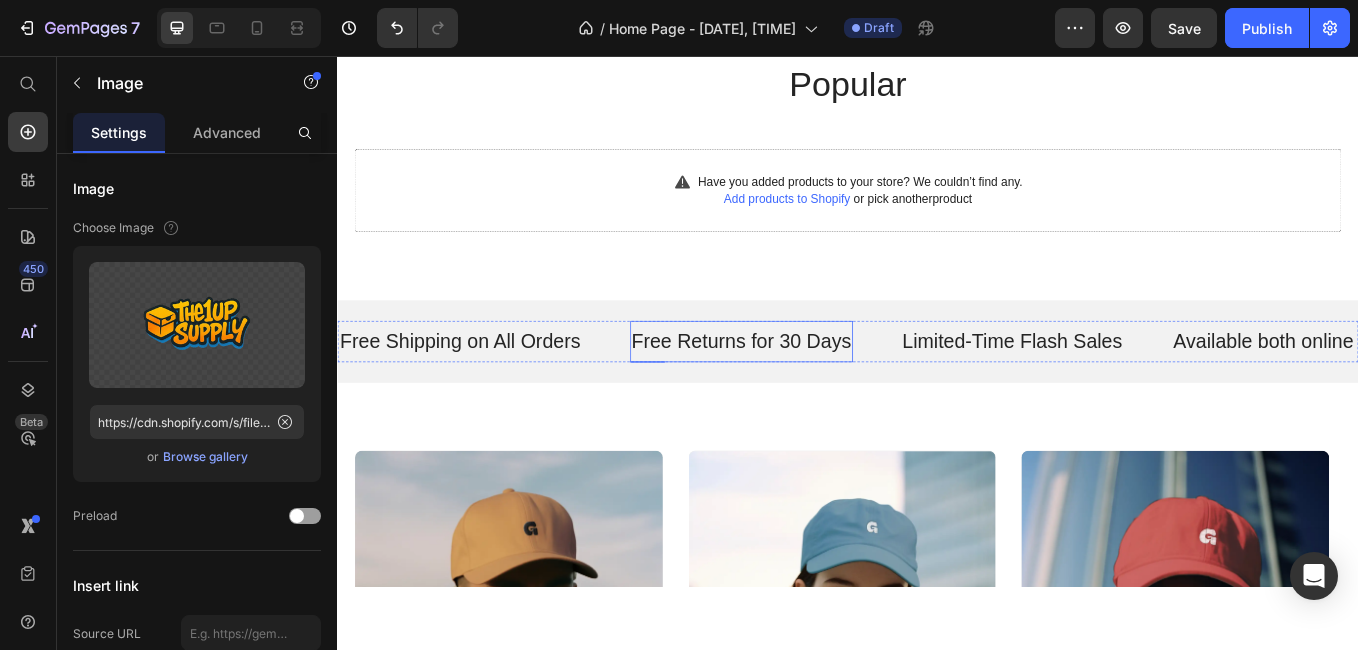click on "Free Returns for 30 Days" at bounding box center (812, 392) 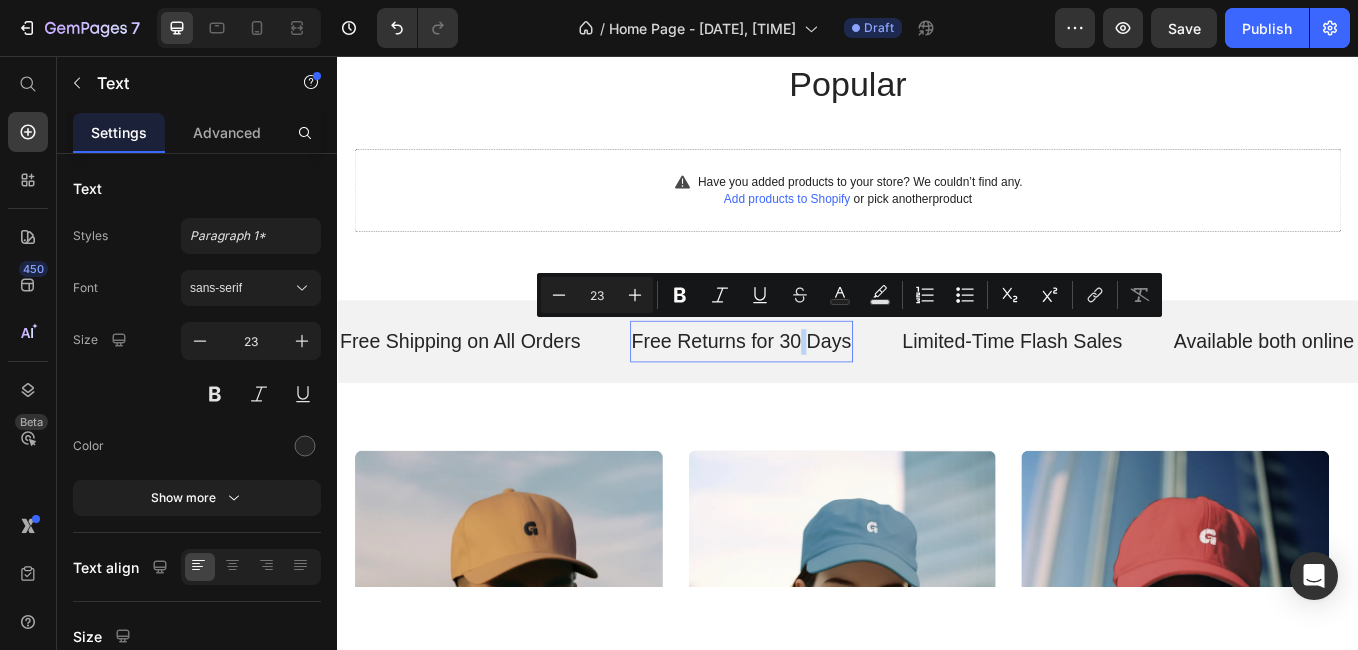 click on "Free Returns for 30 Days" at bounding box center [812, 392] 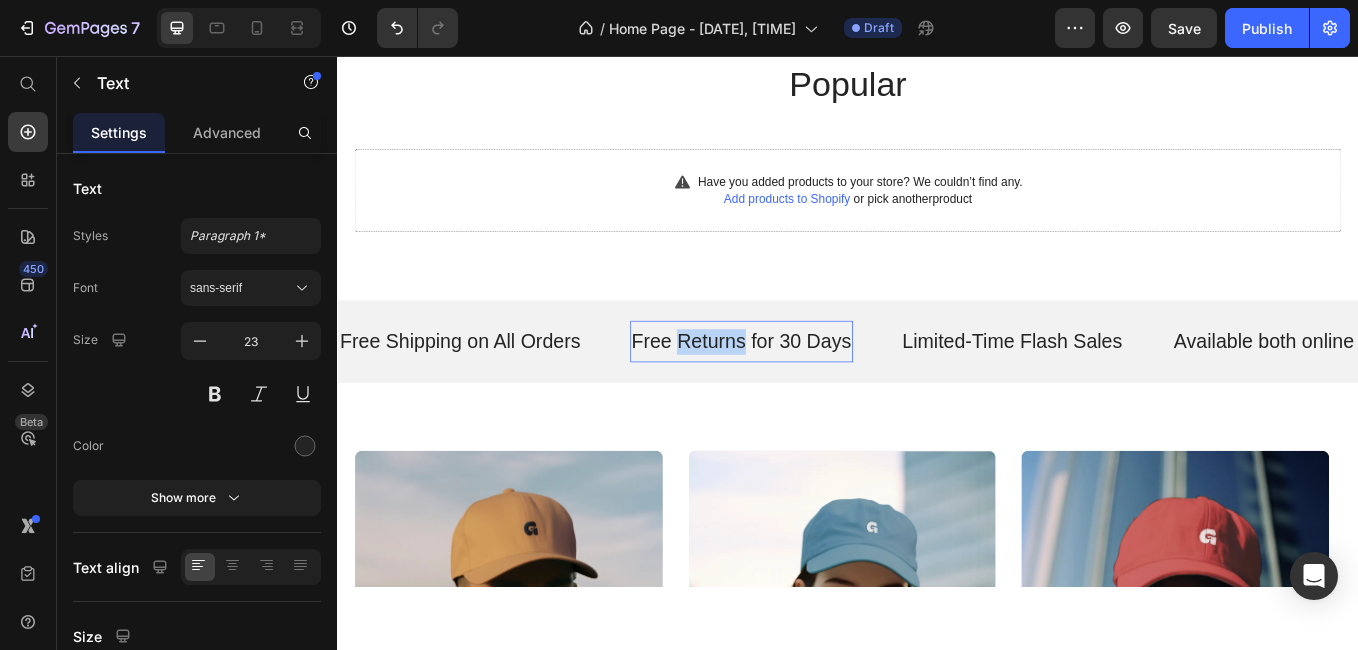 click on "Free Returns for 30 Days" at bounding box center (812, 392) 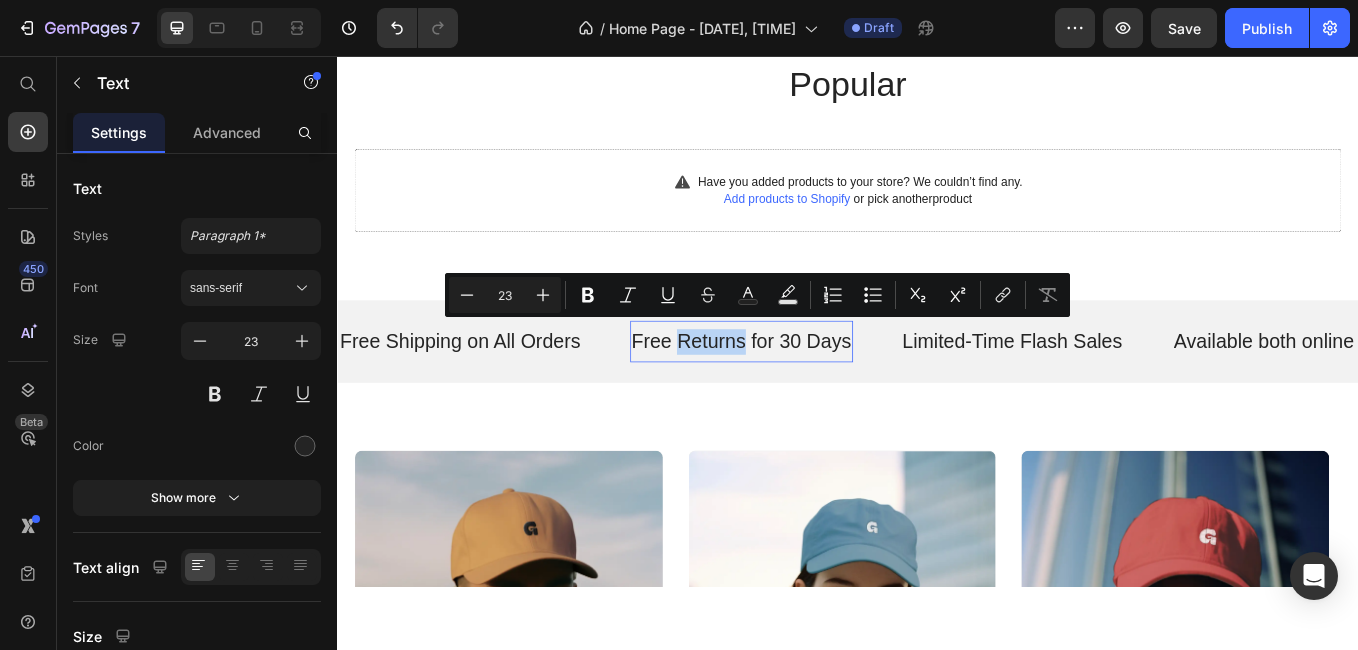 click on "Free Returns for 30 Days" at bounding box center [812, 392] 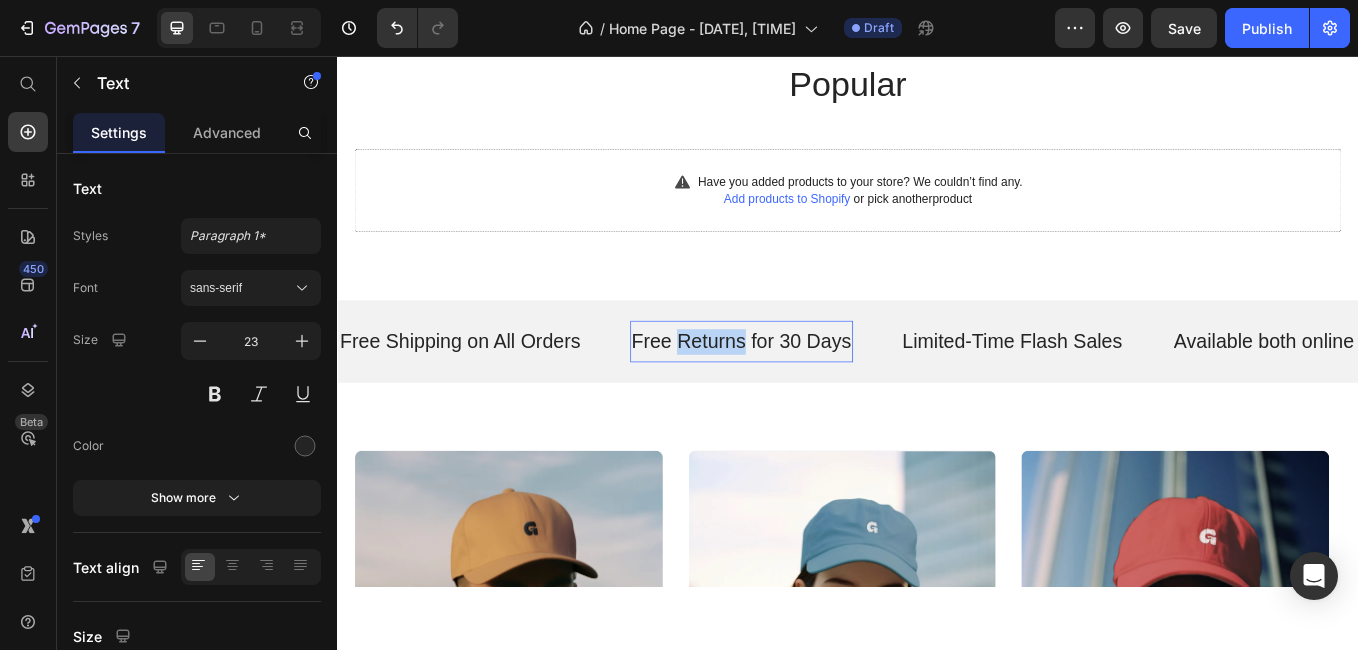 click on "Free Returns for 30 Days" at bounding box center (812, 392) 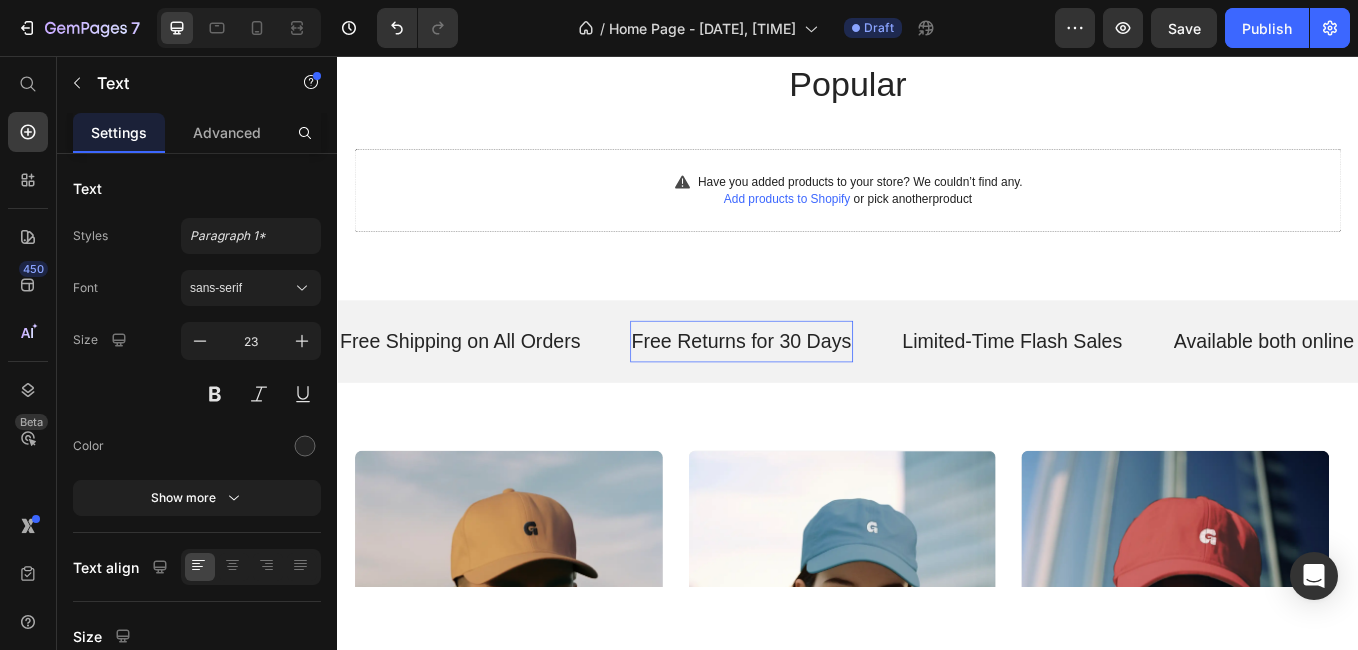 click on "Free Returns for 30 Days" at bounding box center [812, 392] 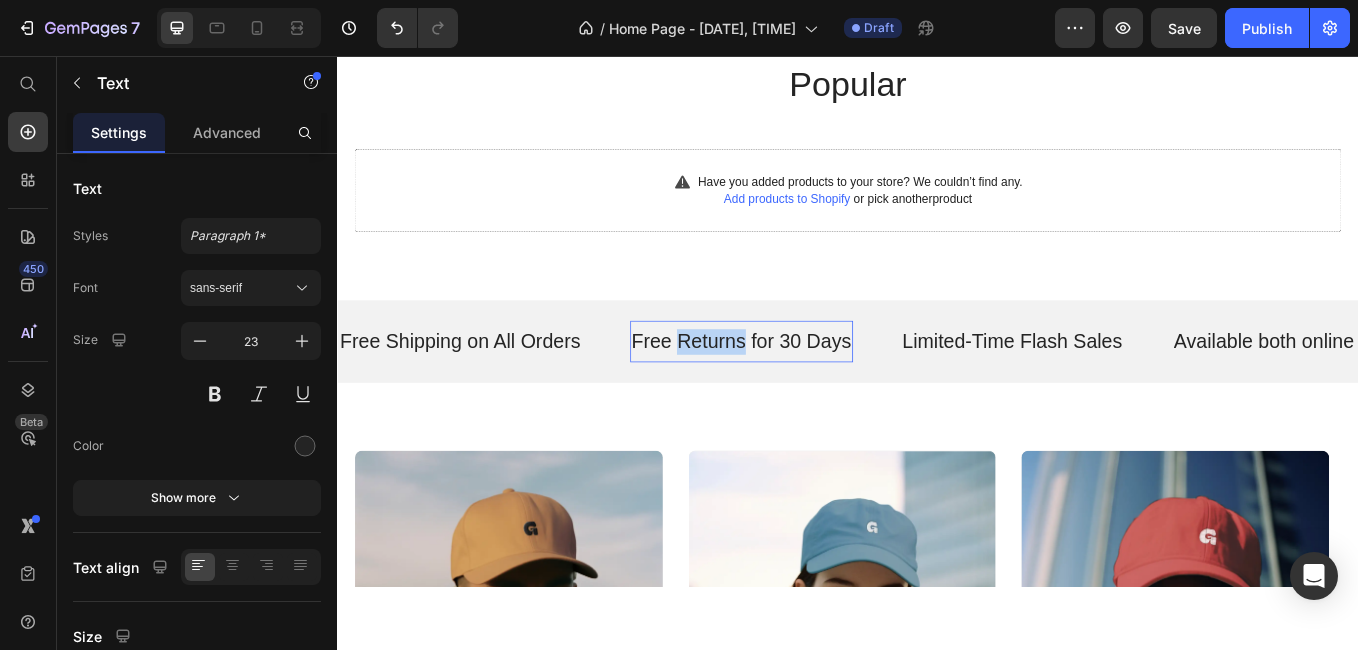click on "Free Returns for 30 Days" at bounding box center (812, 392) 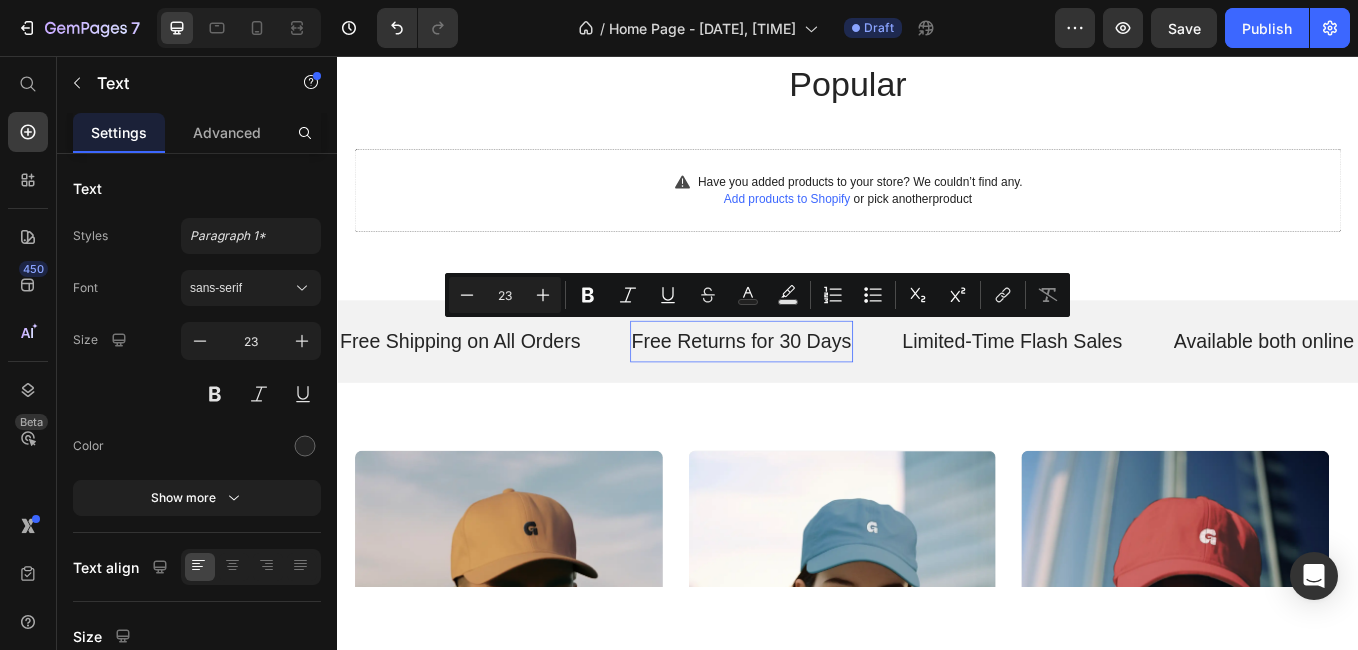 click on "Free Returns for 30 Days" at bounding box center [812, 392] 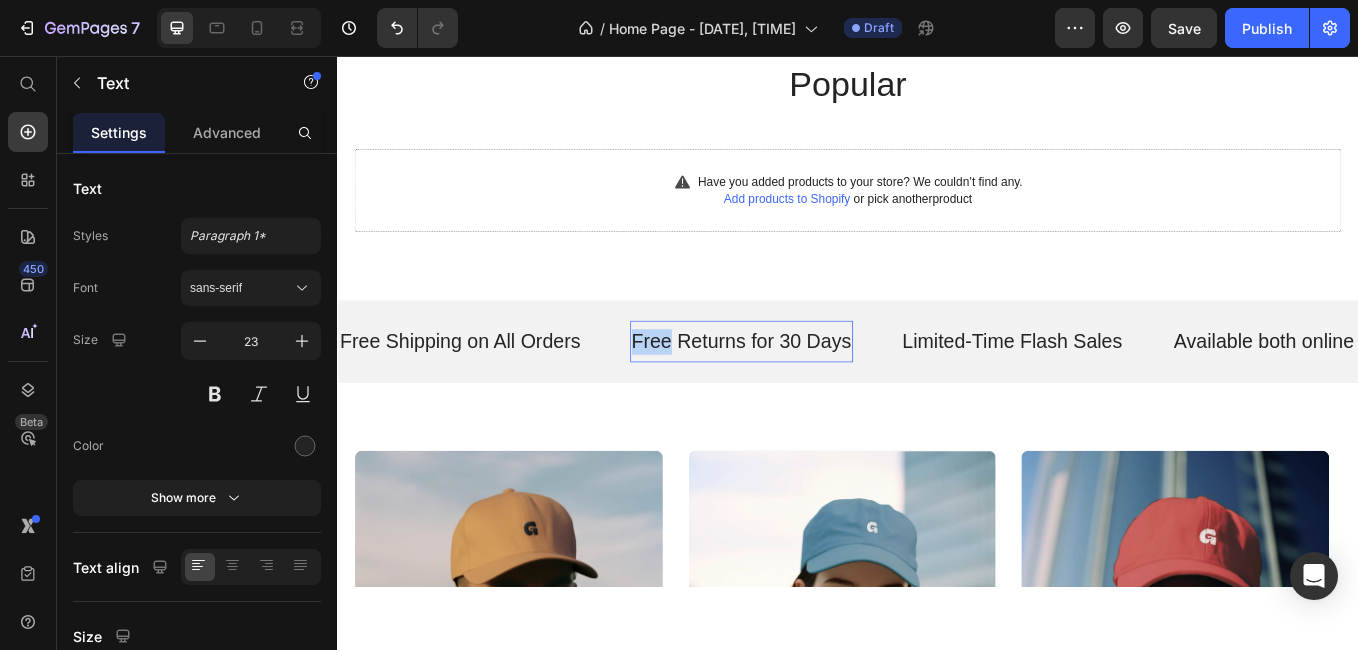 click on "Free Returns for 30 Days" at bounding box center (812, 392) 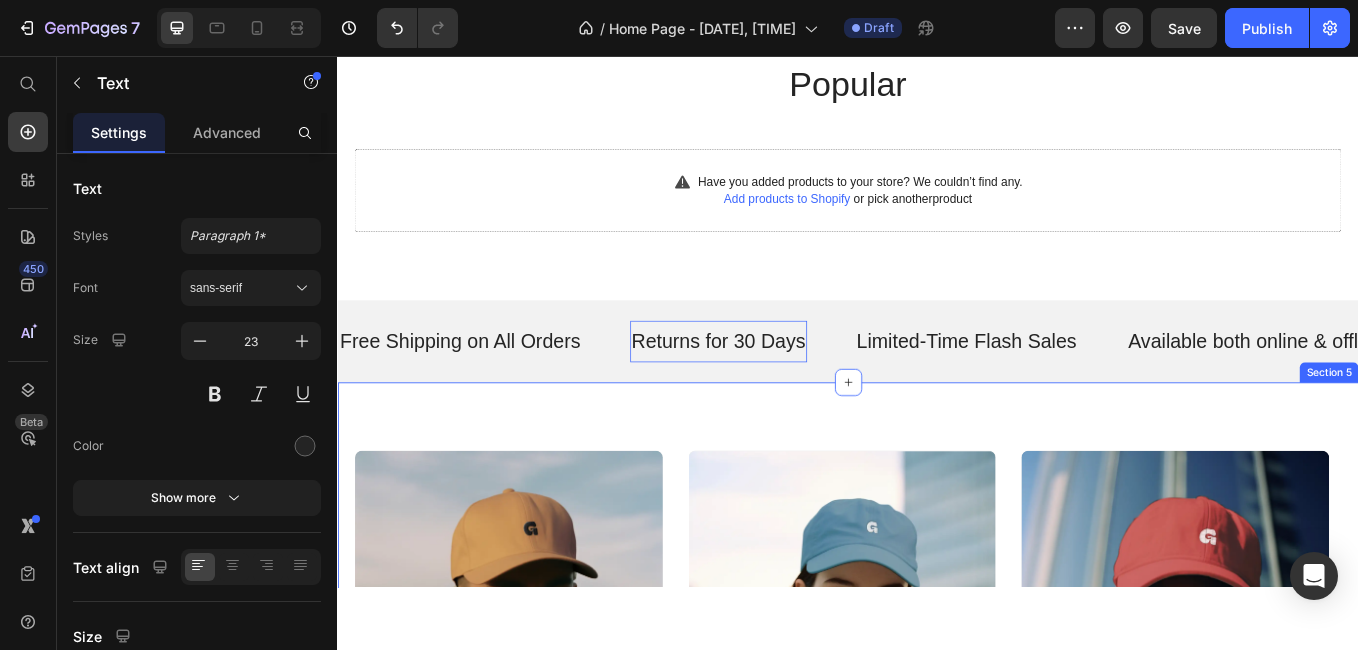 click on "Saturn Collection Heading explore now Button Hero Banner Mercury Collection Heading explore now Button Hero Banner Mars Collection Heading explore now Button Hero Banner Carousel Section 5" at bounding box center (937, 750) 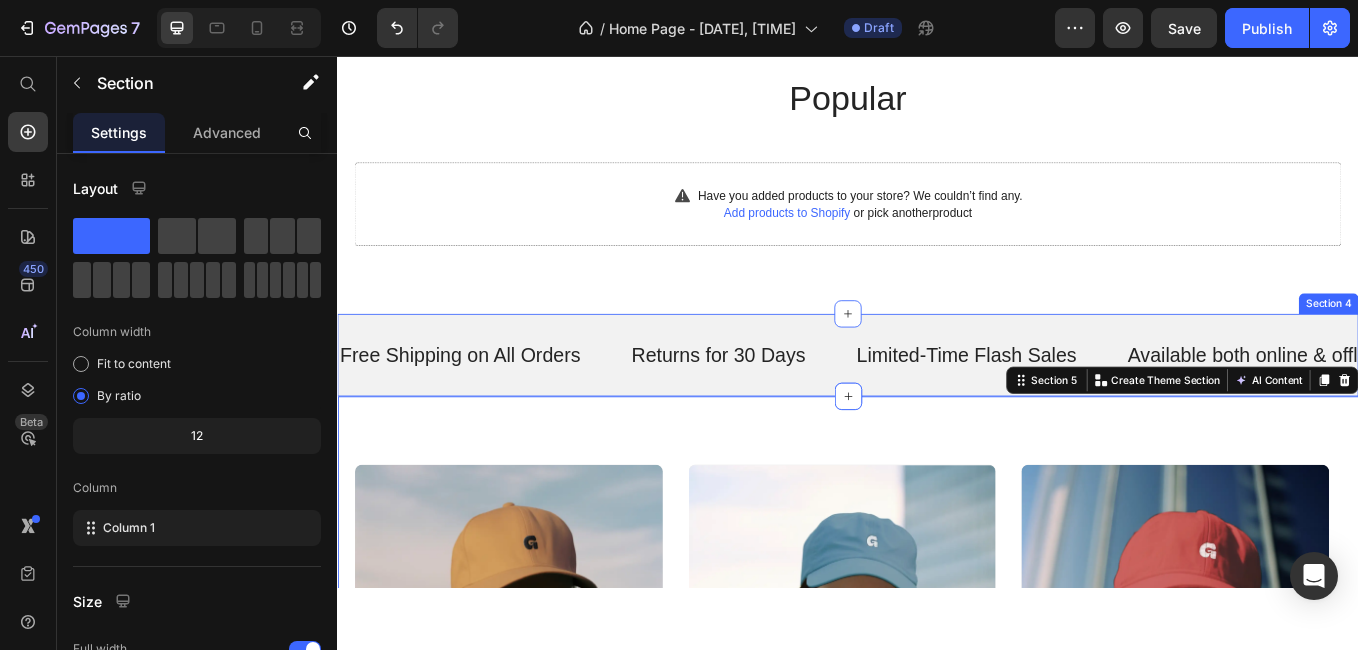 scroll, scrollTop: 1088, scrollLeft: 0, axis: vertical 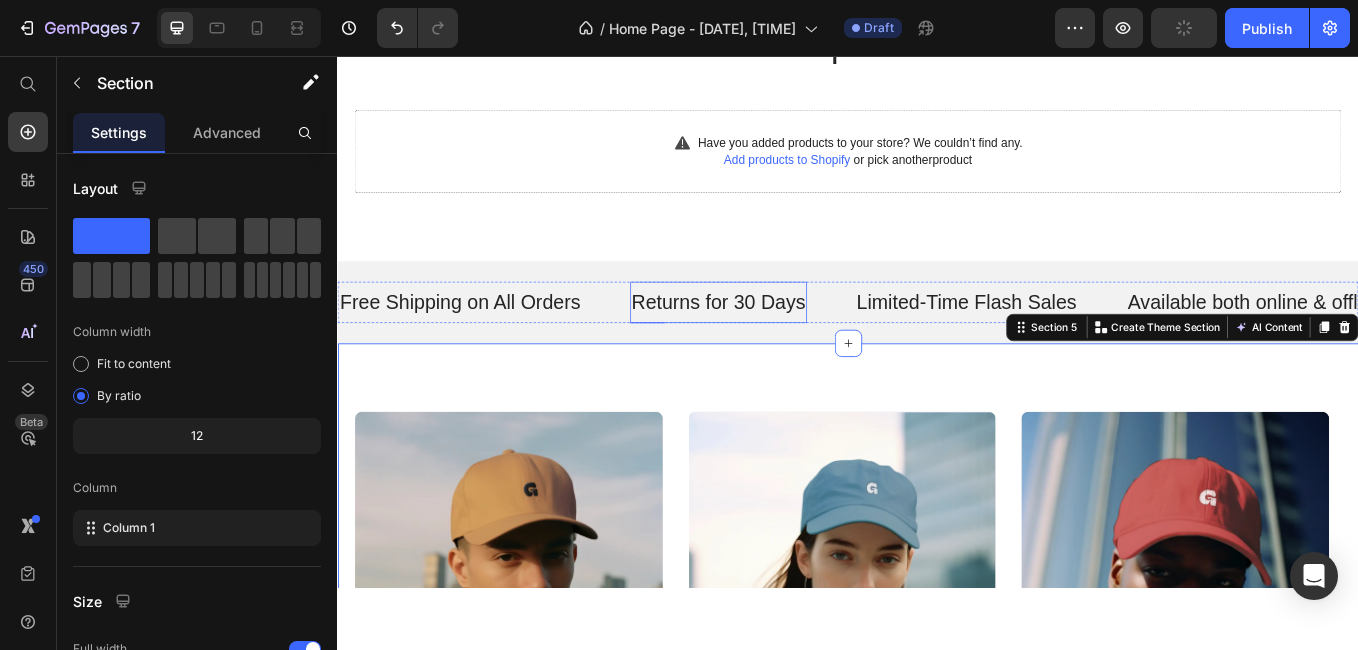 drag, startPoint x: 804, startPoint y: 335, endPoint x: 824, endPoint y: 302, distance: 38.587563 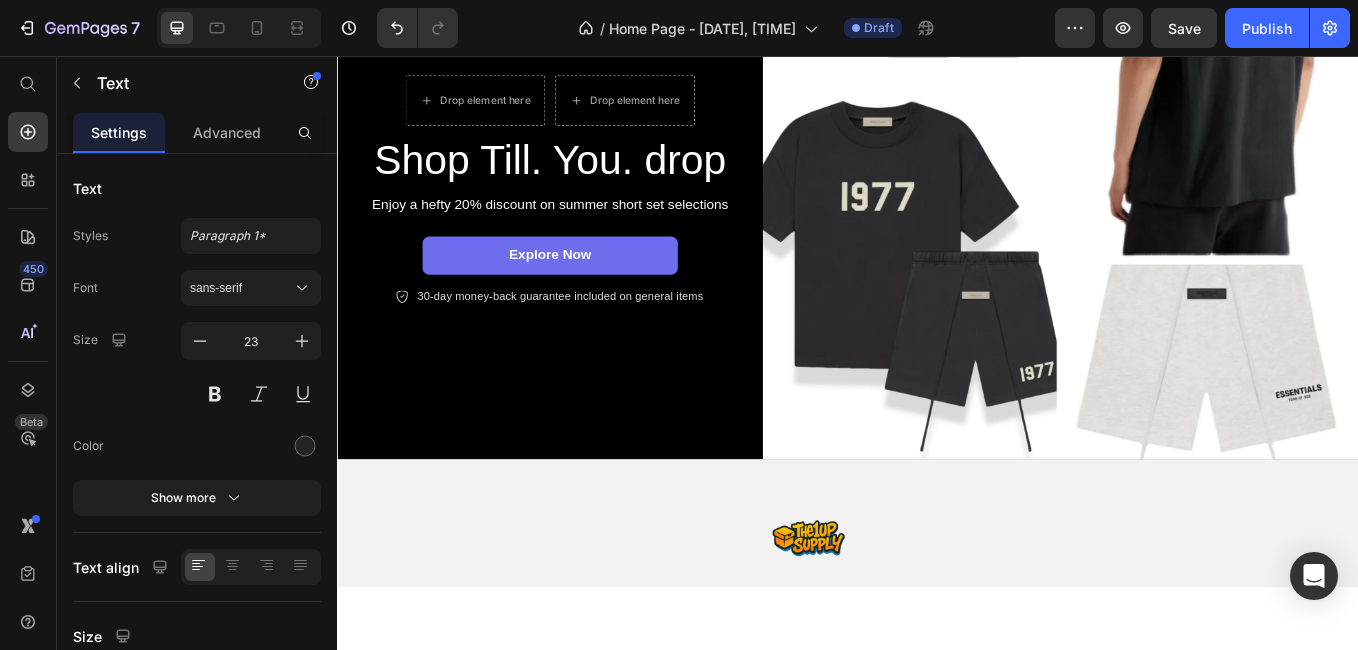 scroll, scrollTop: 304, scrollLeft: 0, axis: vertical 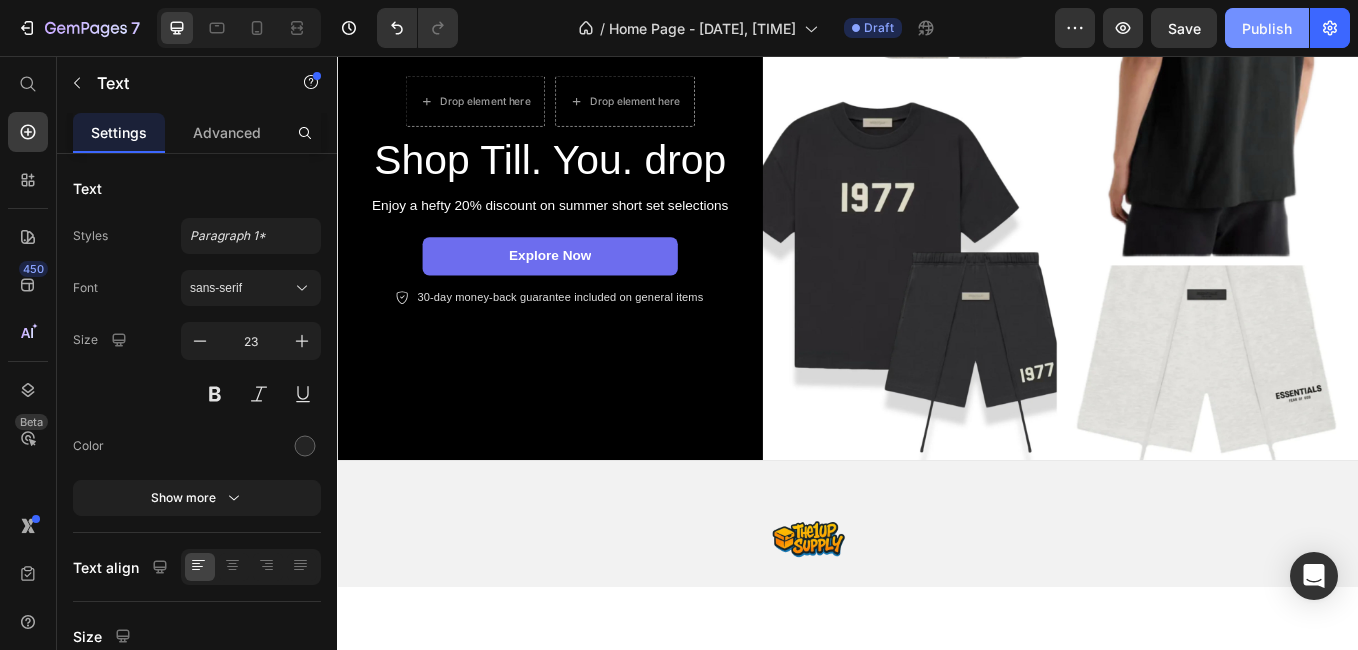 click on "Publish" at bounding box center [1267, 28] 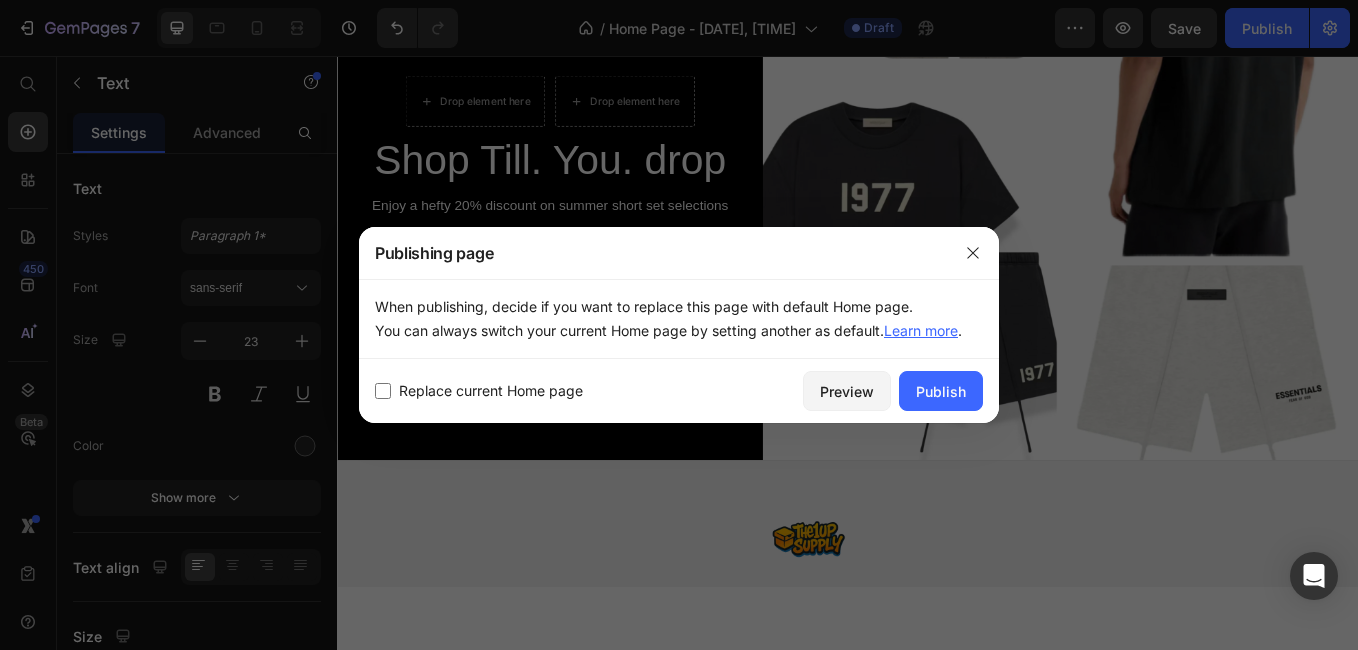 drag, startPoint x: 473, startPoint y: 372, endPoint x: 458, endPoint y: 405, distance: 36.249138 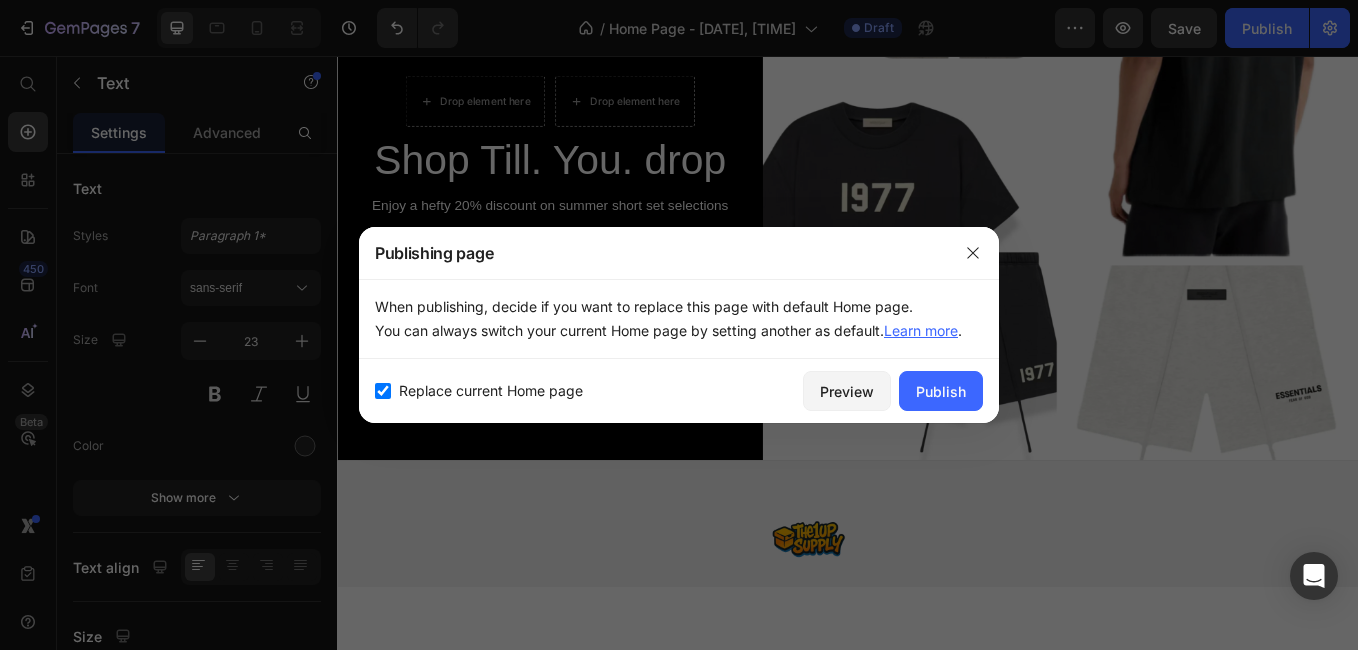 checkbox on "true" 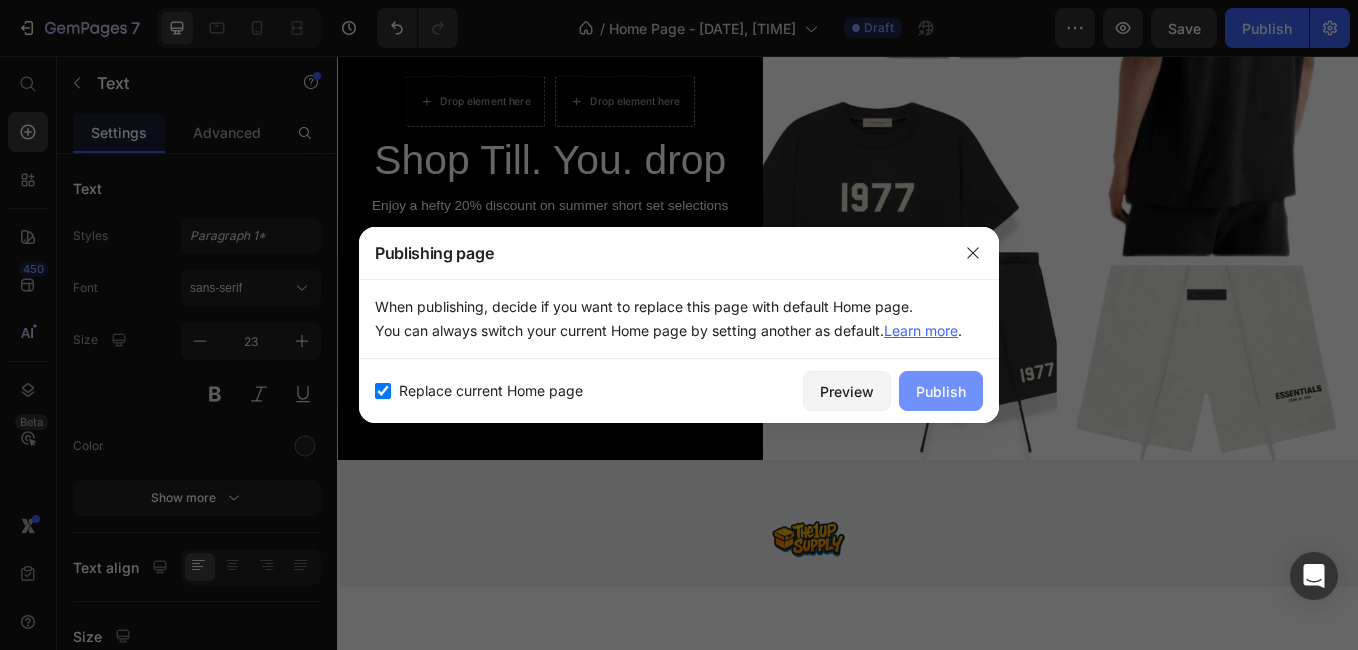 click on "Publish" at bounding box center [941, 391] 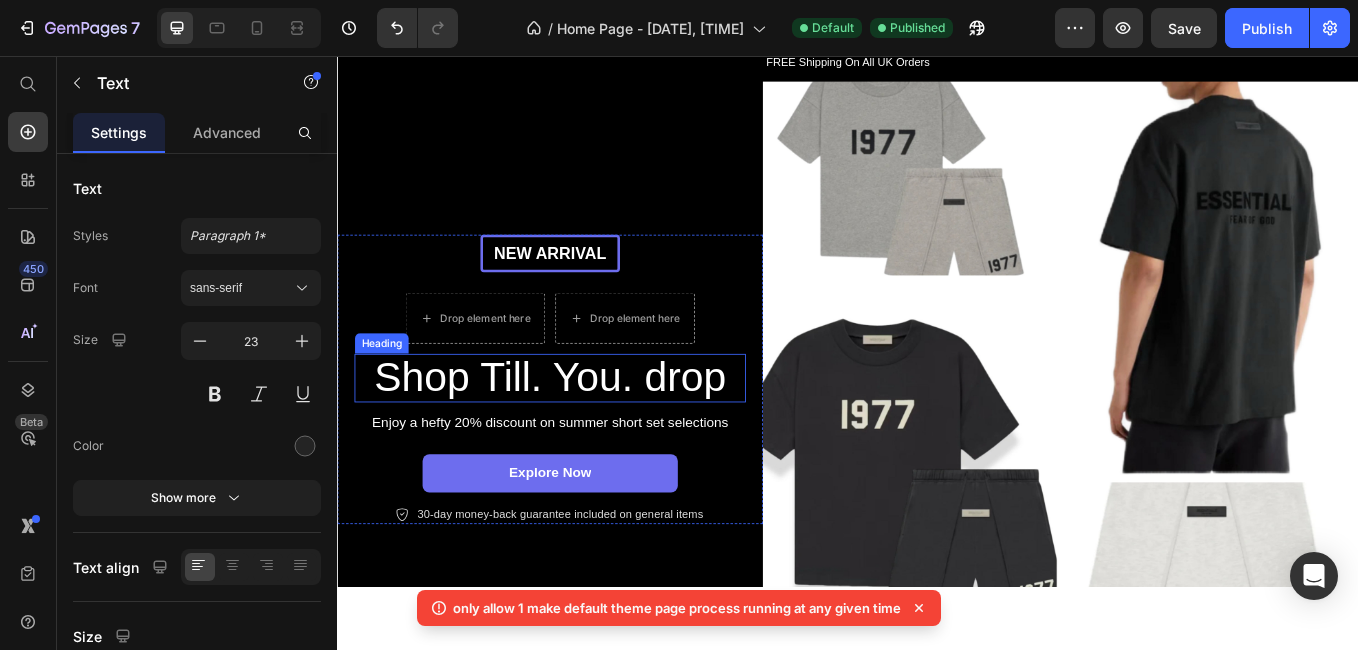 scroll, scrollTop: 48, scrollLeft: 0, axis: vertical 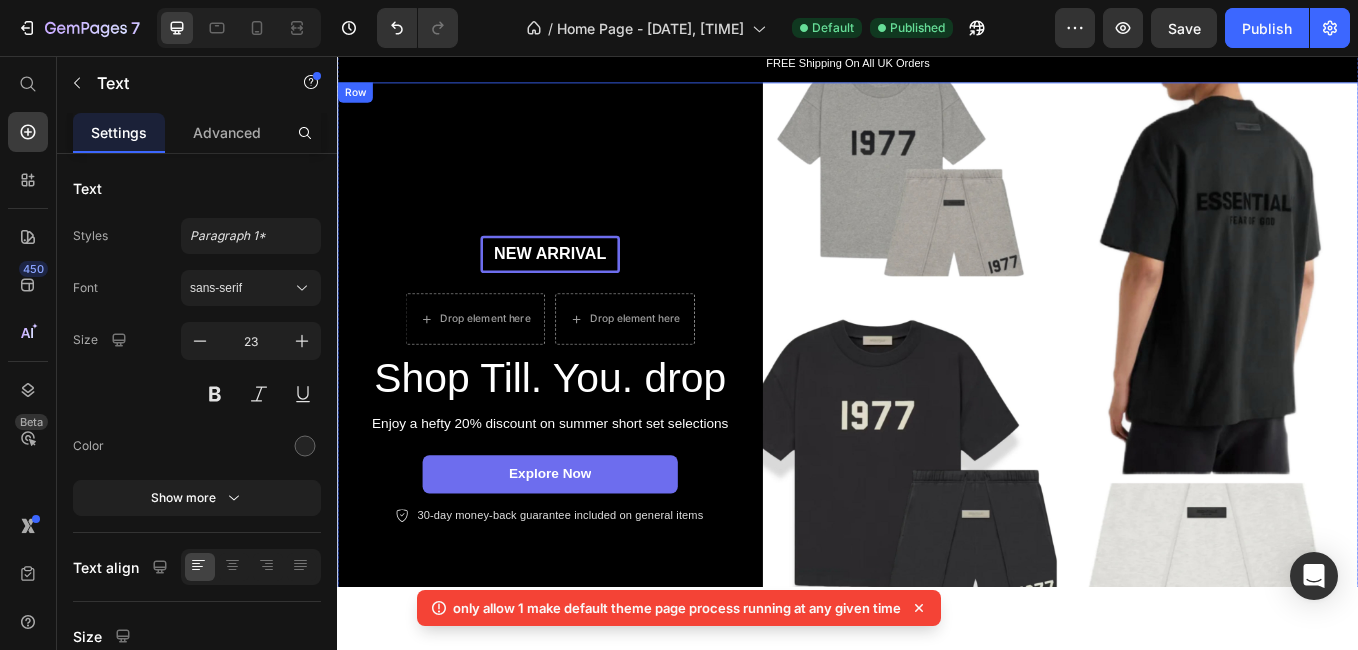click on "New arrival Text Block Row
Drop element here
Drop element here Row Shop Till.You.drop Heading Enjoy a hefty 20% discount on summer short set selections Text Block explore now Button
Icon 30-day money-back guarantee included on general items Text Block Row Row" at bounding box center (587, 437) 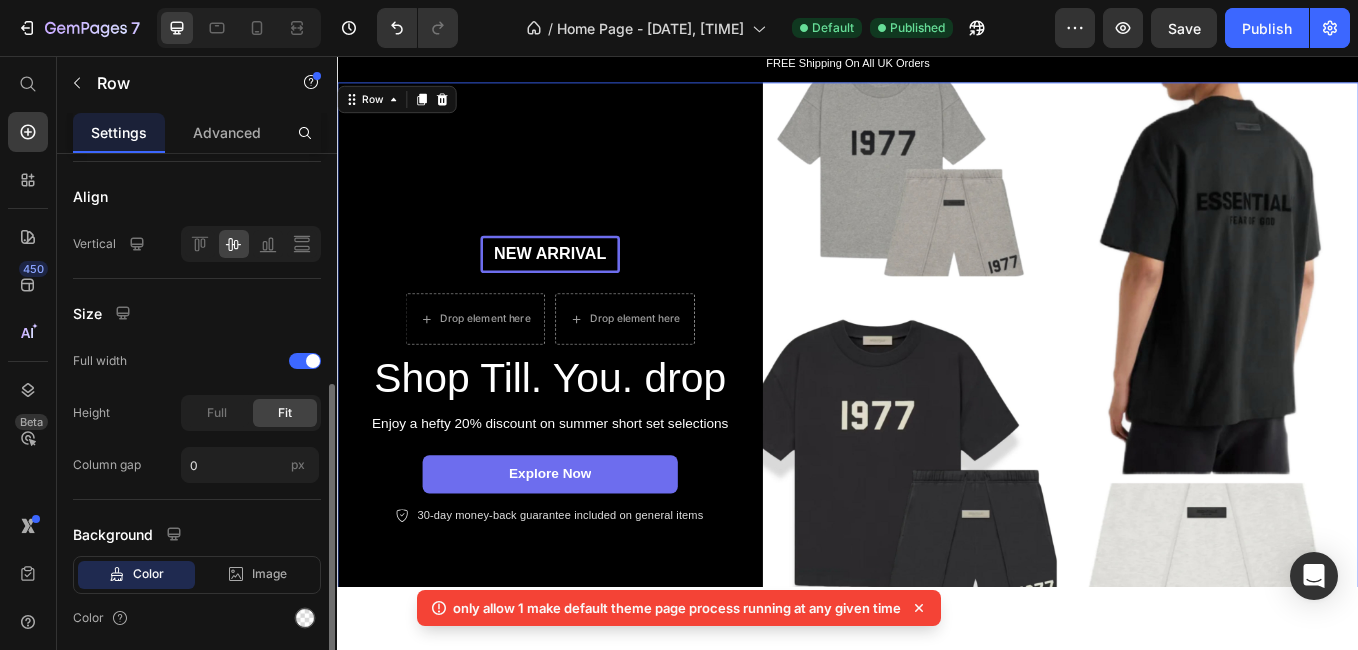 scroll, scrollTop: 516, scrollLeft: 0, axis: vertical 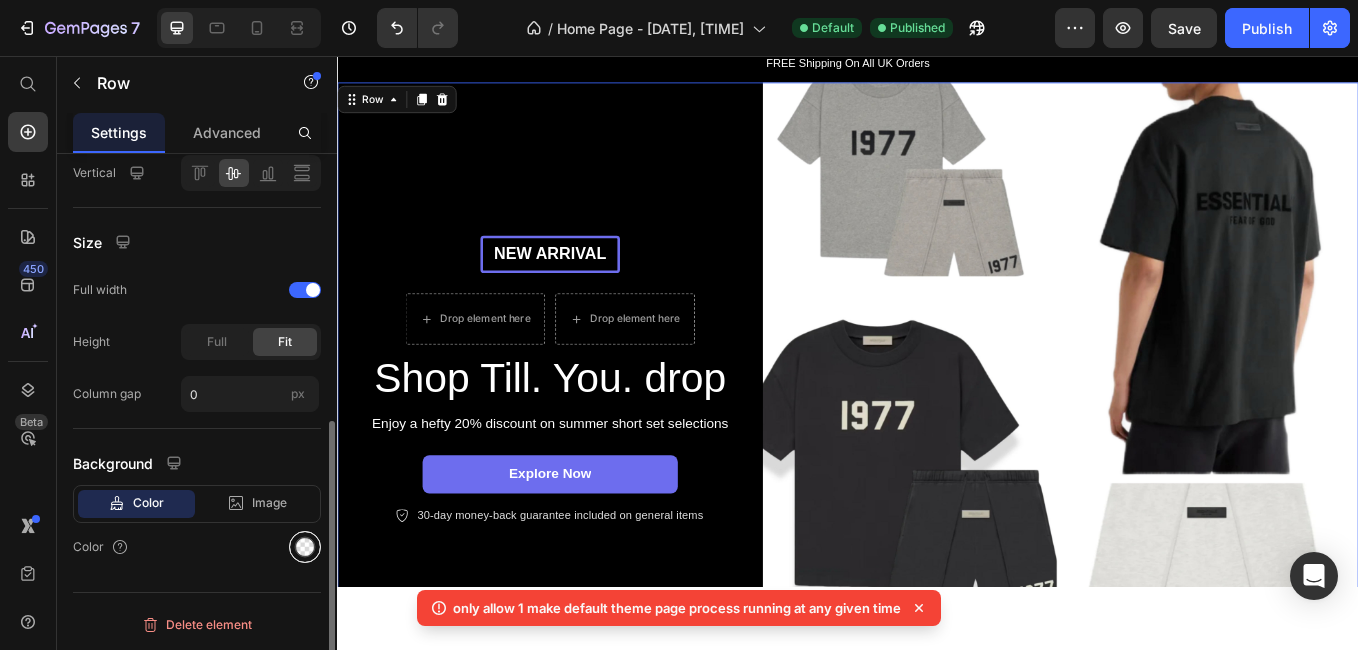 click at bounding box center (305, 547) 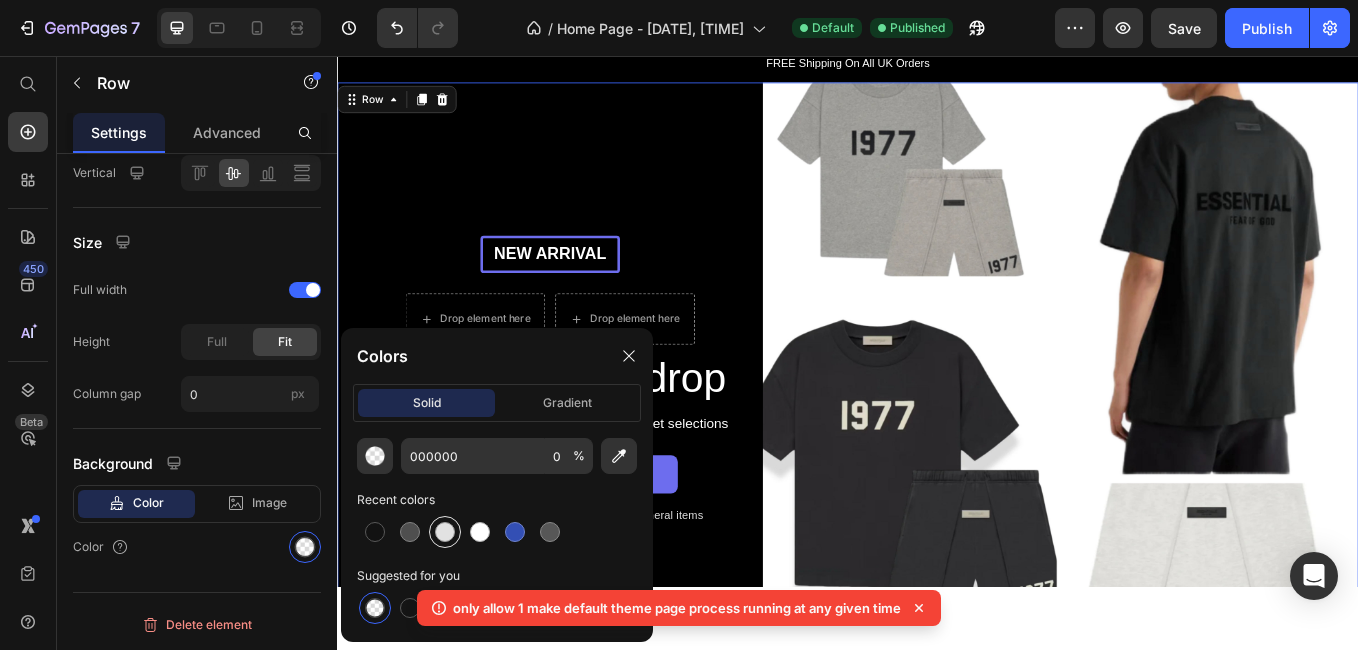 click at bounding box center [445, 532] 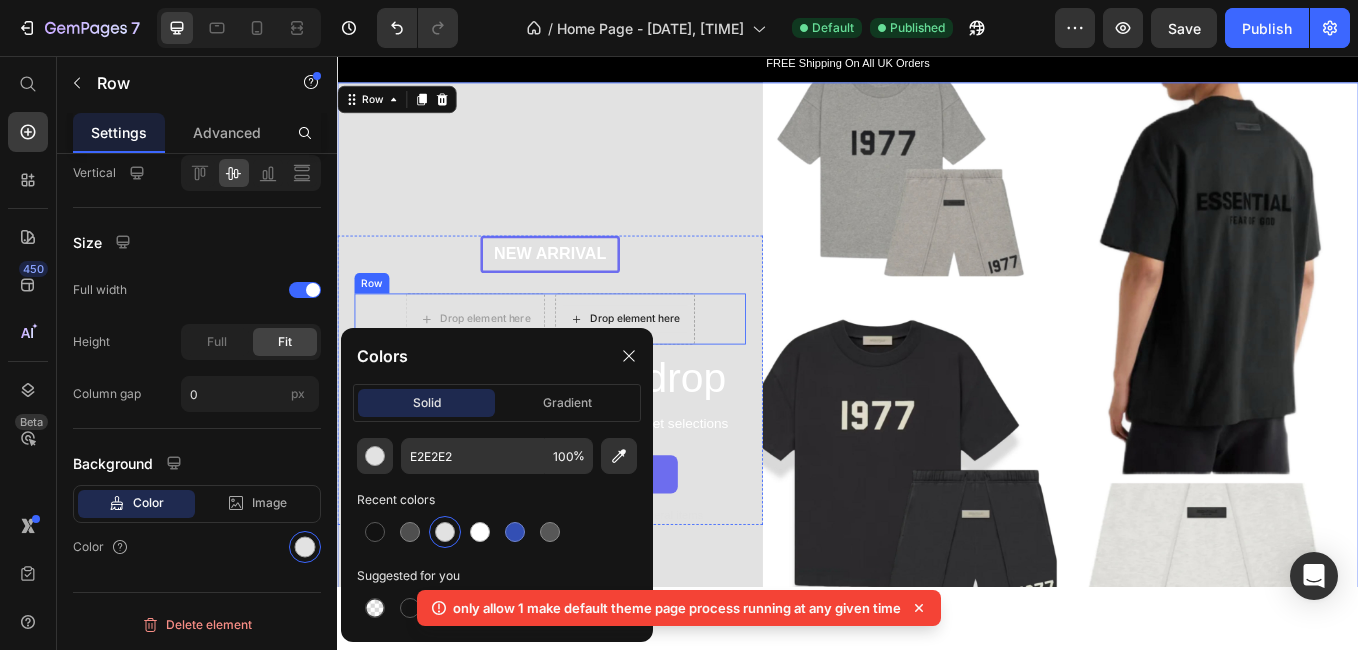 scroll, scrollTop: 0, scrollLeft: 0, axis: both 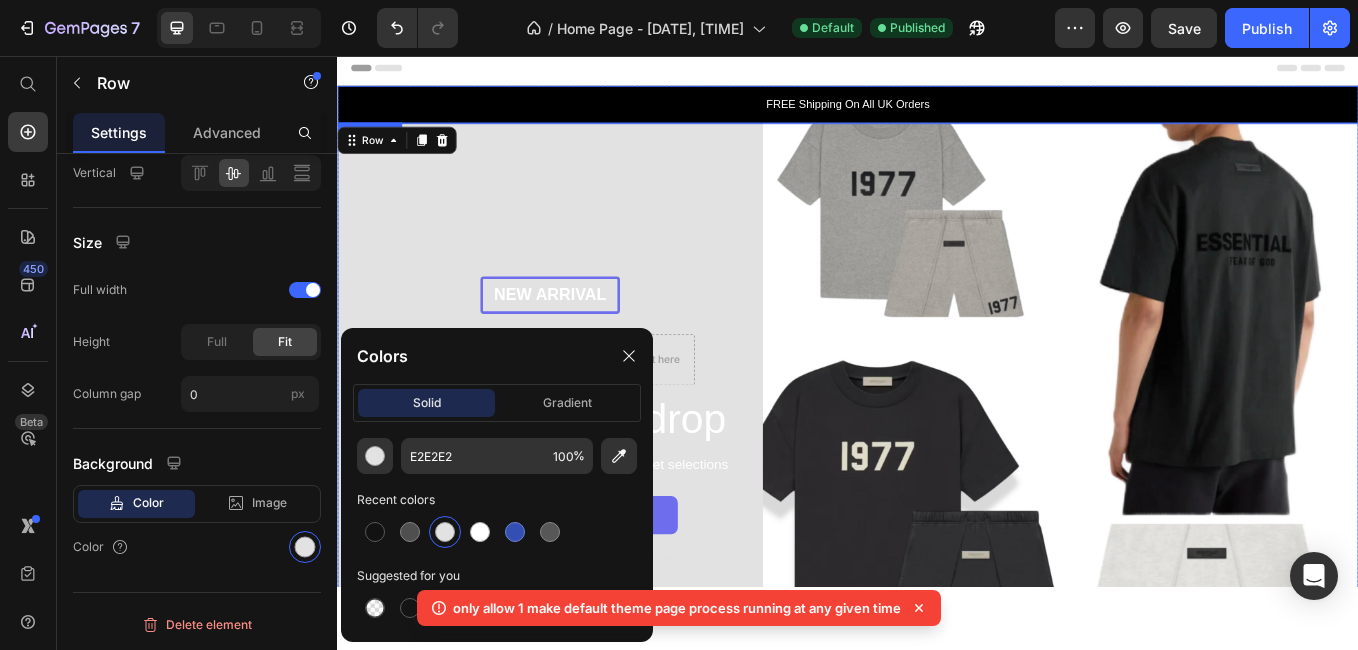 click on "FREE Shipping On All UK Orders" at bounding box center (937, 113) 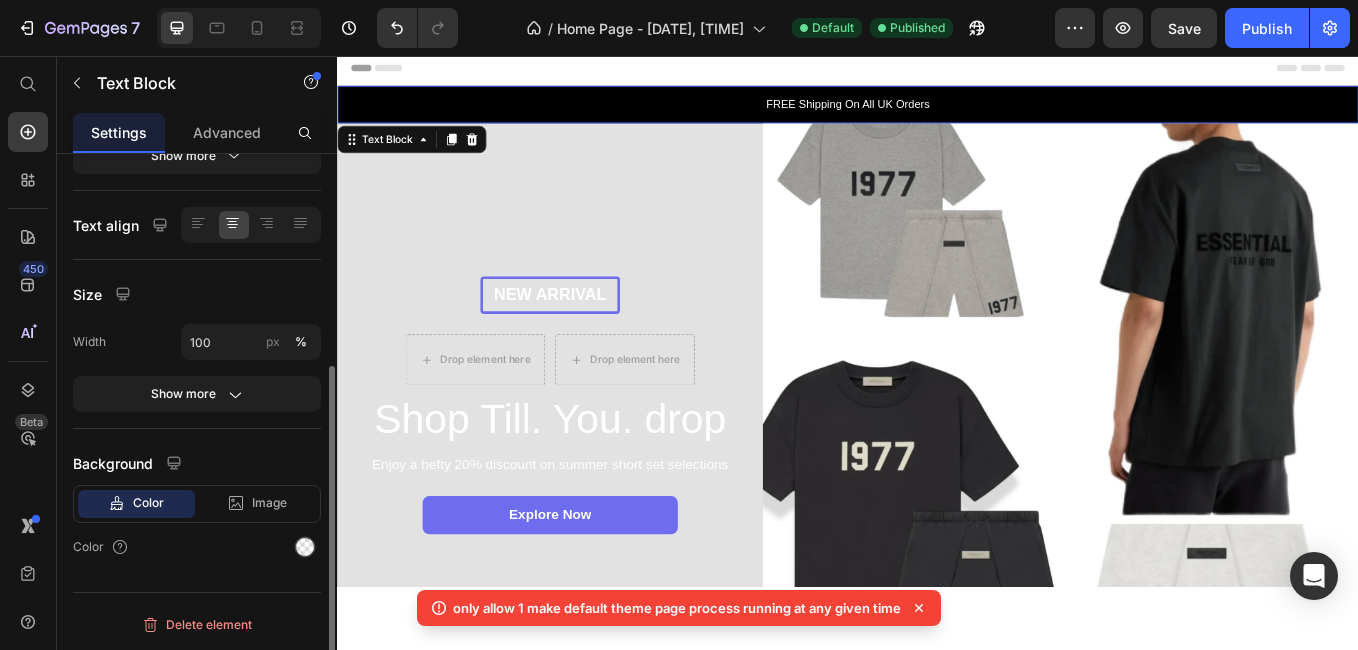 scroll, scrollTop: 0, scrollLeft: 0, axis: both 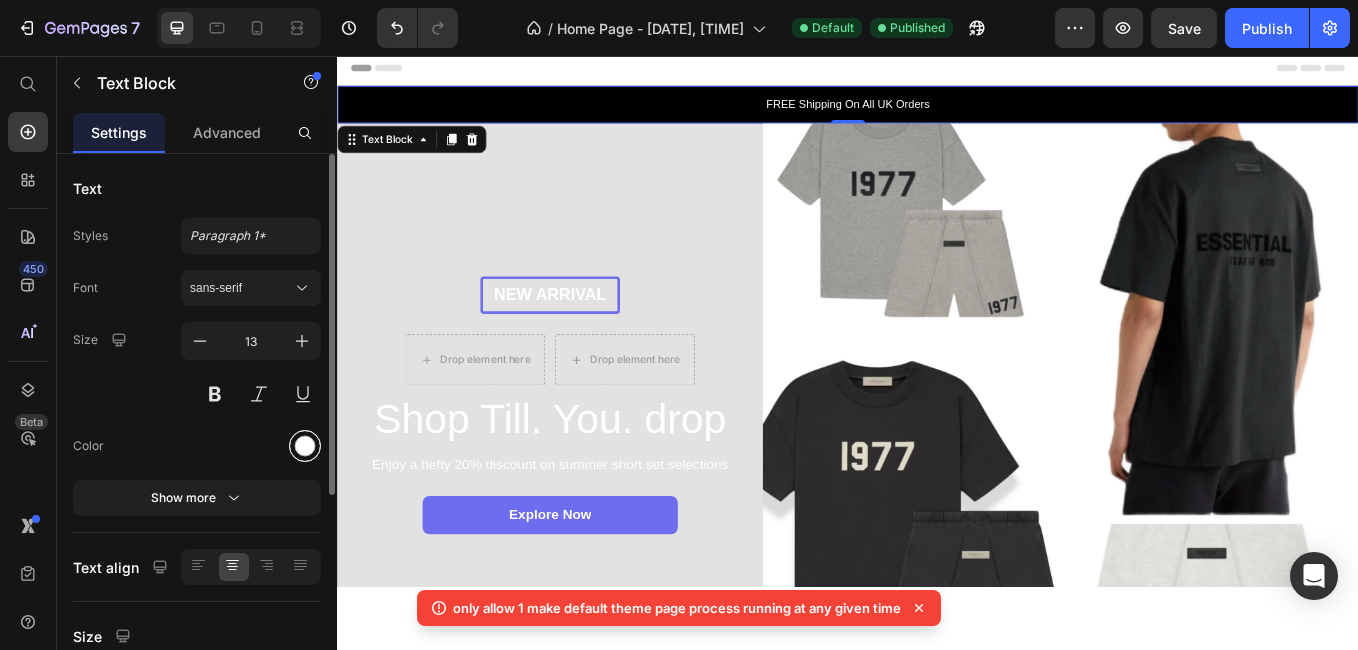 click at bounding box center [305, 446] 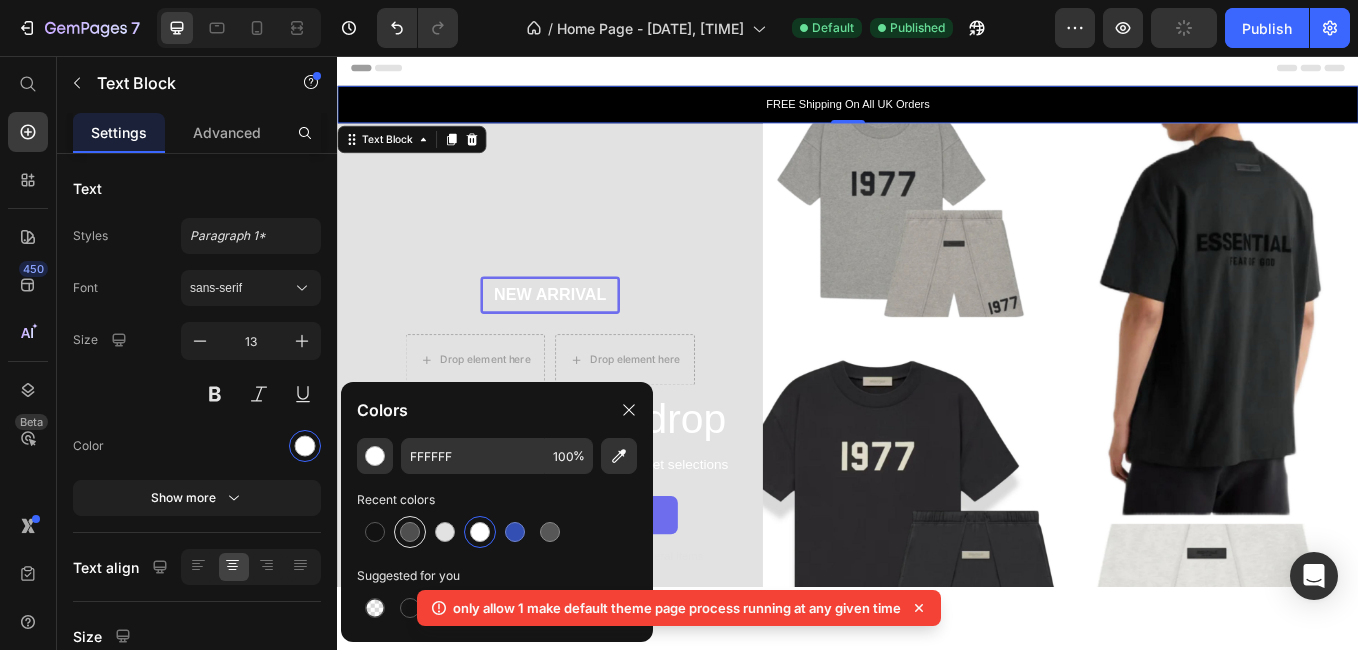 click at bounding box center [410, 532] 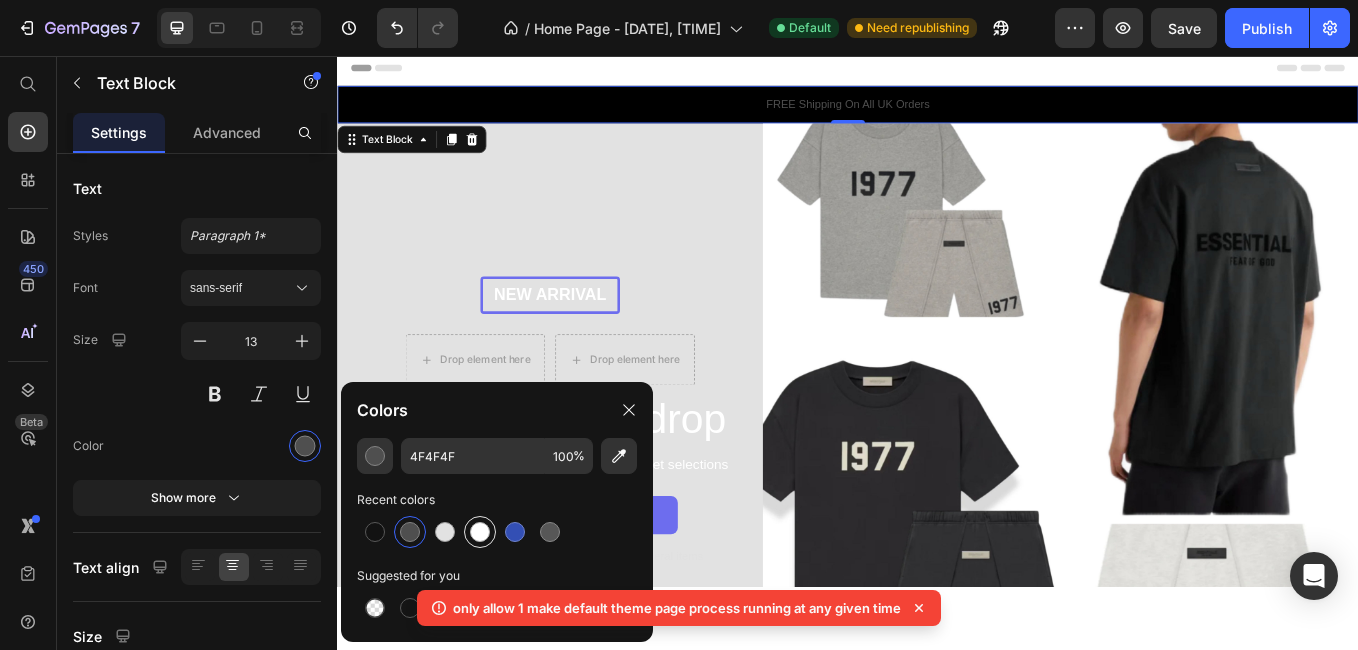 click at bounding box center [480, 532] 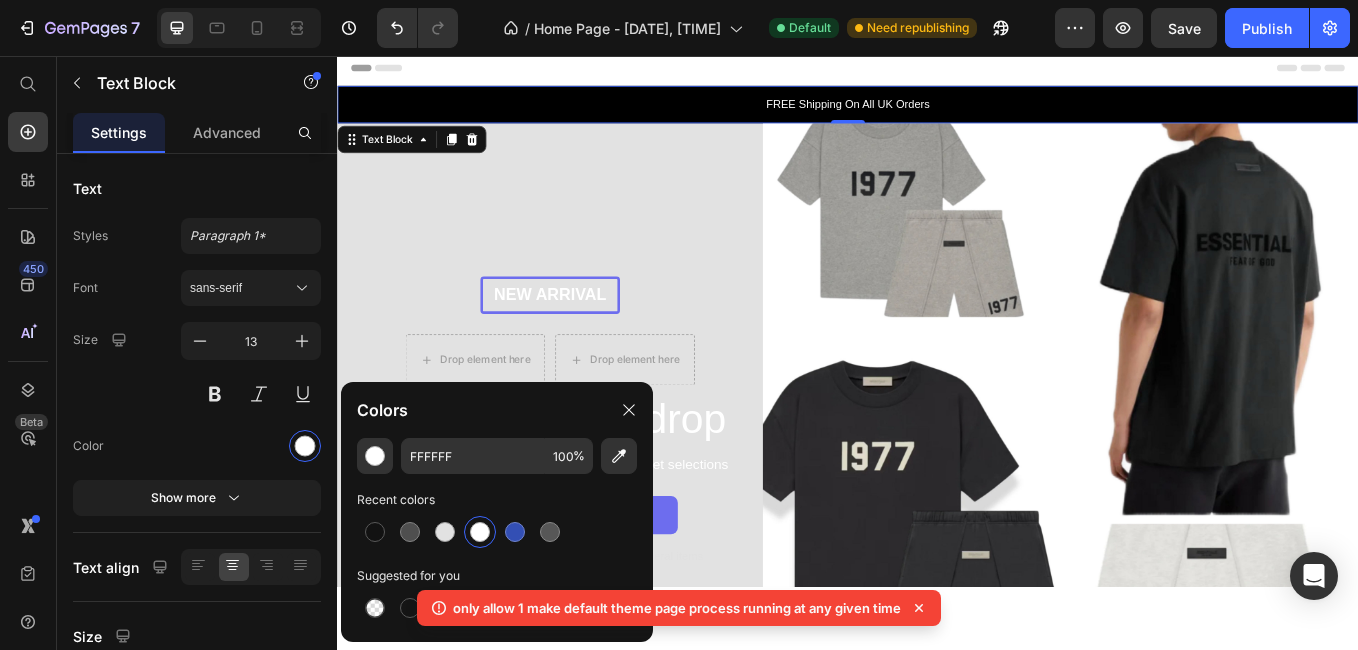 click on "FREE Shipping On All UK Orders" at bounding box center (937, 113) 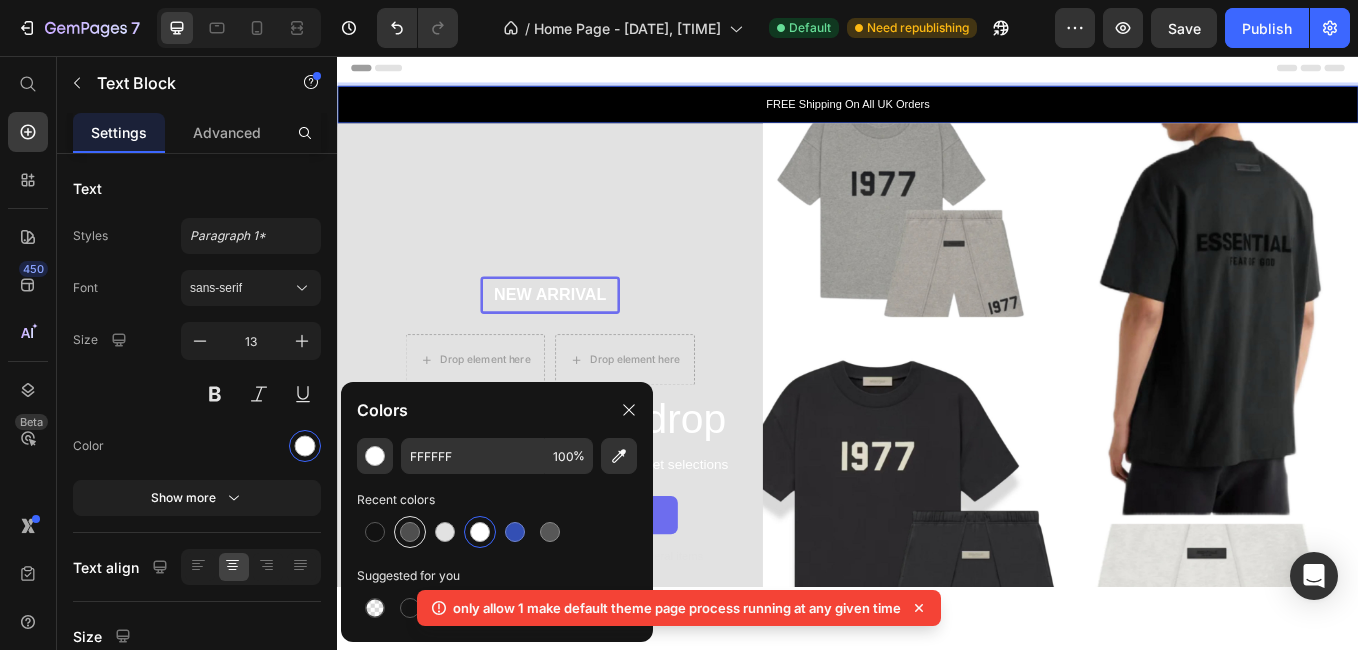 click at bounding box center (410, 532) 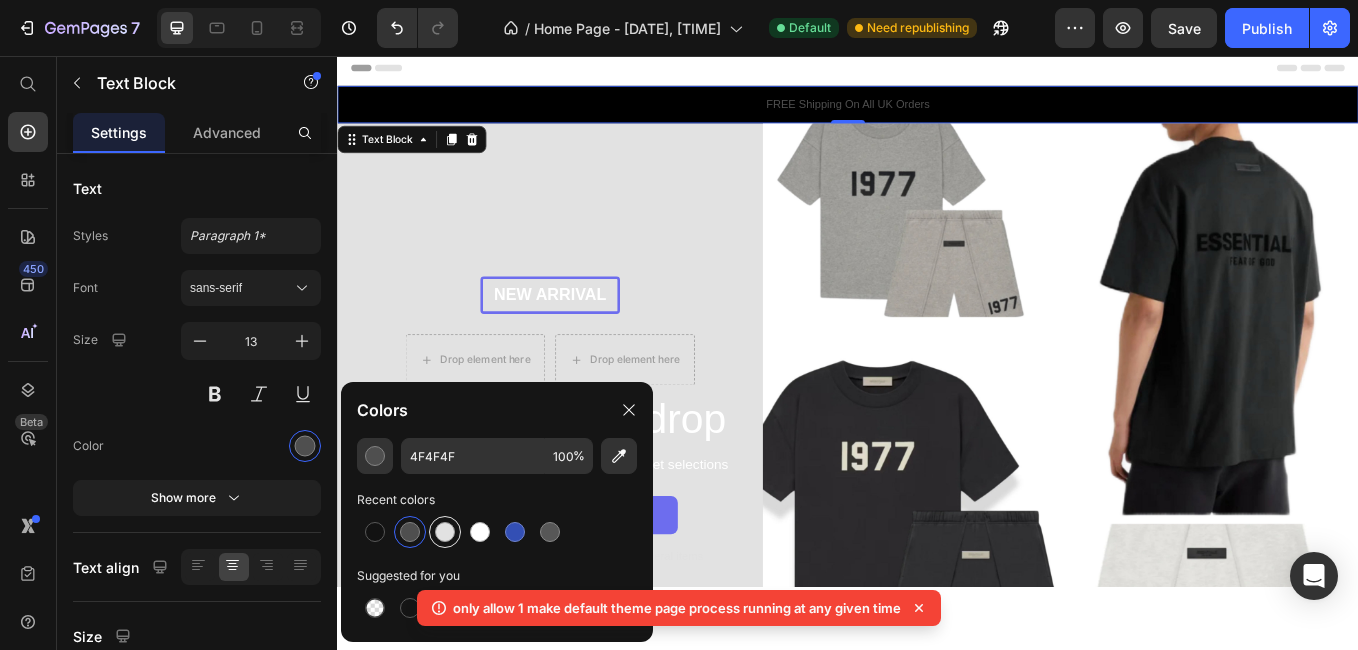 click at bounding box center [445, 532] 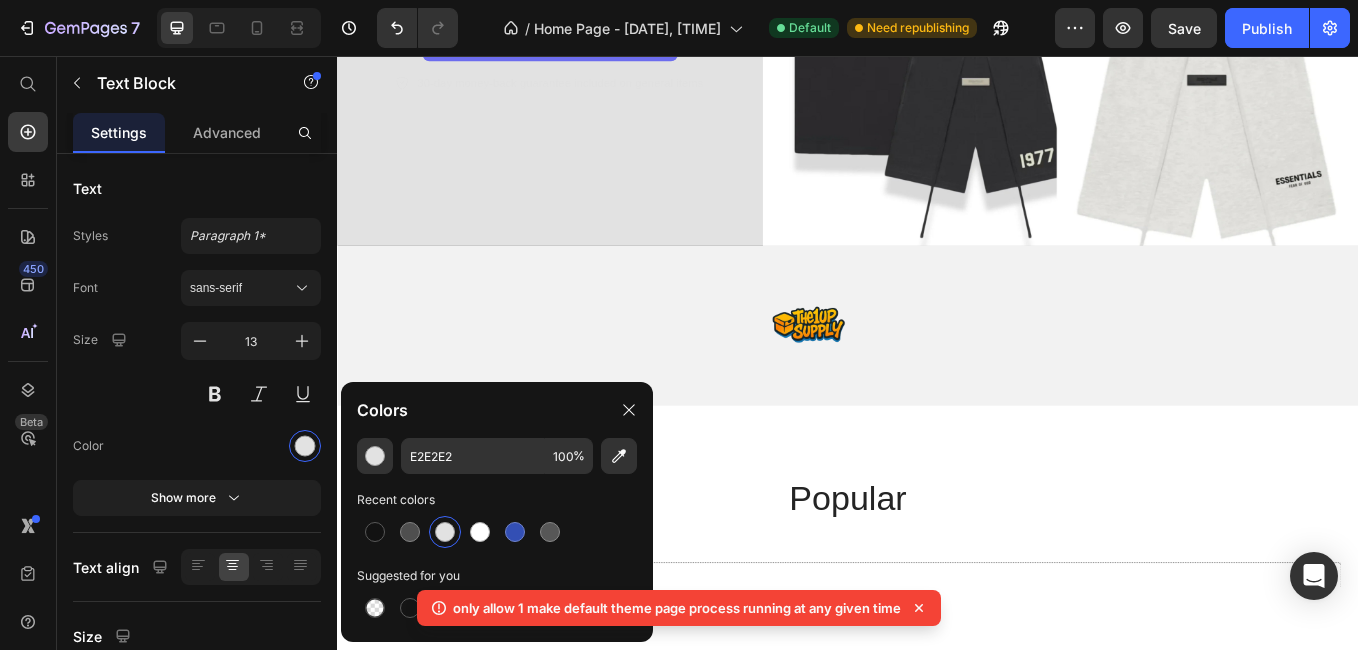scroll, scrollTop: 853, scrollLeft: 0, axis: vertical 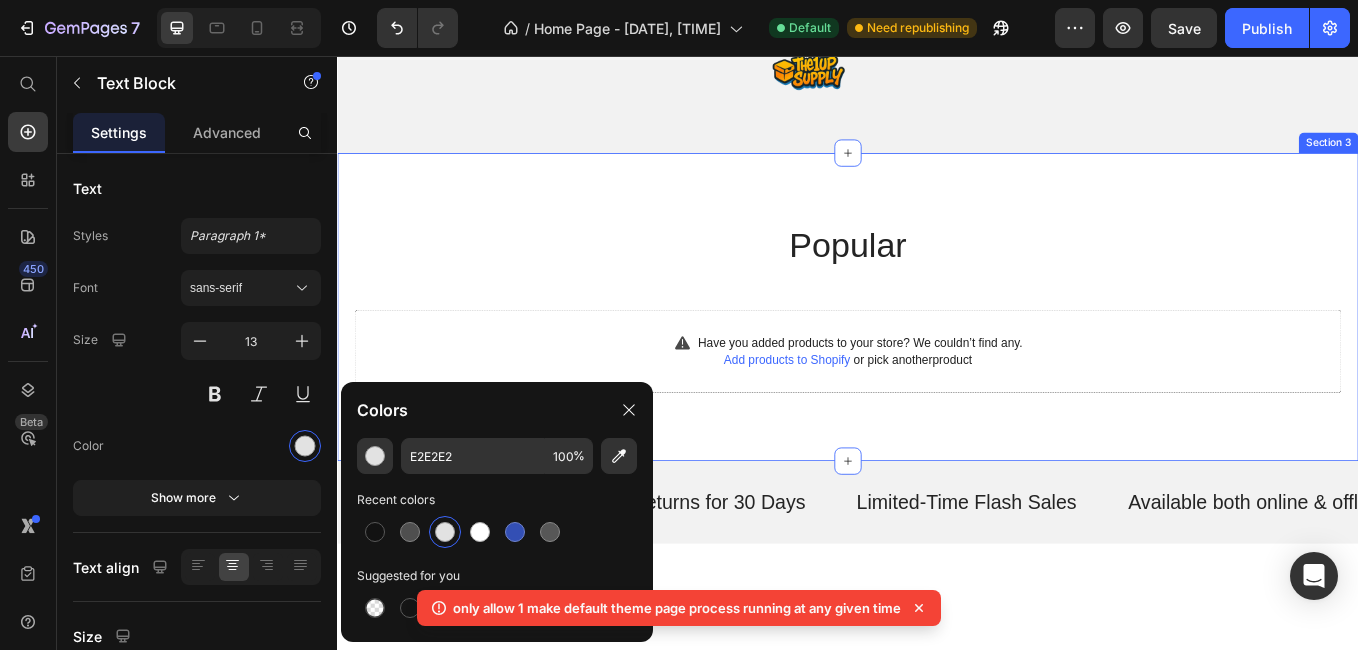 click on "Popular Heading Have you added products to your store? We couldn’t find any. Add products to Shopify   or pick another  product Product List Section 3" at bounding box center [937, 351] 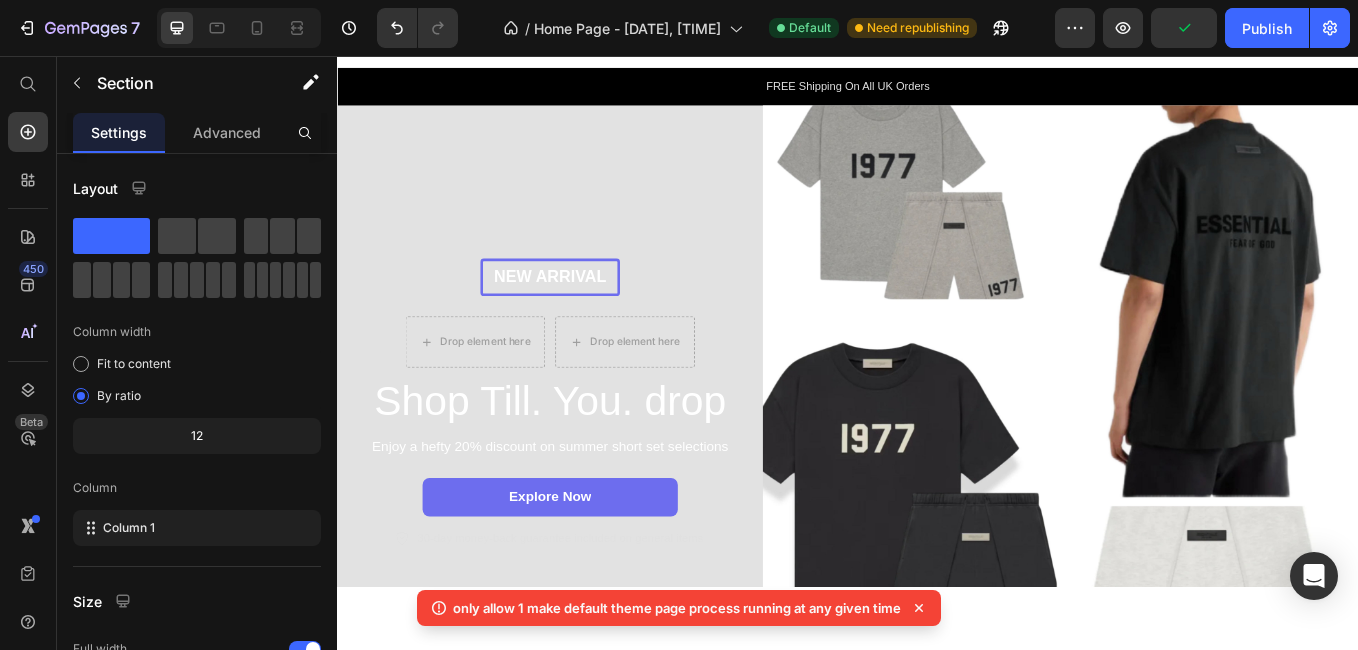 scroll, scrollTop: 0, scrollLeft: 0, axis: both 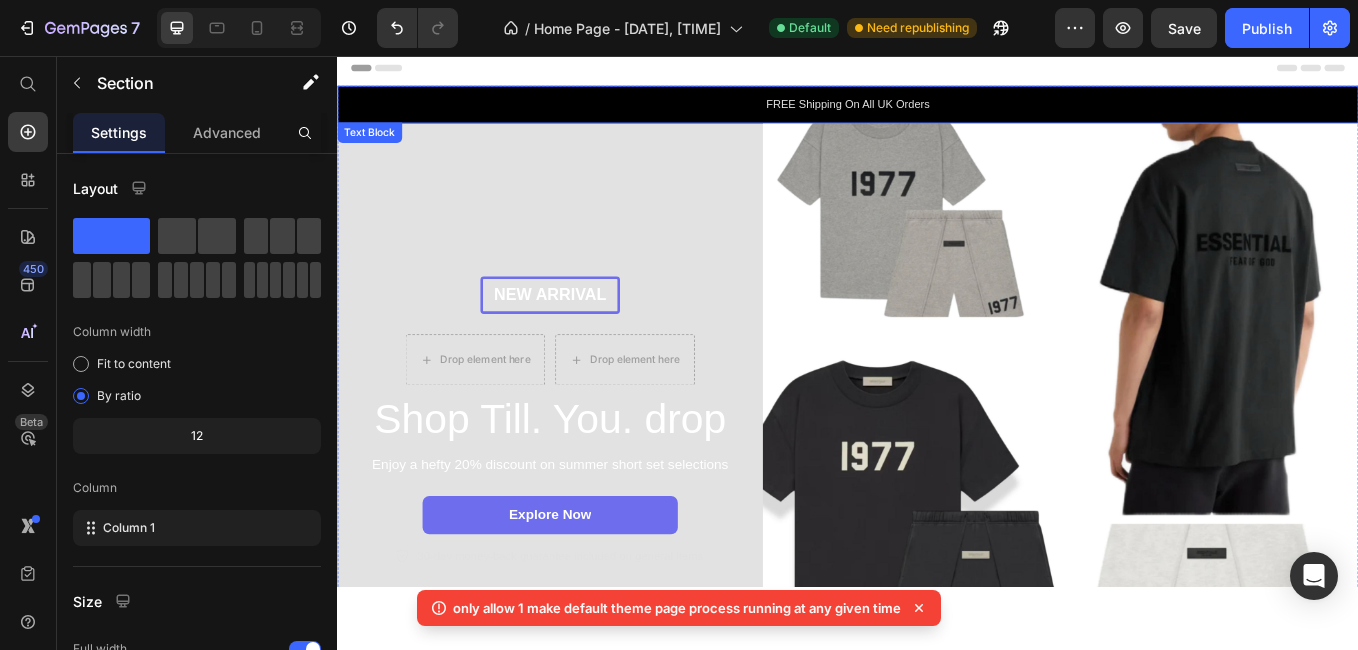 click on "FREE Shipping On All UK Orders" at bounding box center (937, 113) 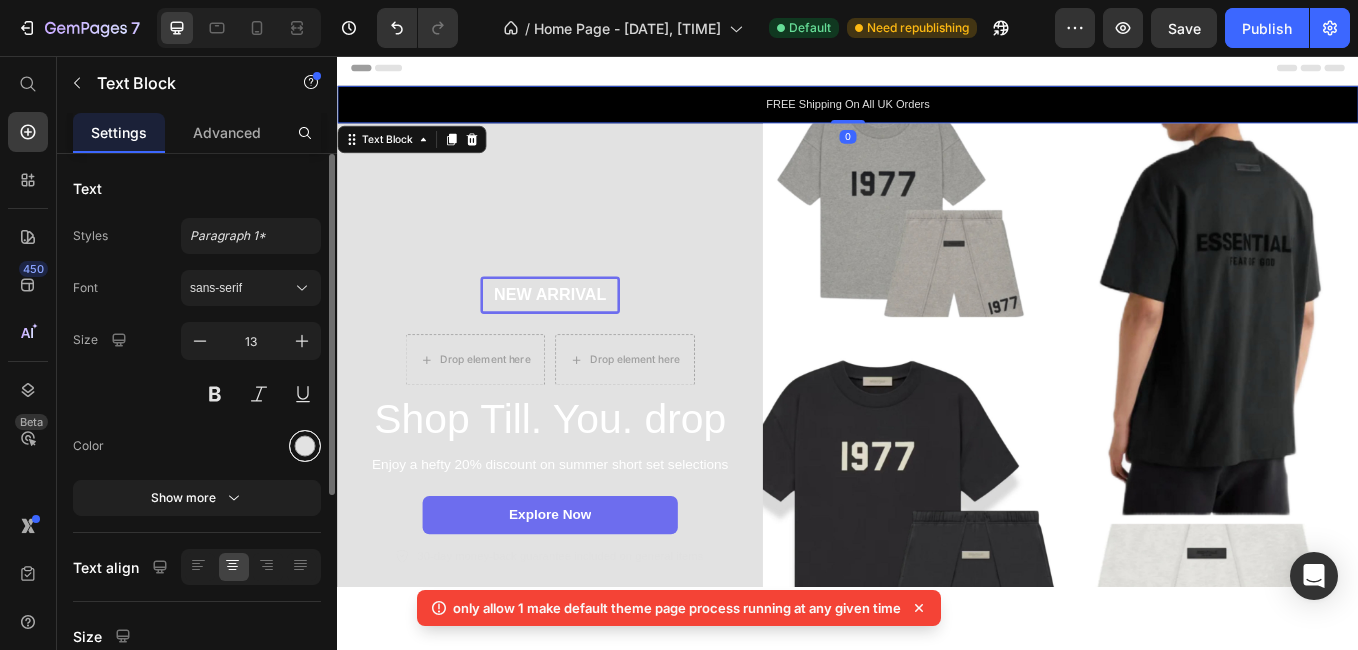 click at bounding box center [305, 446] 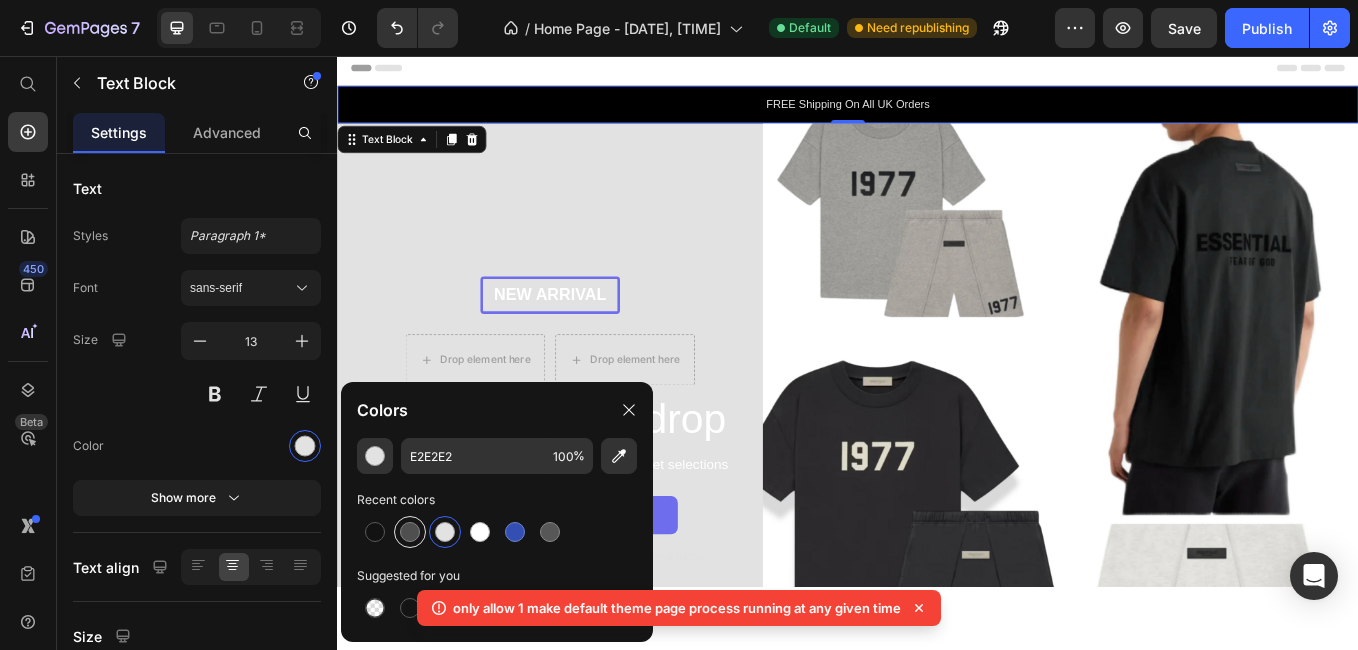 click at bounding box center (410, 532) 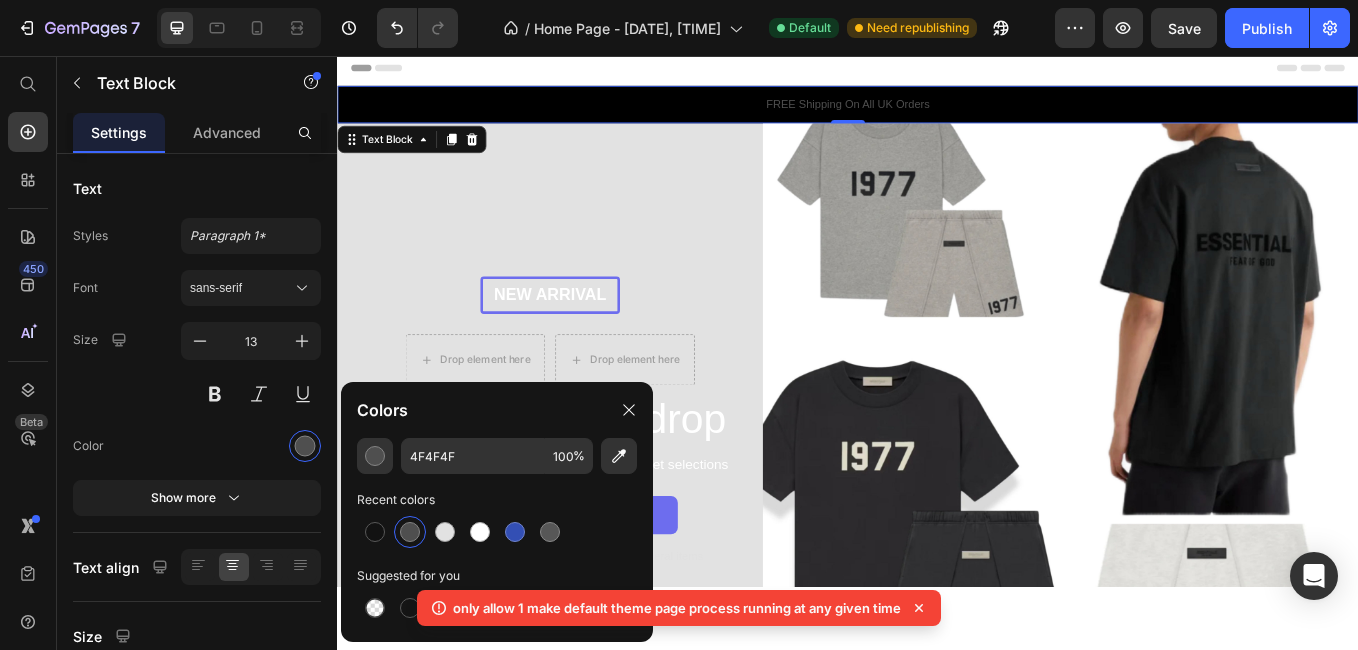 click at bounding box center [410, 532] 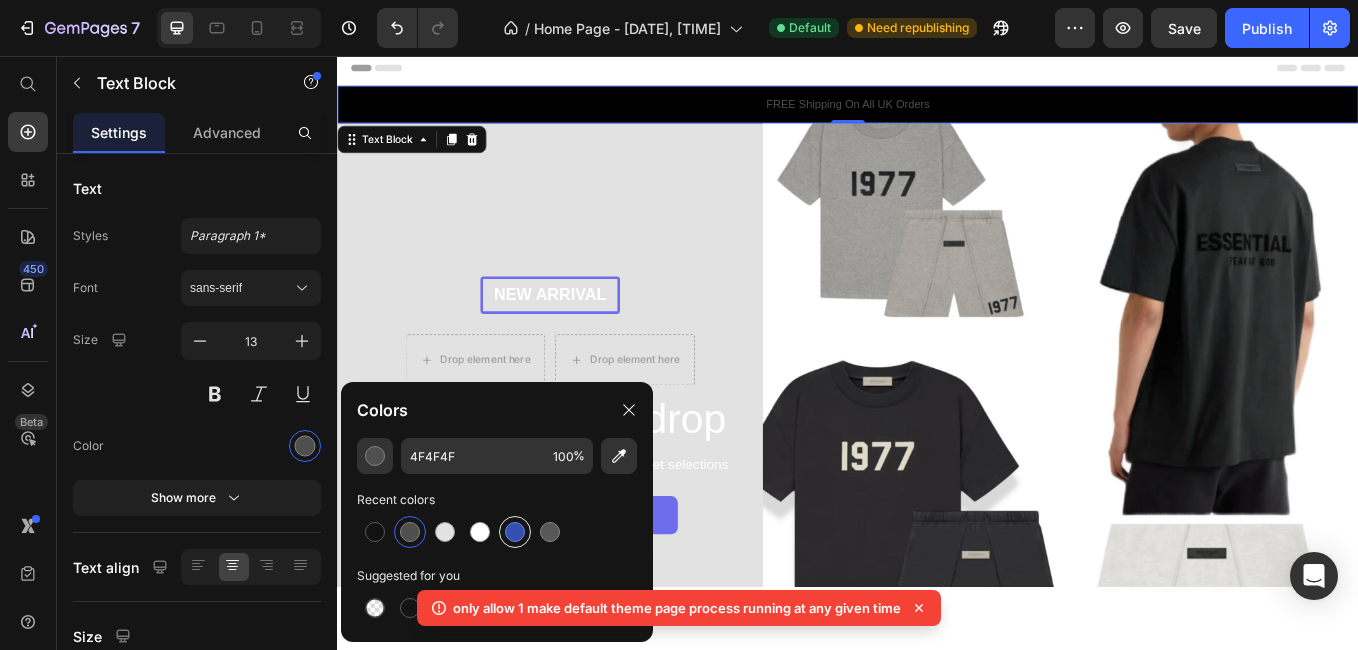click at bounding box center (515, 532) 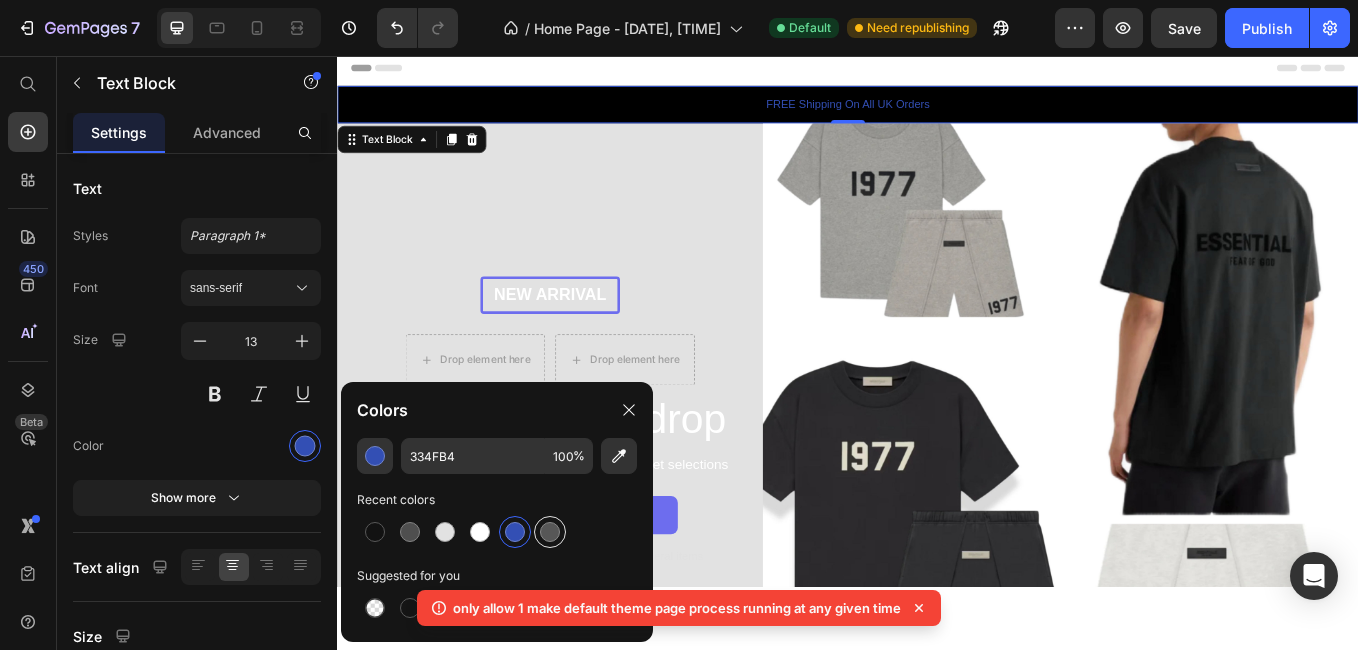 click at bounding box center [550, 532] 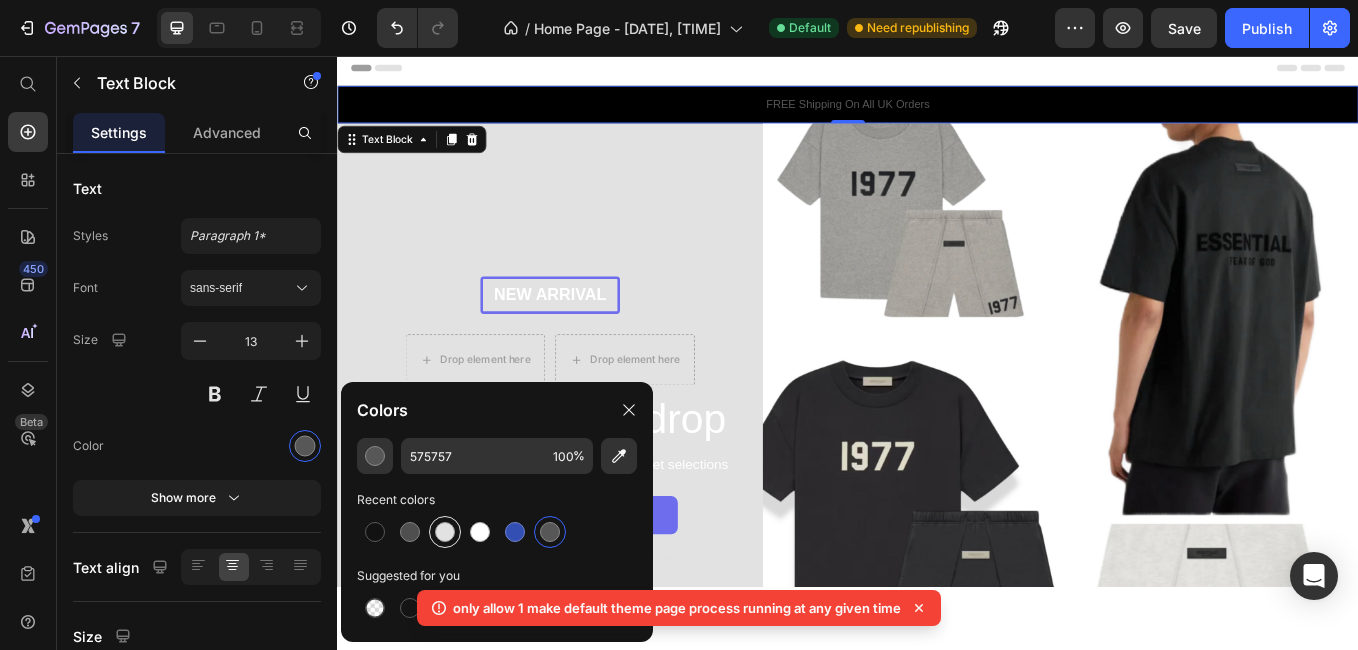 click at bounding box center (445, 532) 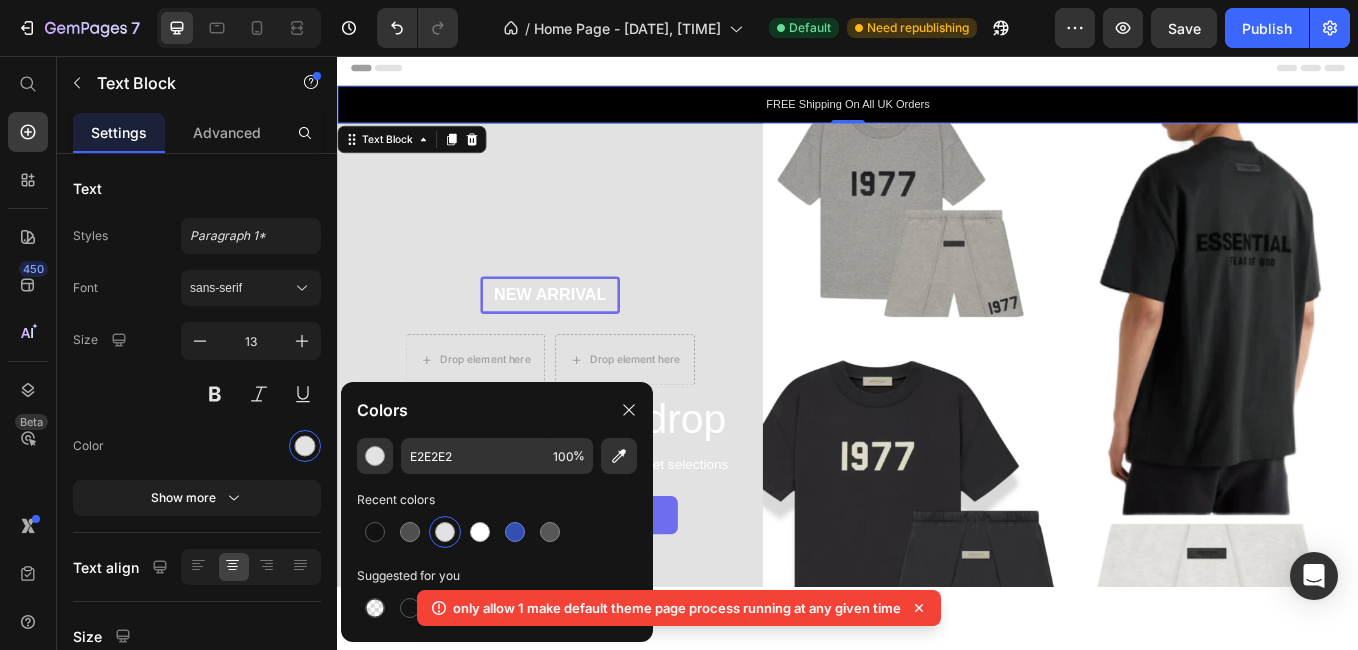 click on "Header" at bounding box center (937, 70) 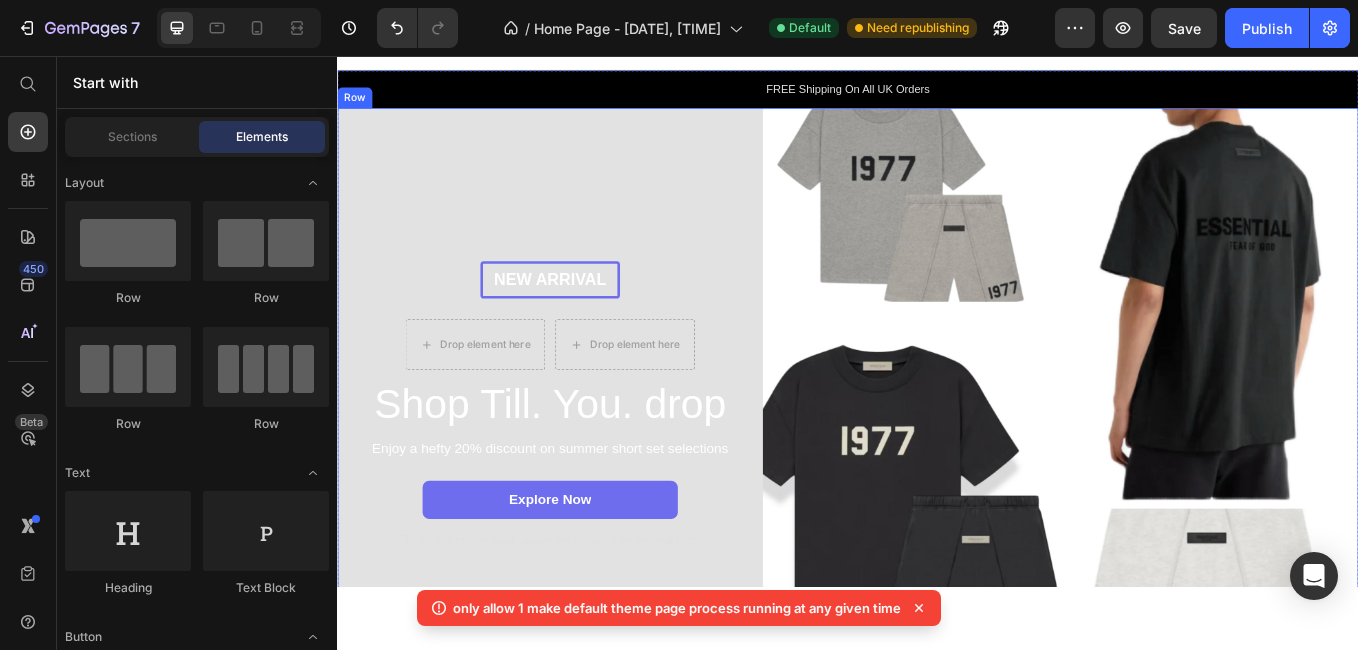 scroll, scrollTop: 0, scrollLeft: 0, axis: both 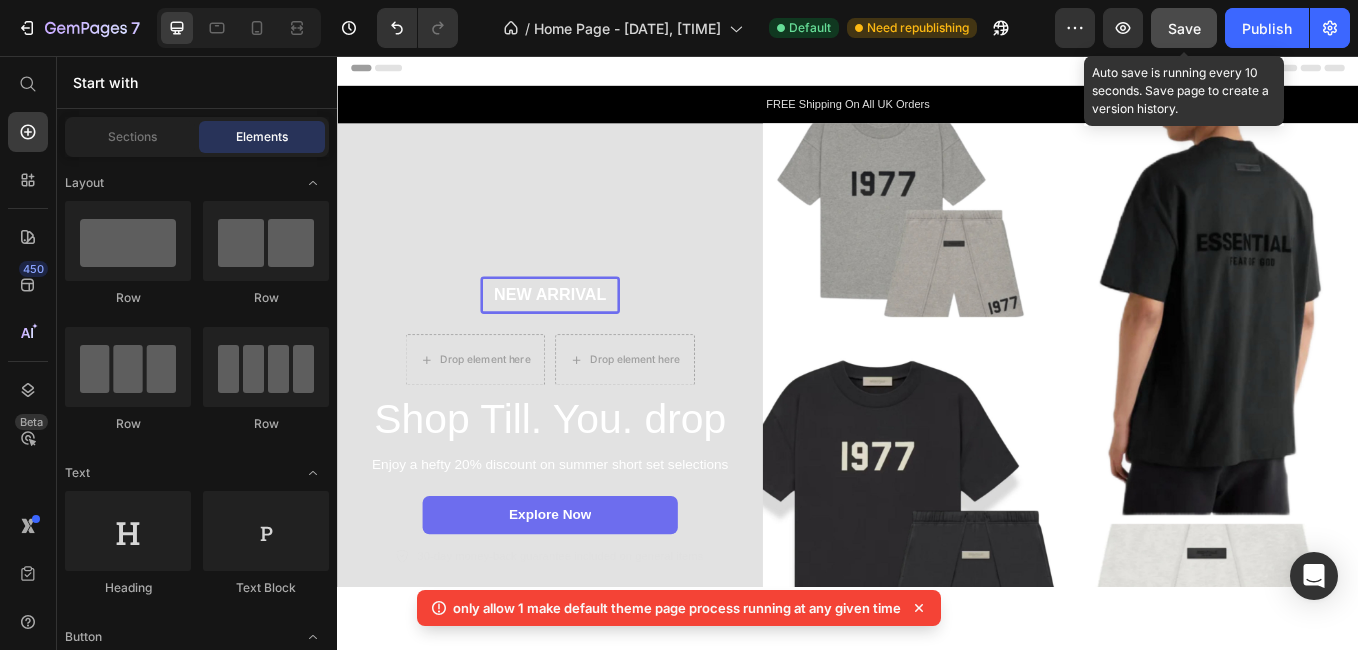 click on "Save" 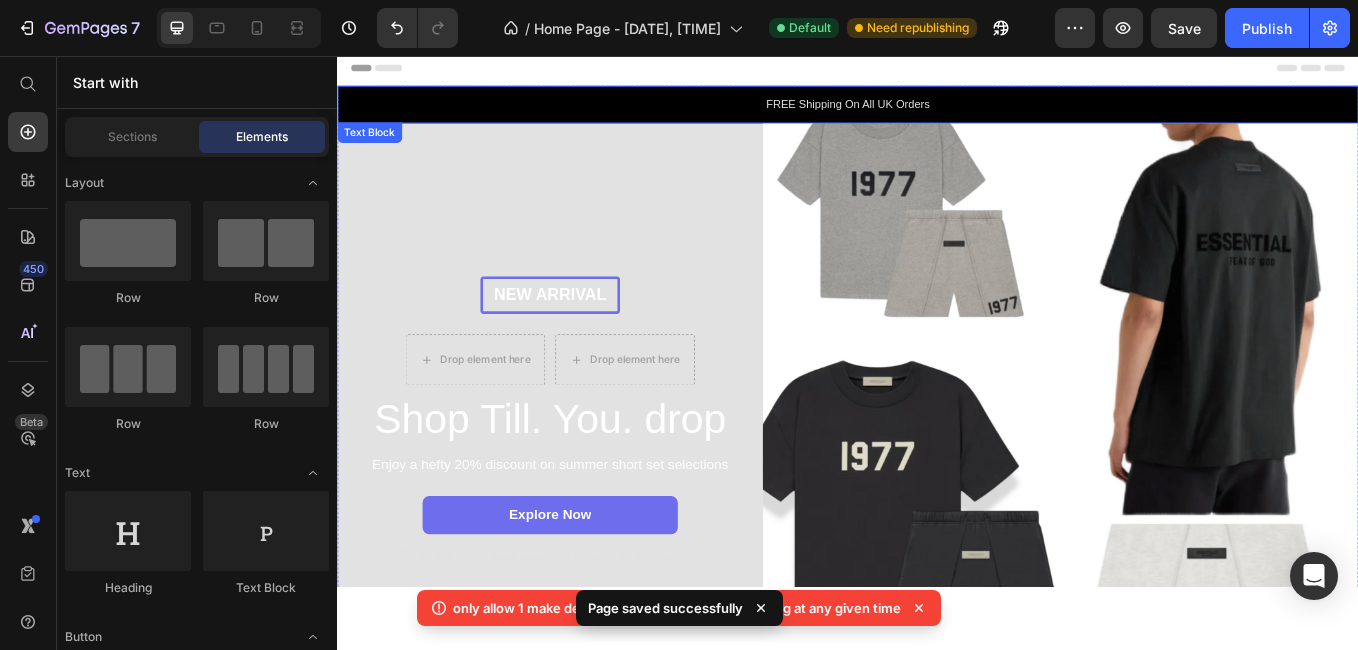 click on "FREE Shipping On All UK Orders" at bounding box center [937, 113] 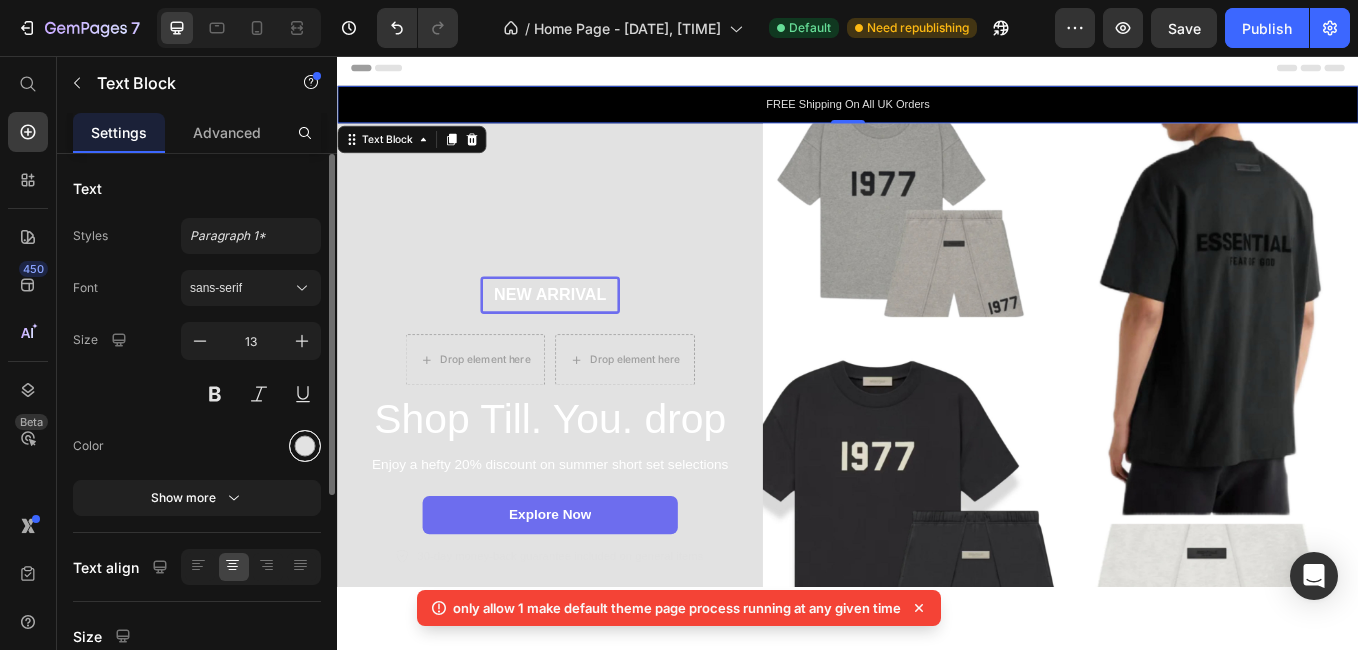 click at bounding box center [305, 446] 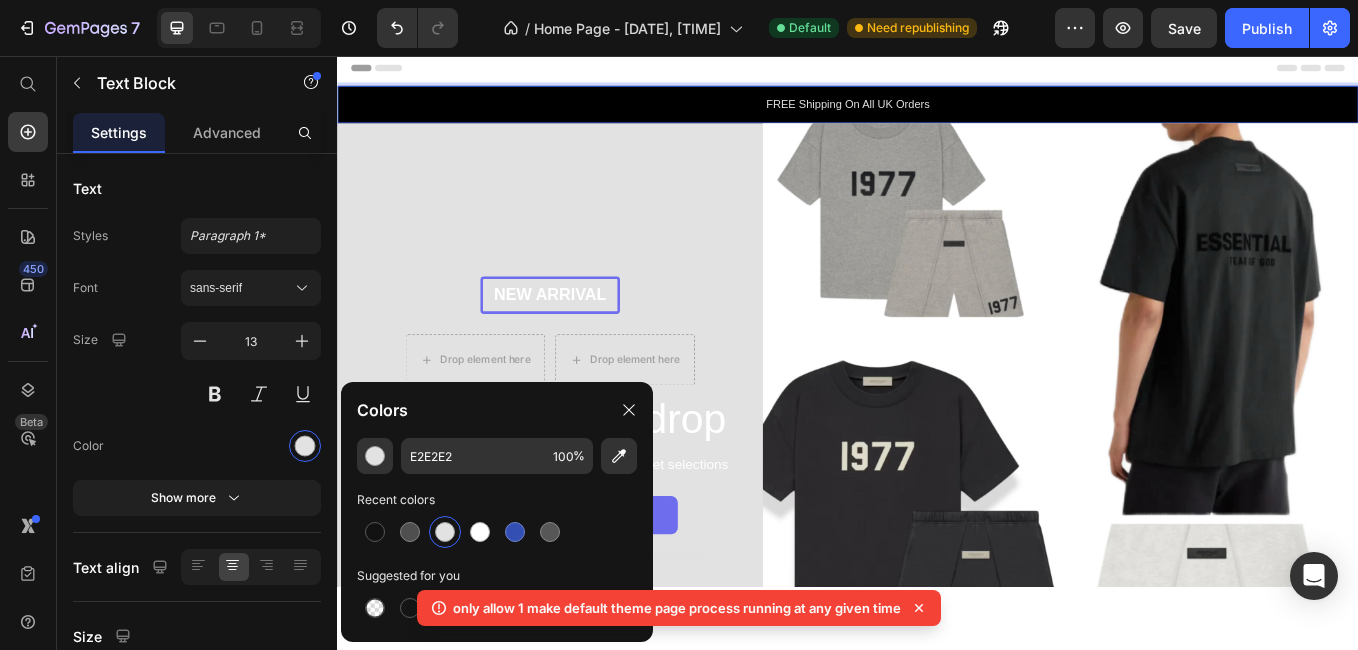 click on "FREE Shipping On All UK Orders" at bounding box center [937, 113] 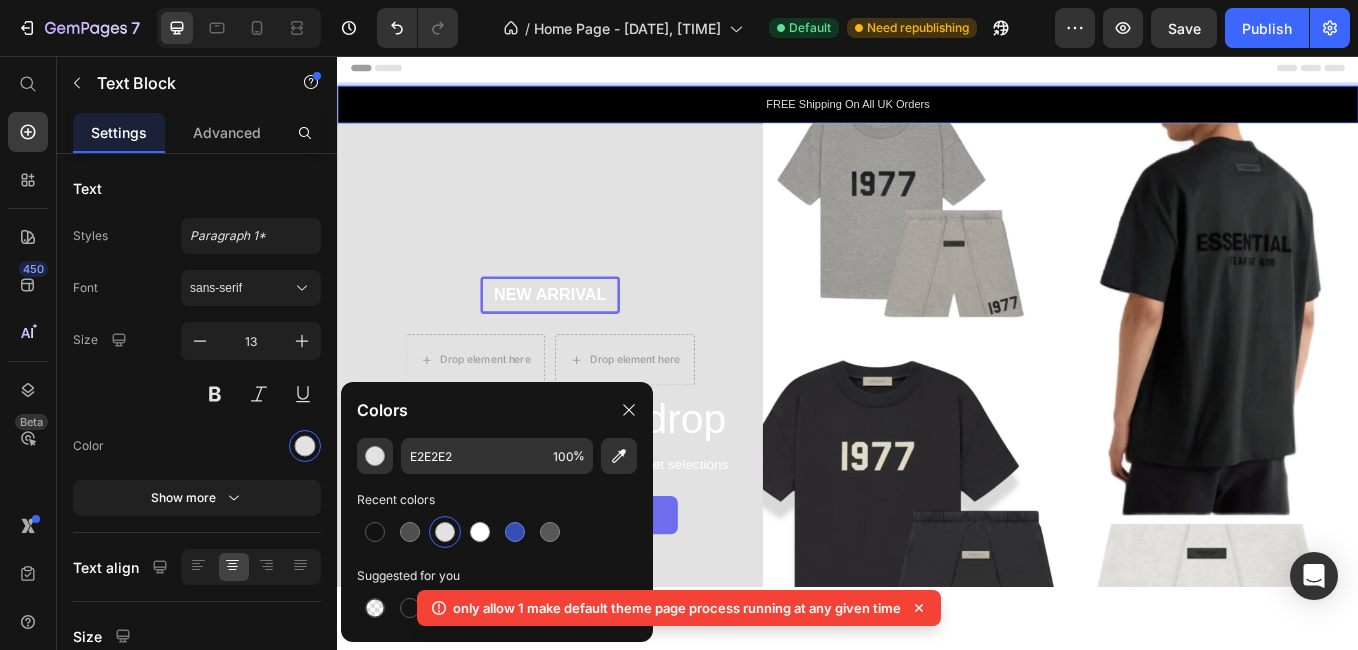 drag, startPoint x: 425, startPoint y: 118, endPoint x: 449, endPoint y: 122, distance: 24.33105 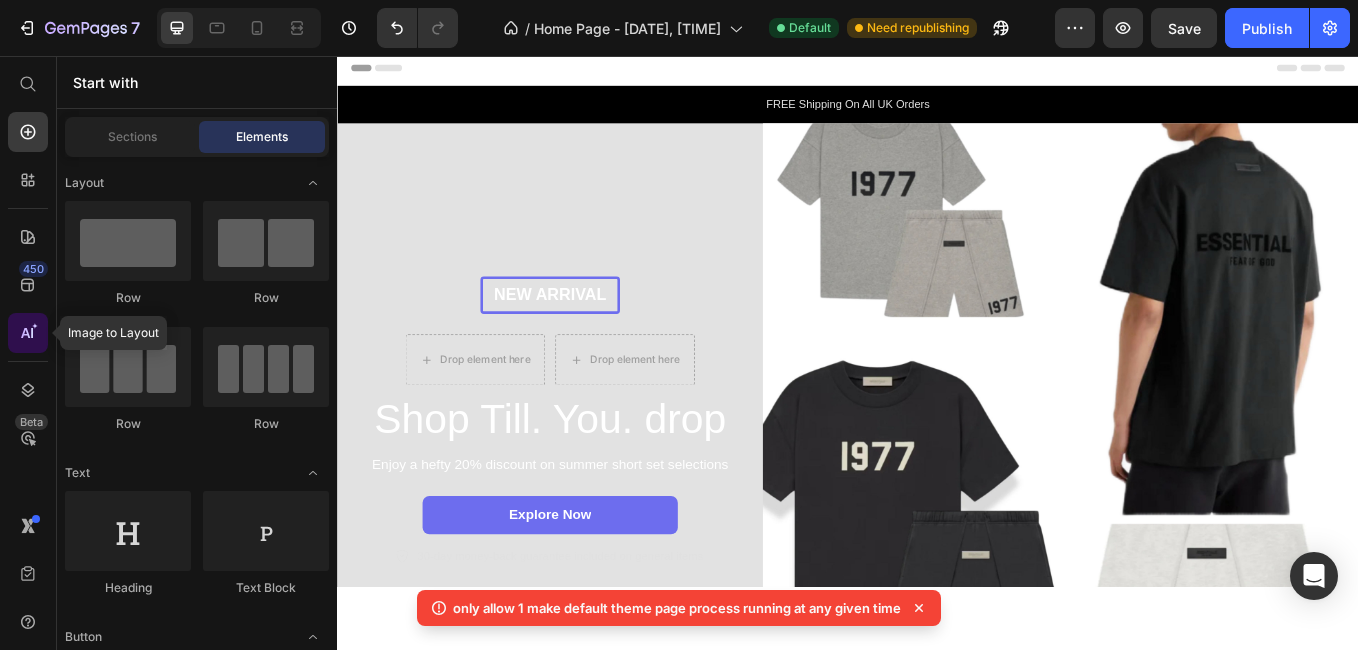 click 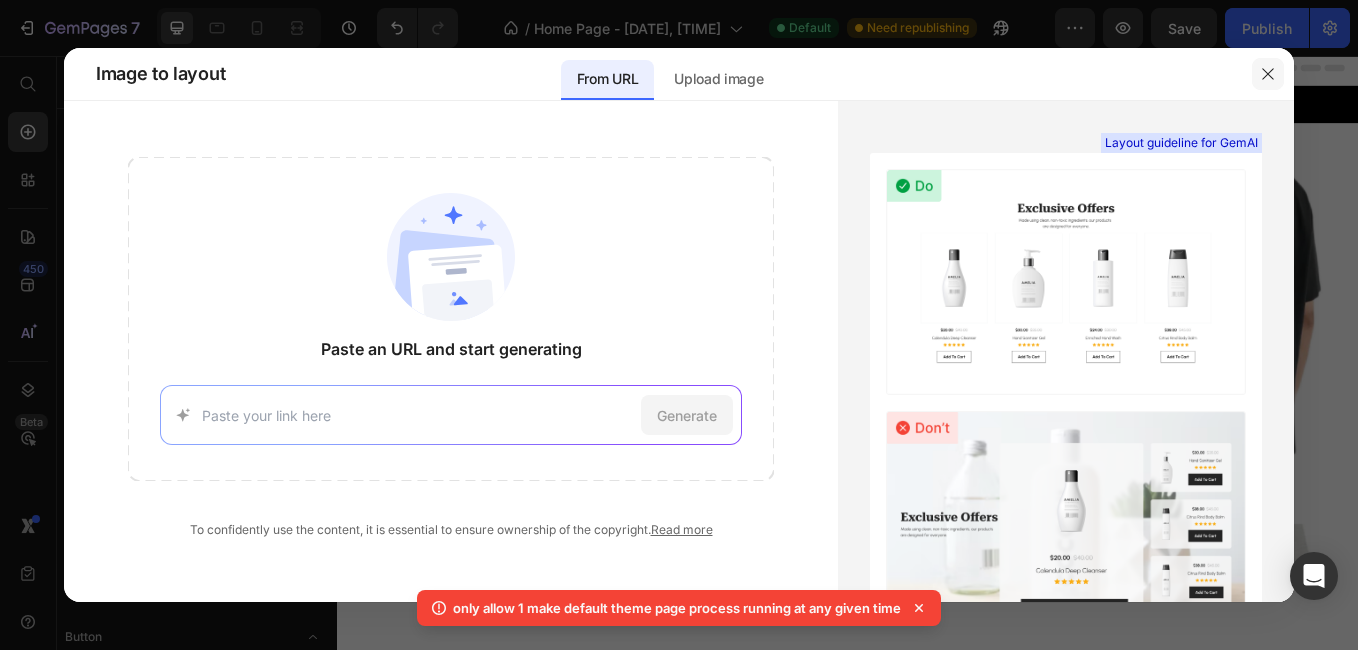 click 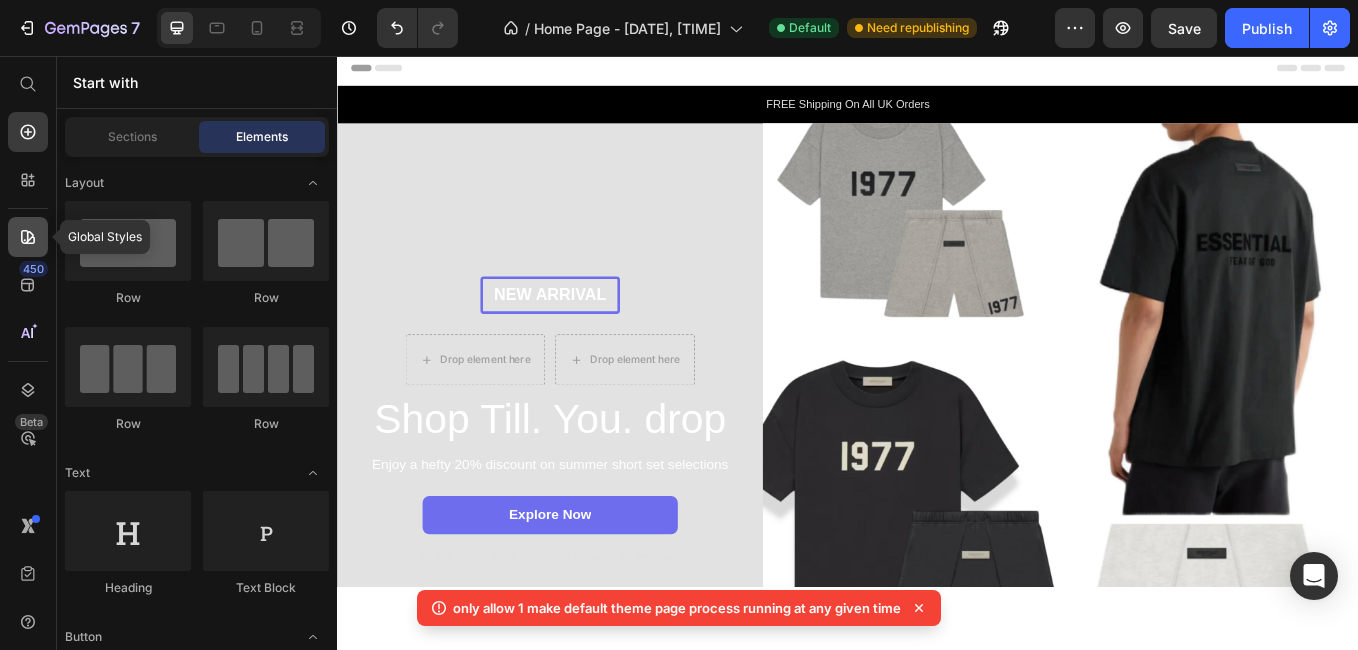 drag, startPoint x: 15, startPoint y: 238, endPoint x: 77, endPoint y: 290, distance: 80.919716 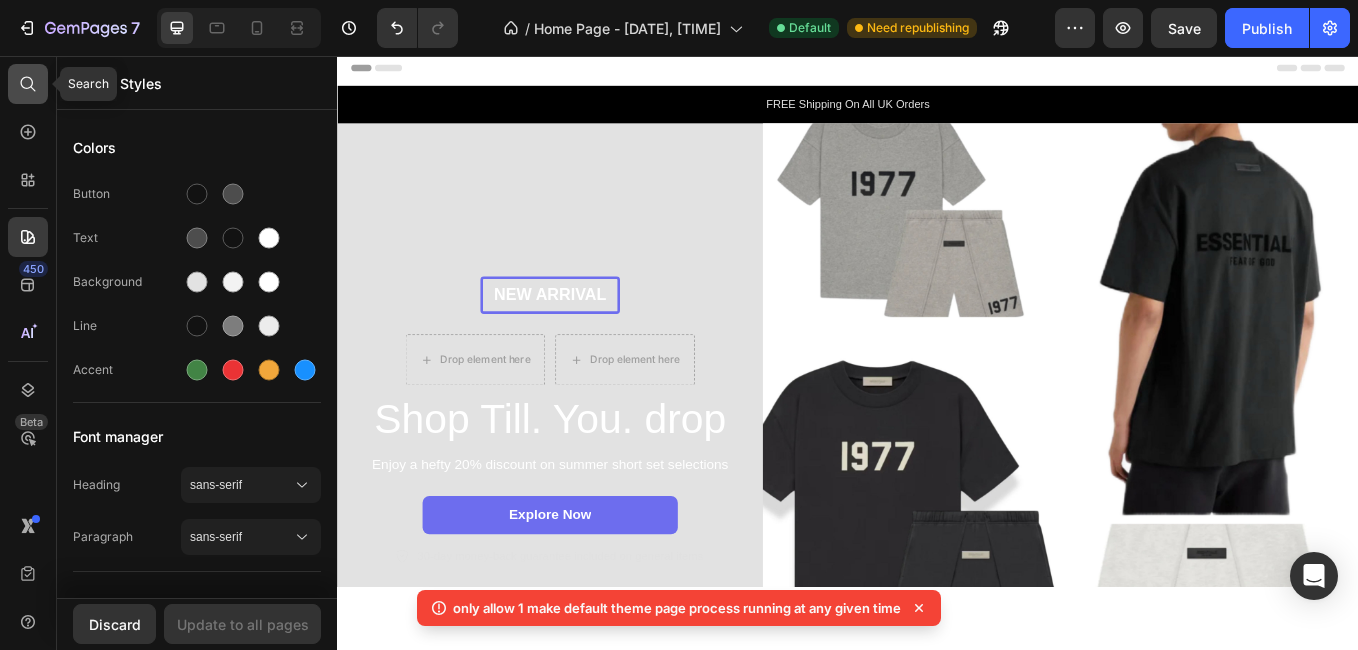 click 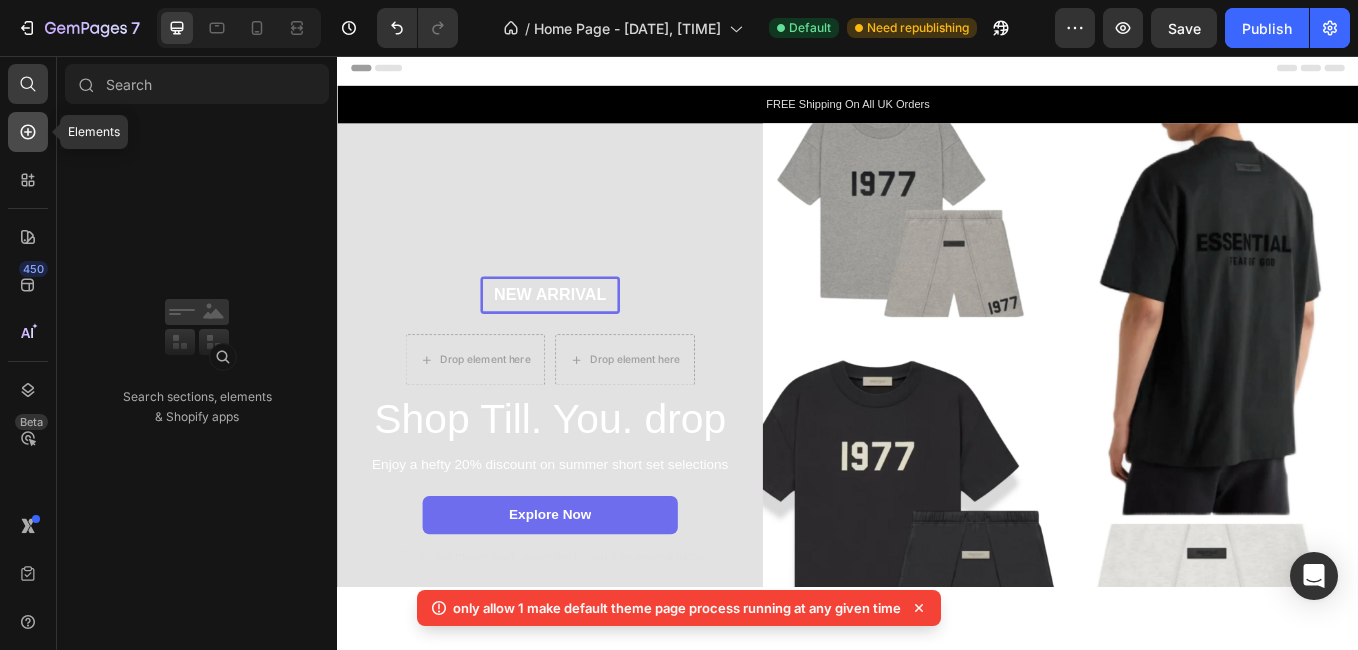 click 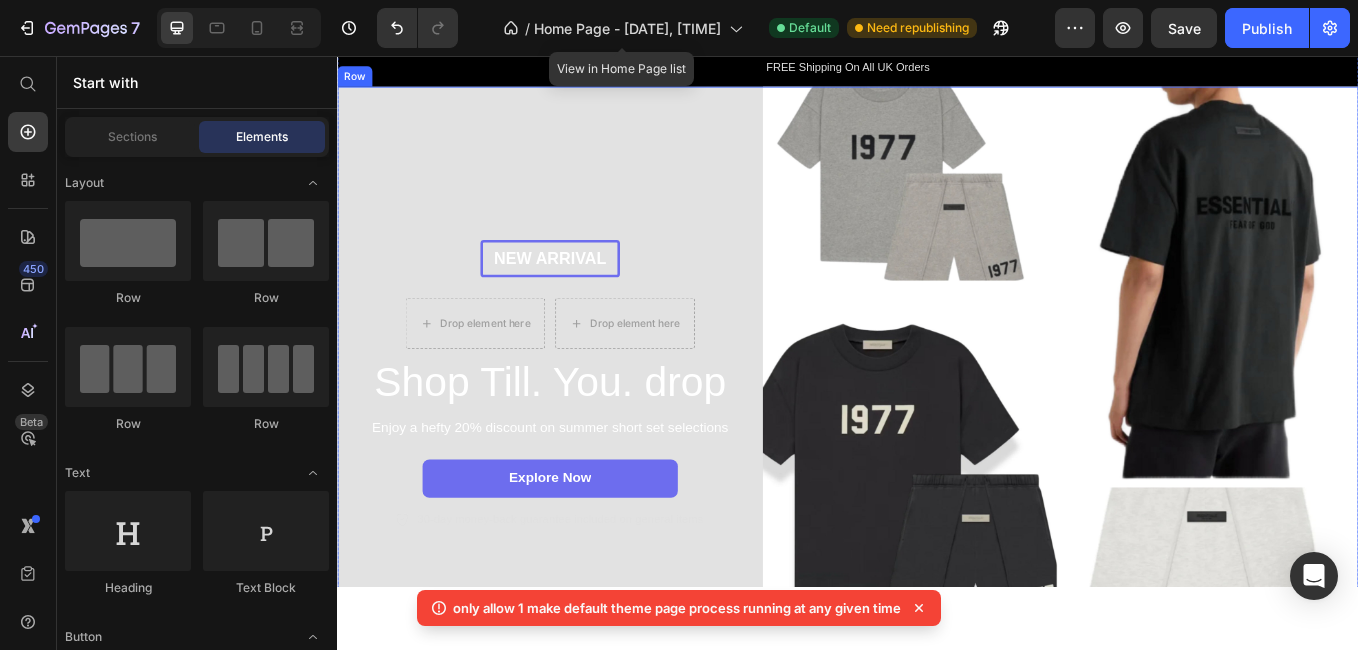 scroll, scrollTop: 0, scrollLeft: 0, axis: both 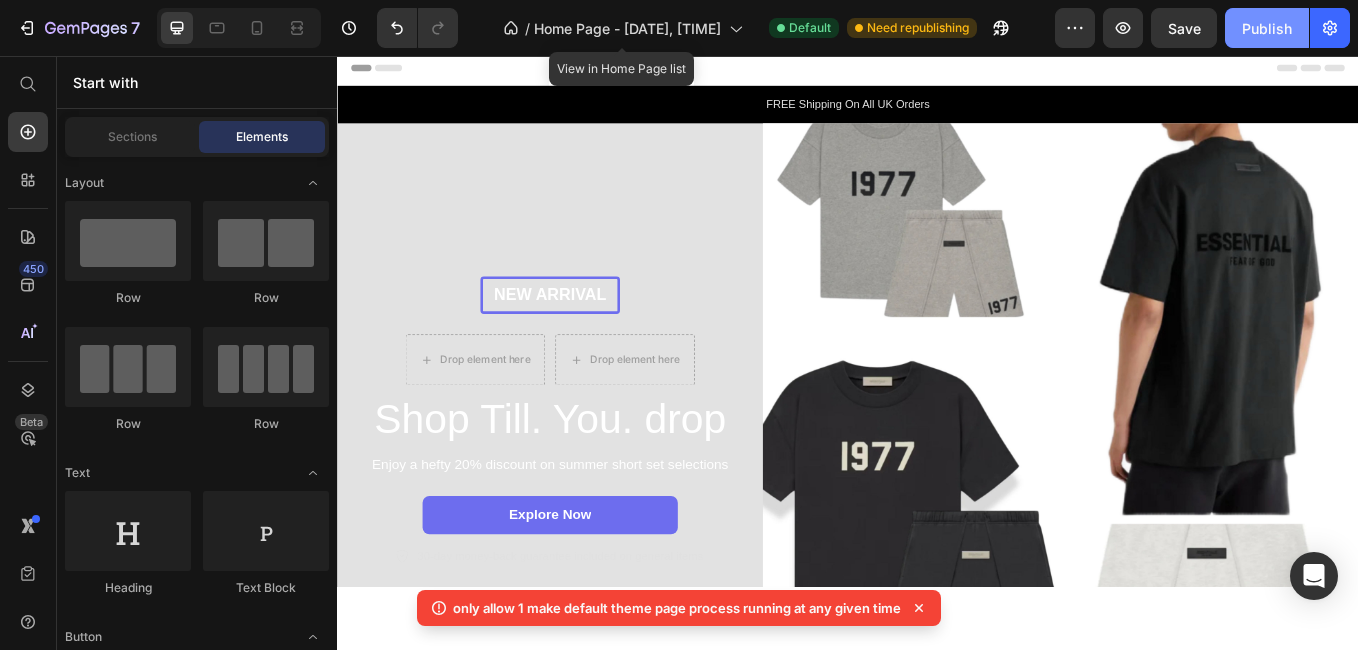 click on "Publish" at bounding box center (1267, 28) 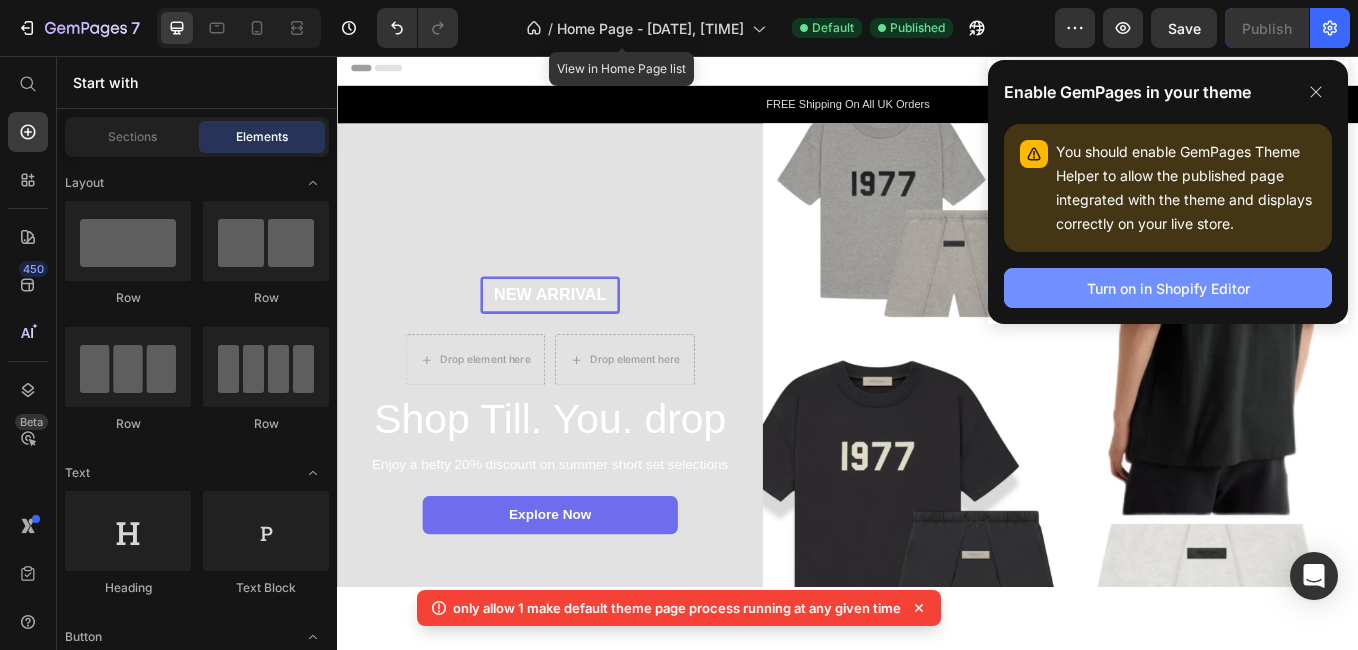 click on "Turn on in Shopify Editor" at bounding box center (1168, 288) 